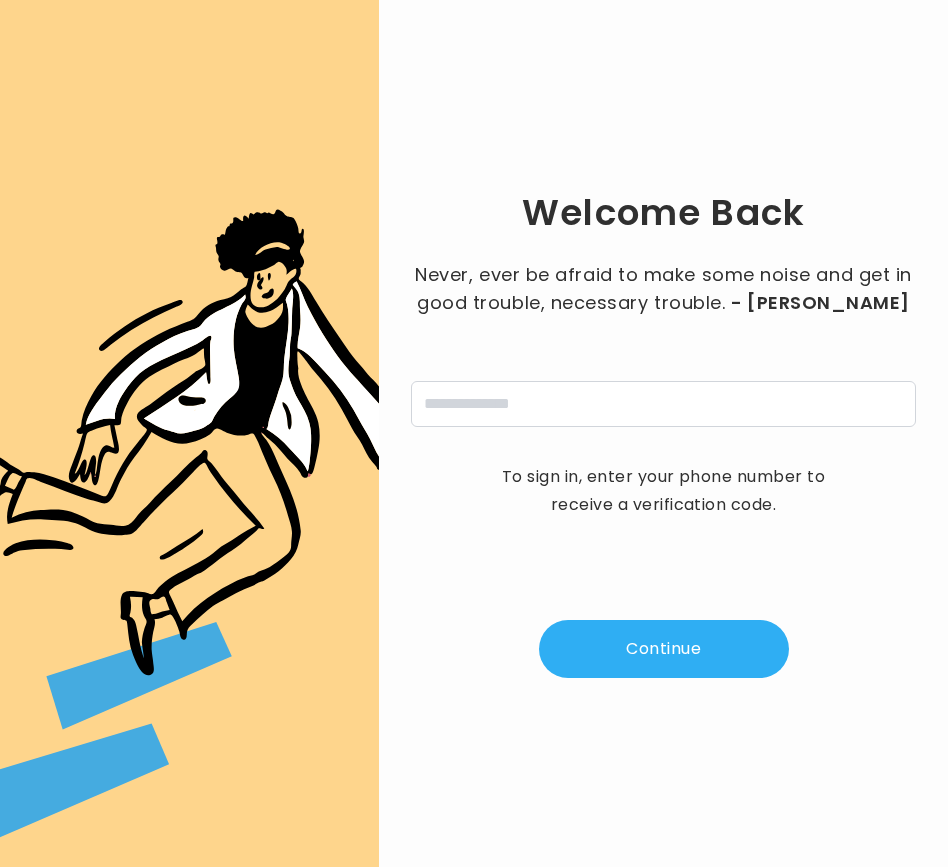 scroll, scrollTop: 0, scrollLeft: 0, axis: both 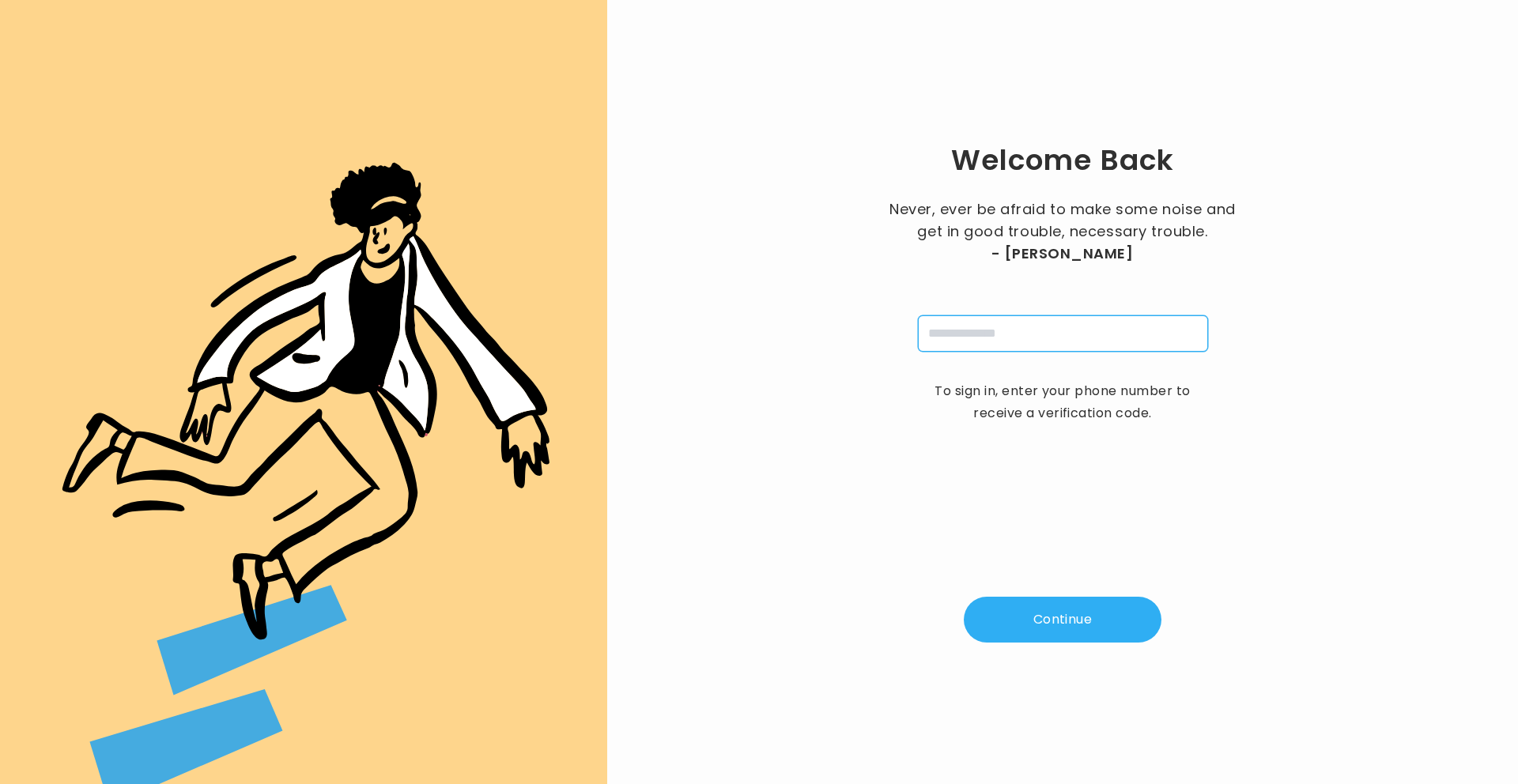 drag, startPoint x: 991, startPoint y: 326, endPoint x: 999, endPoint y: 337, distance: 13.601471 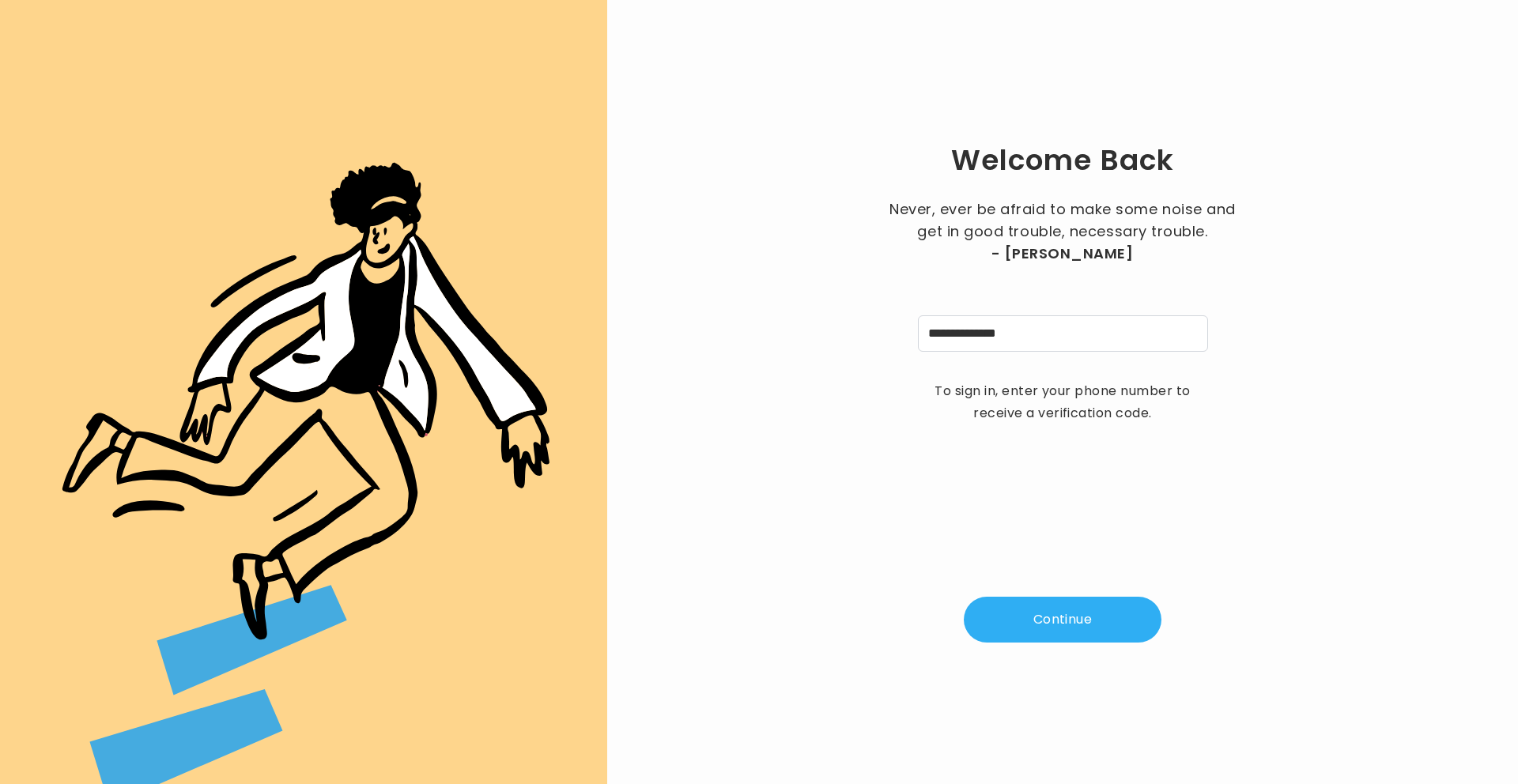 click on "Continue" at bounding box center [1063, 620] 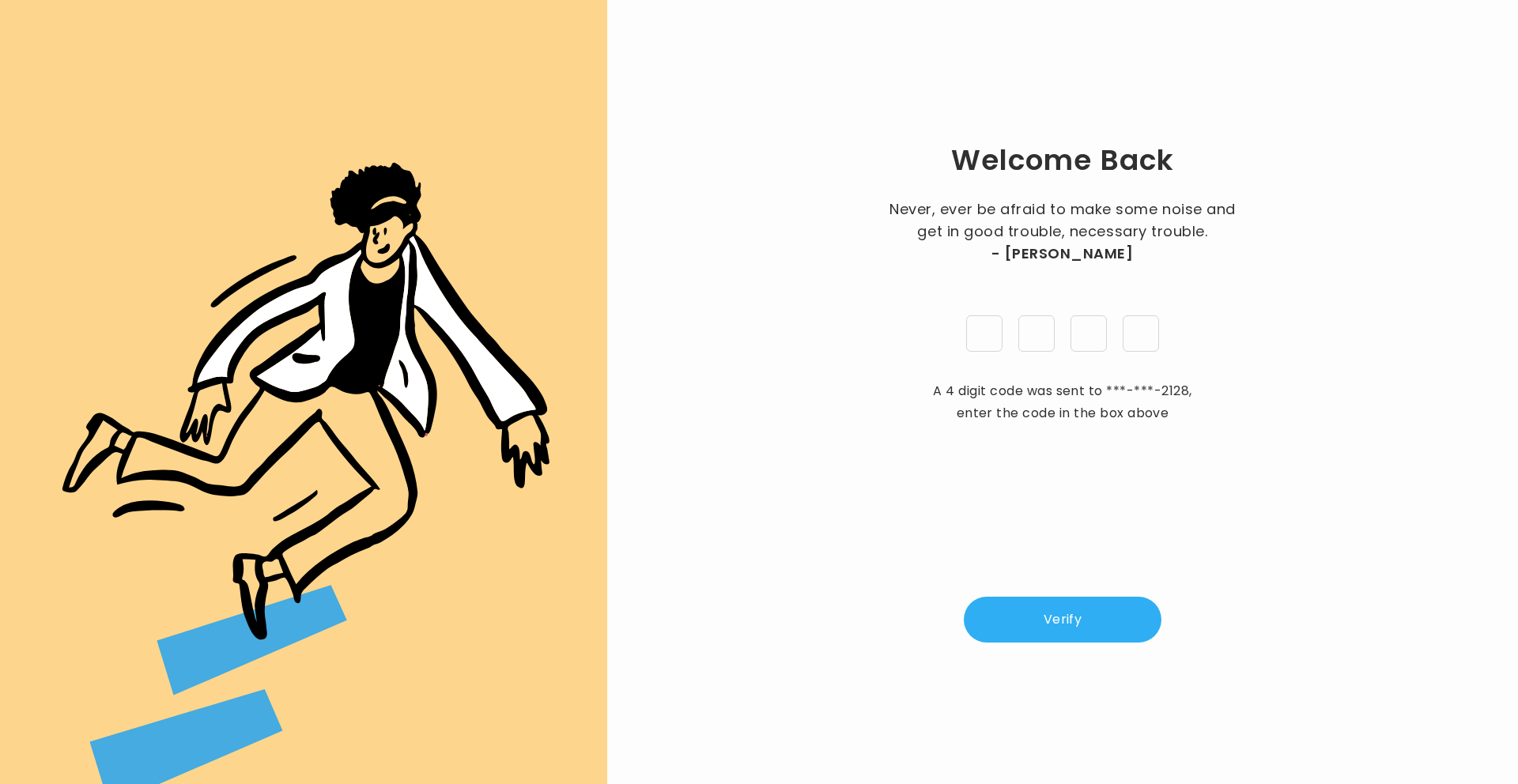 type on "*" 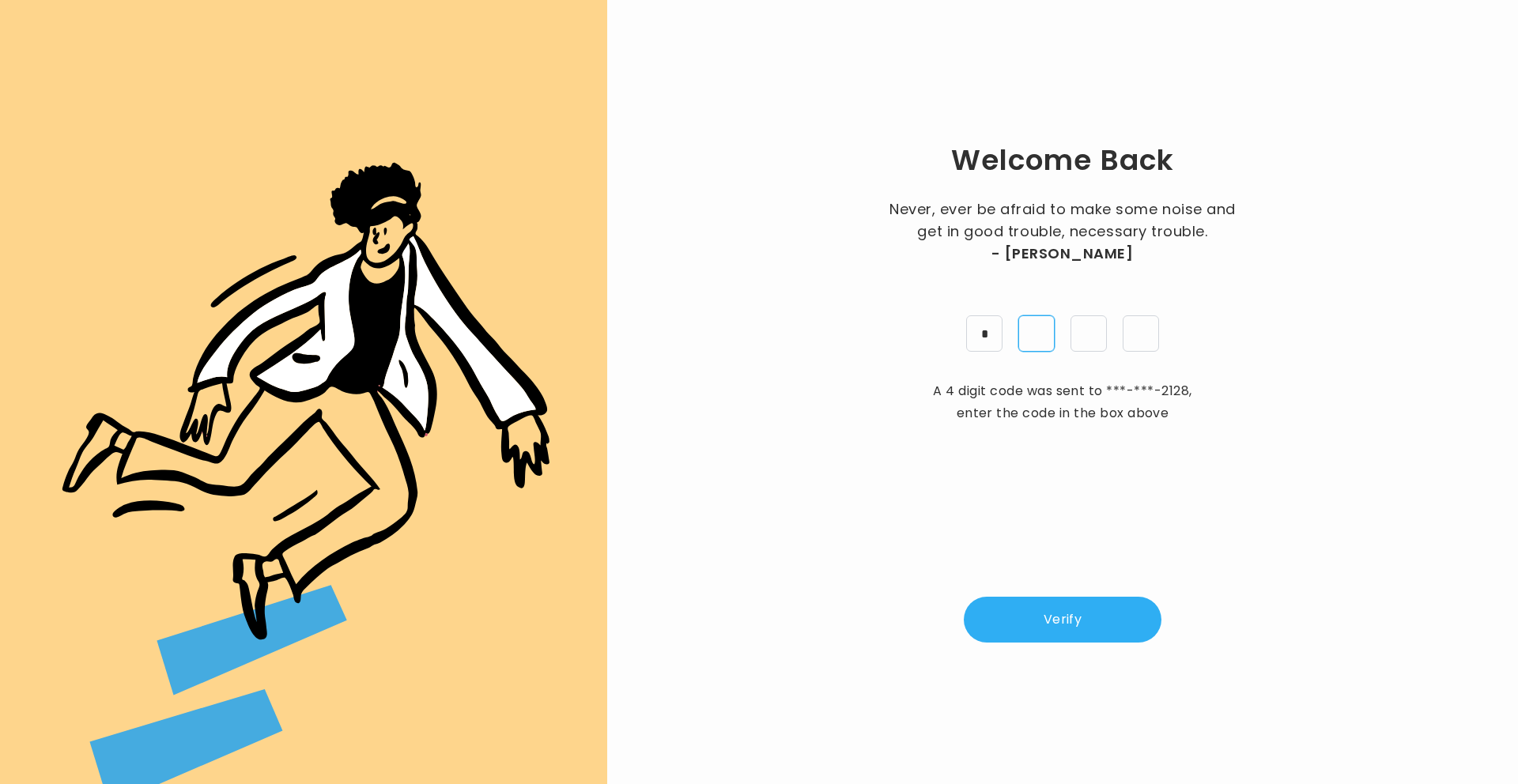 type on "*" 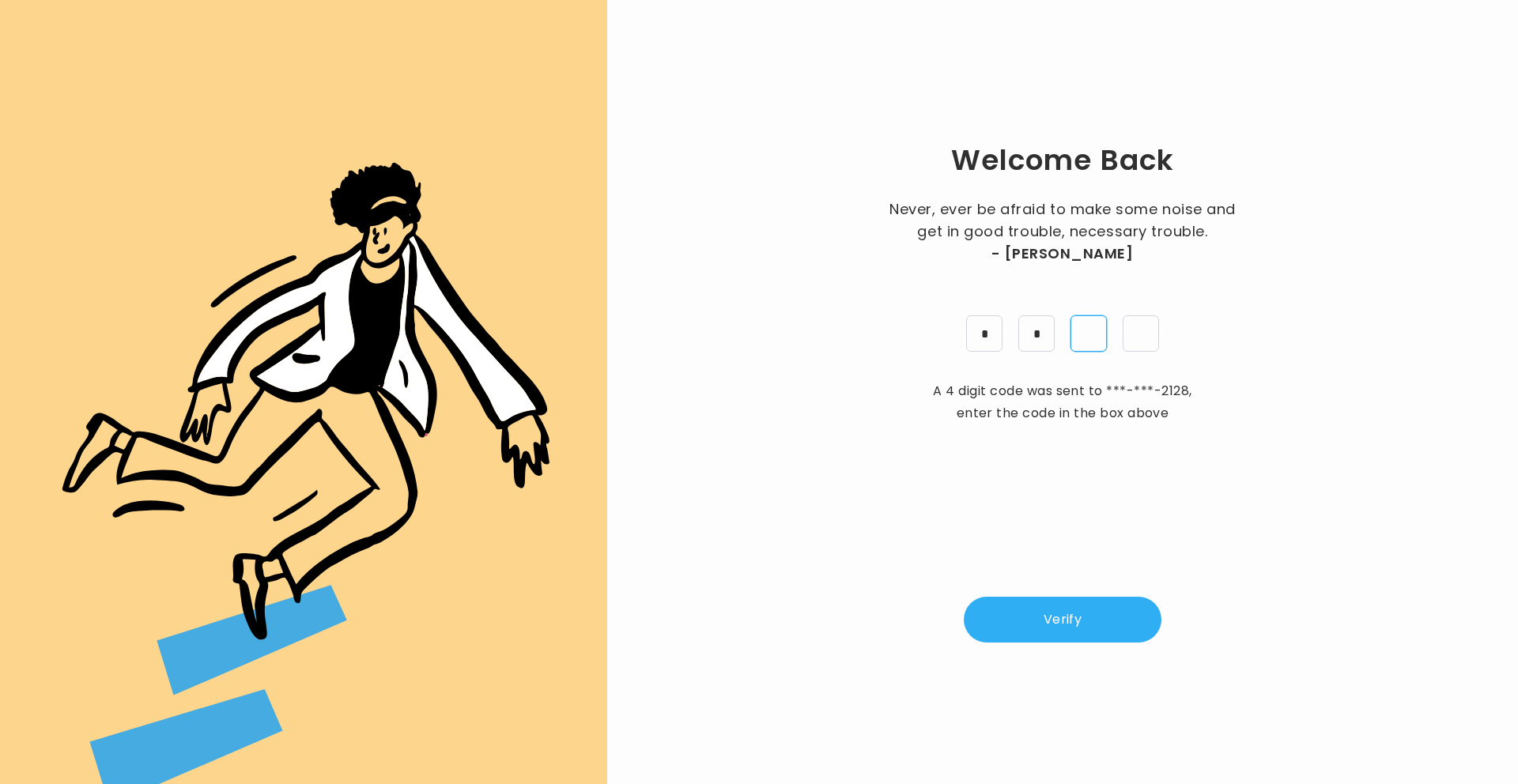 type on "*" 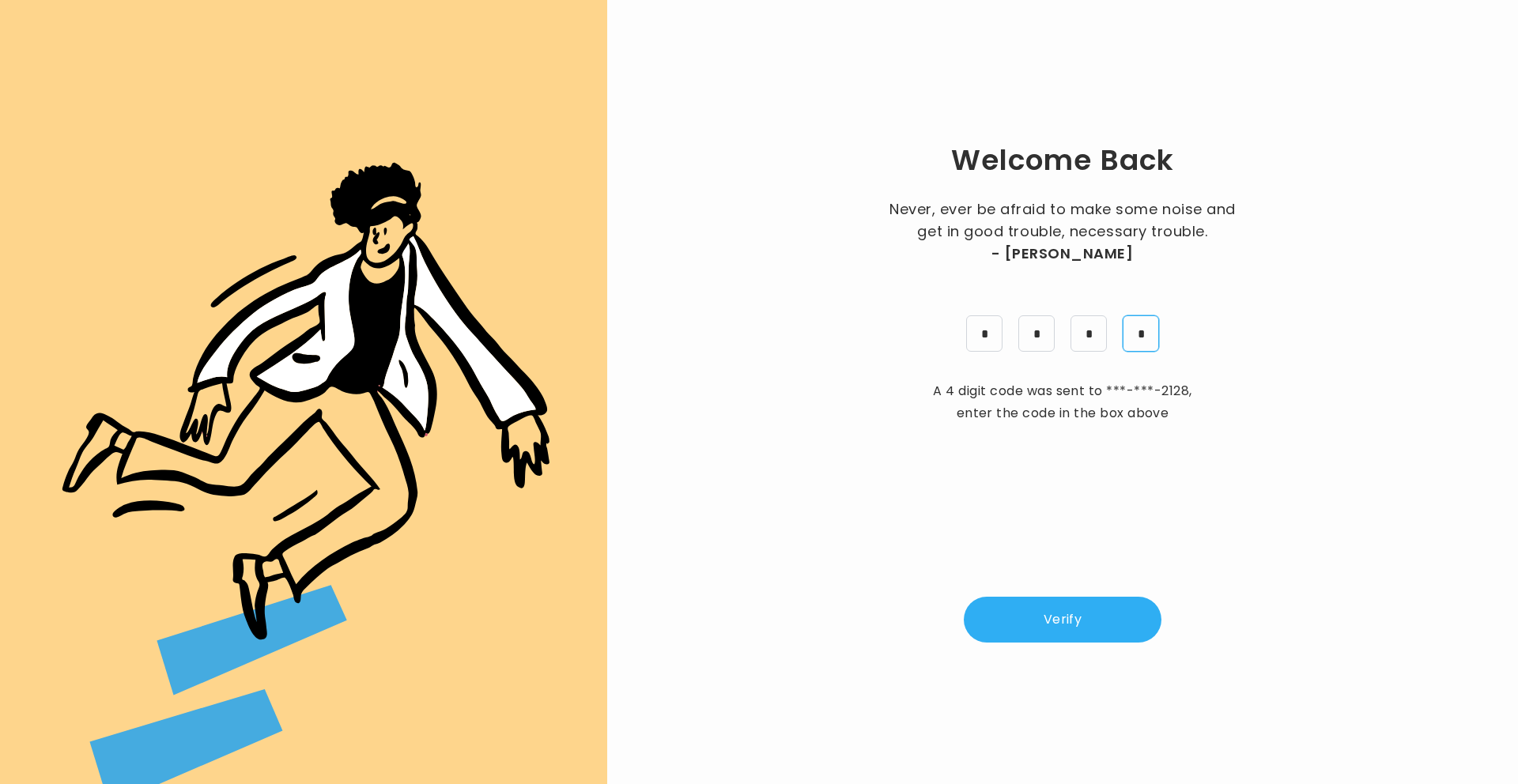 type on "*" 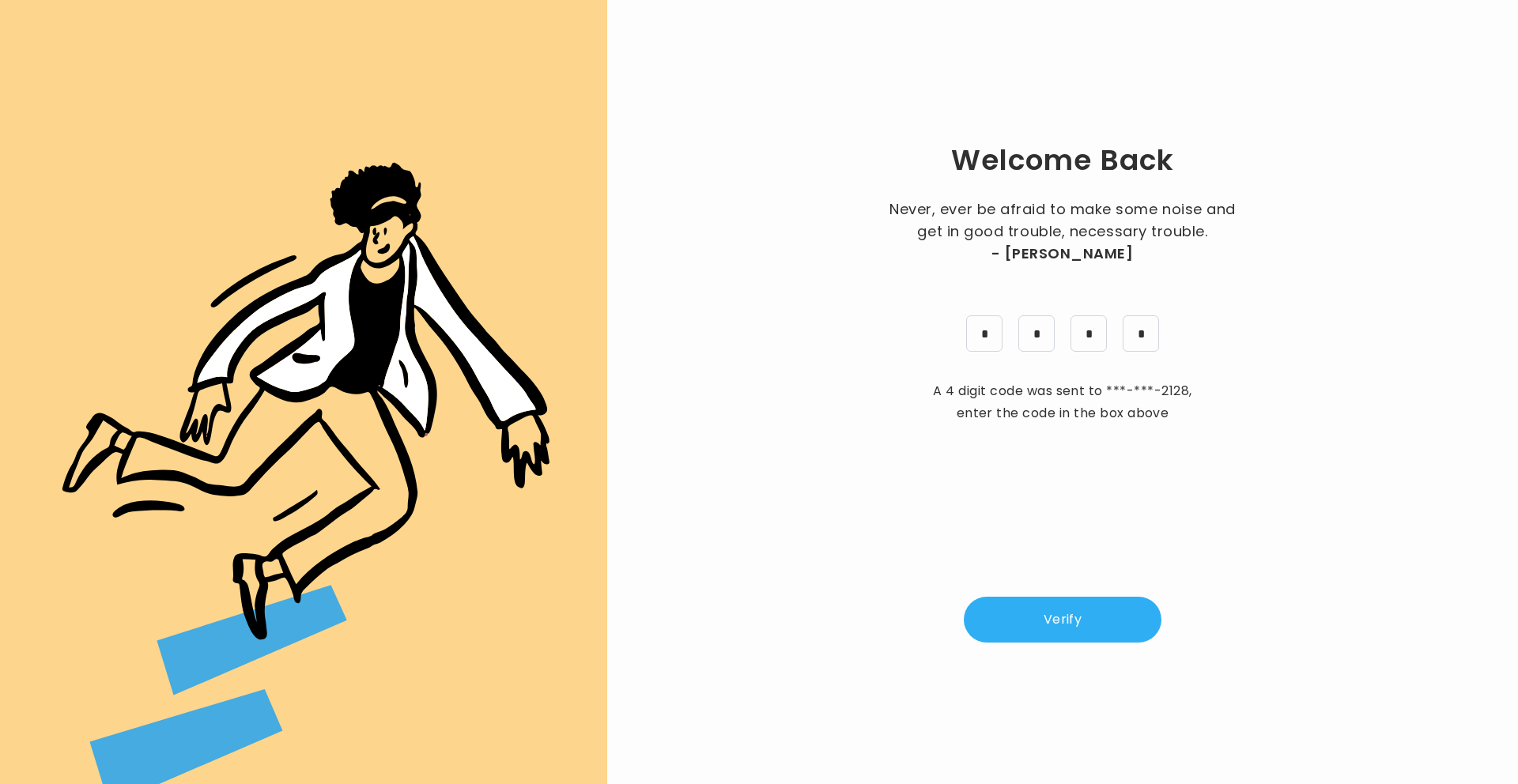 click on "Verify" at bounding box center (1063, 620) 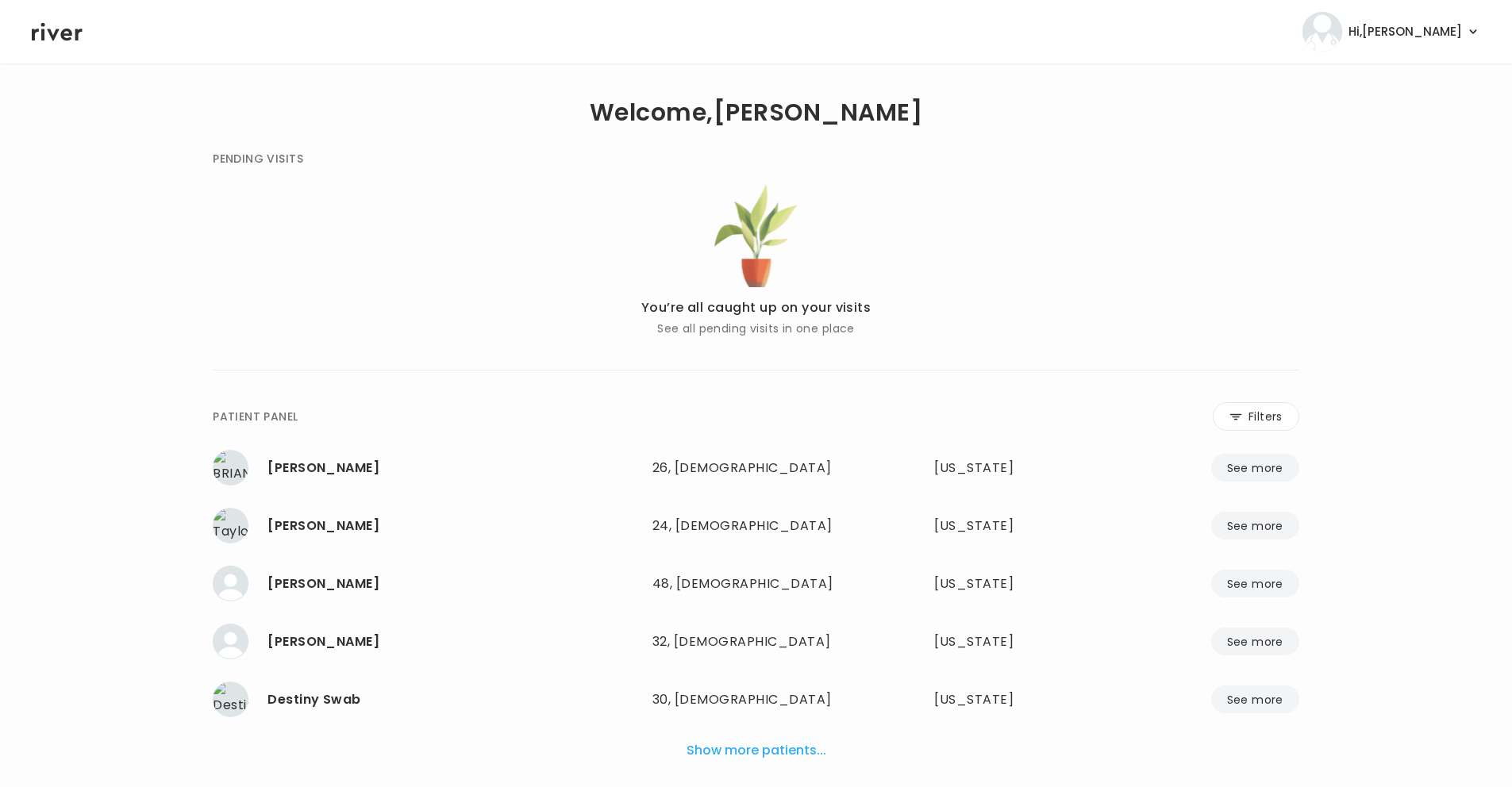 scroll, scrollTop: 3, scrollLeft: 0, axis: vertical 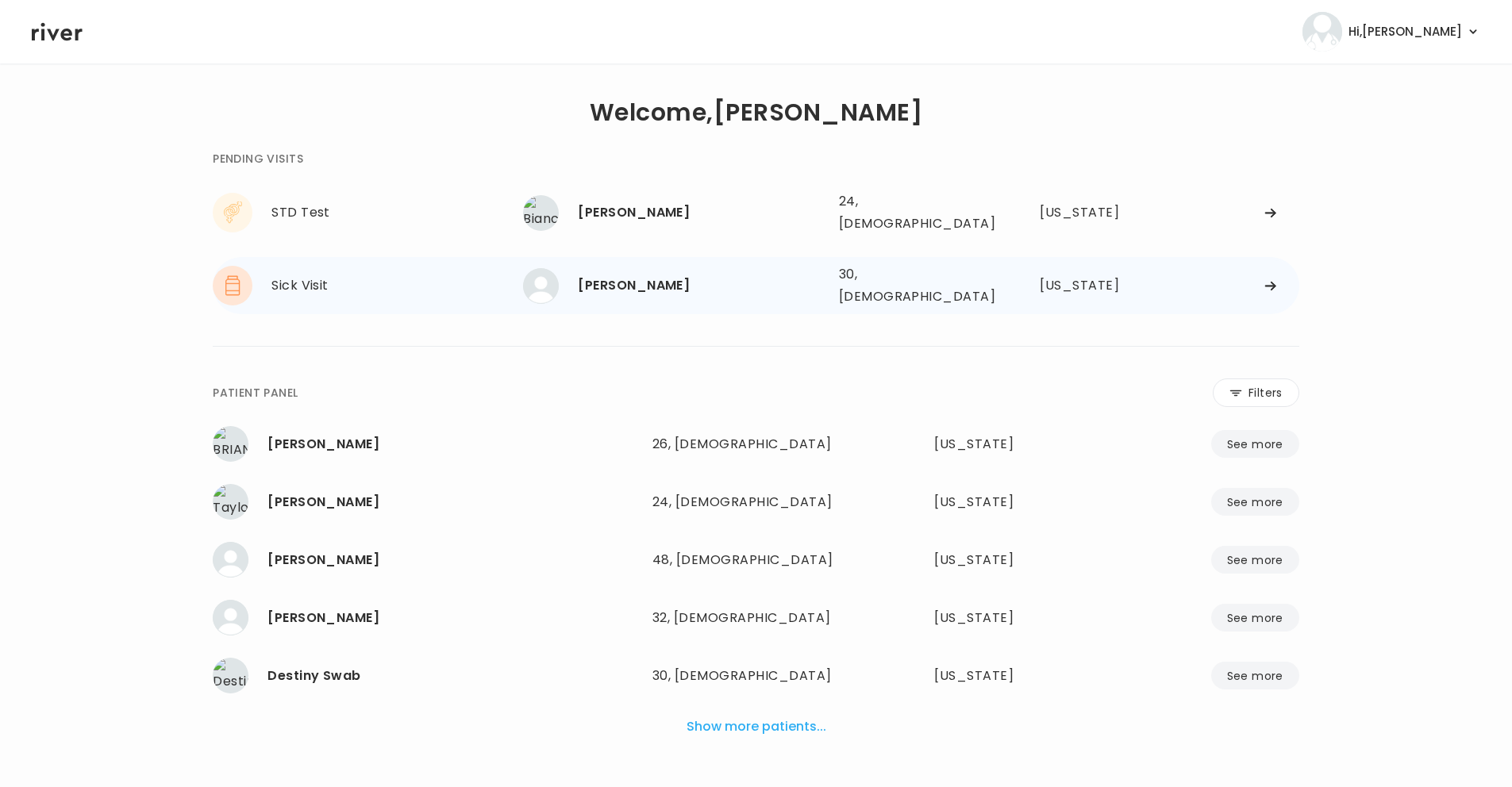 click on "Jose Bonilla   30, Male See more 30, Male California" at bounding box center (911, 286) 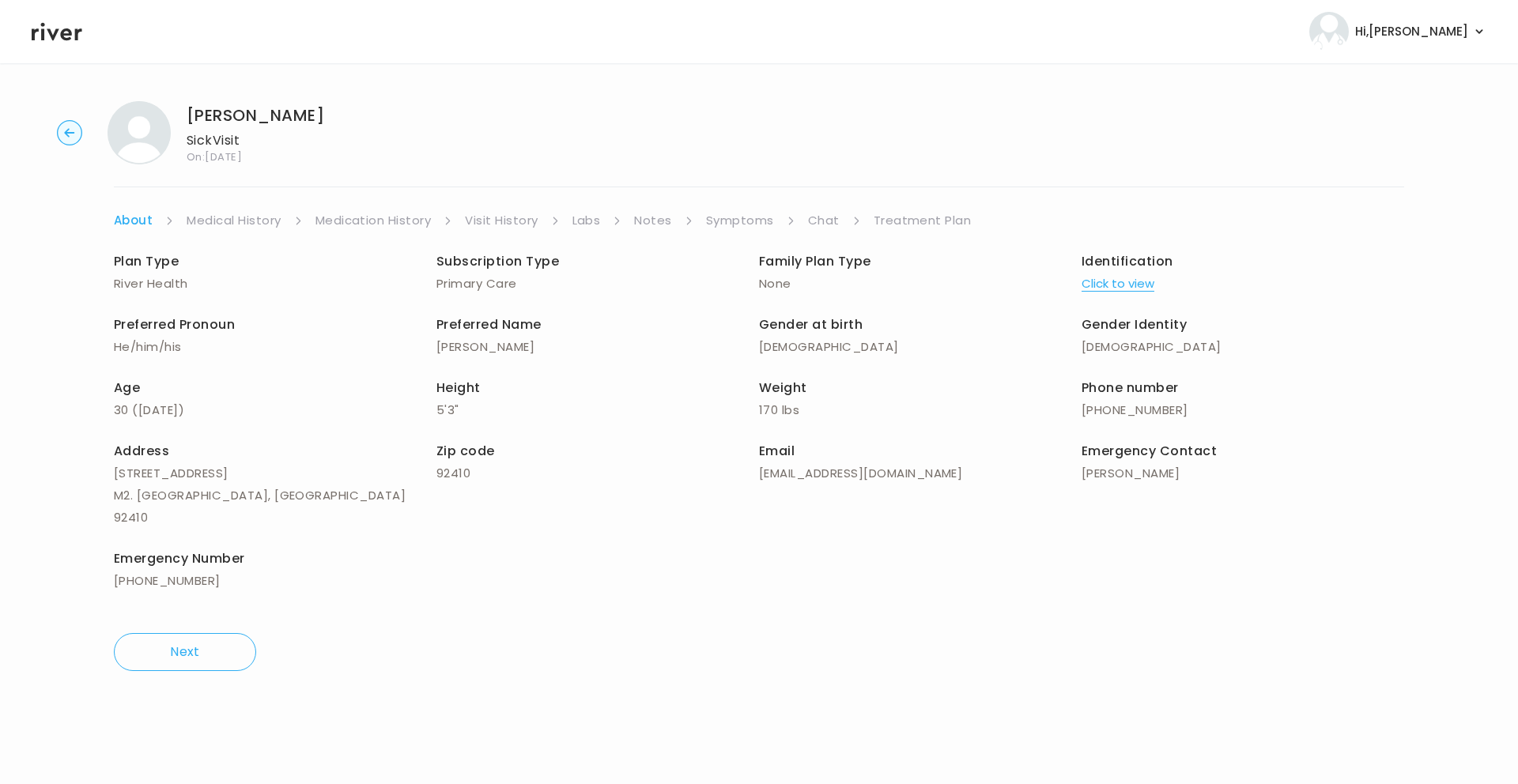 click on "Symptoms" at bounding box center (740, 220) 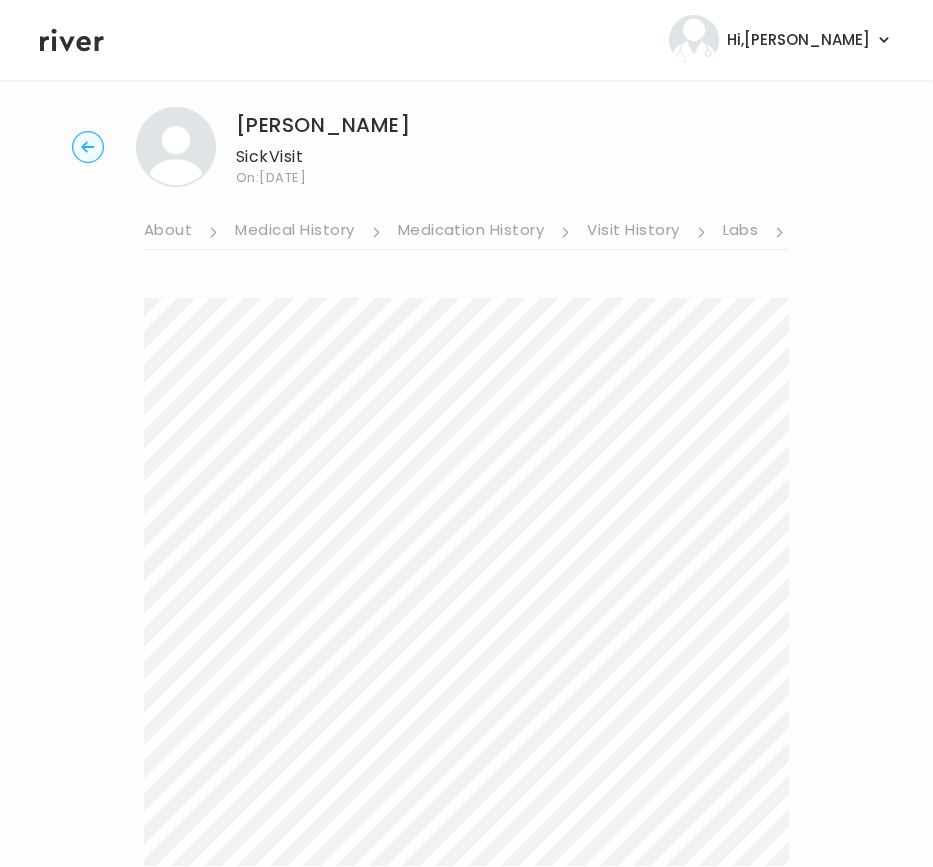 scroll, scrollTop: 0, scrollLeft: 0, axis: both 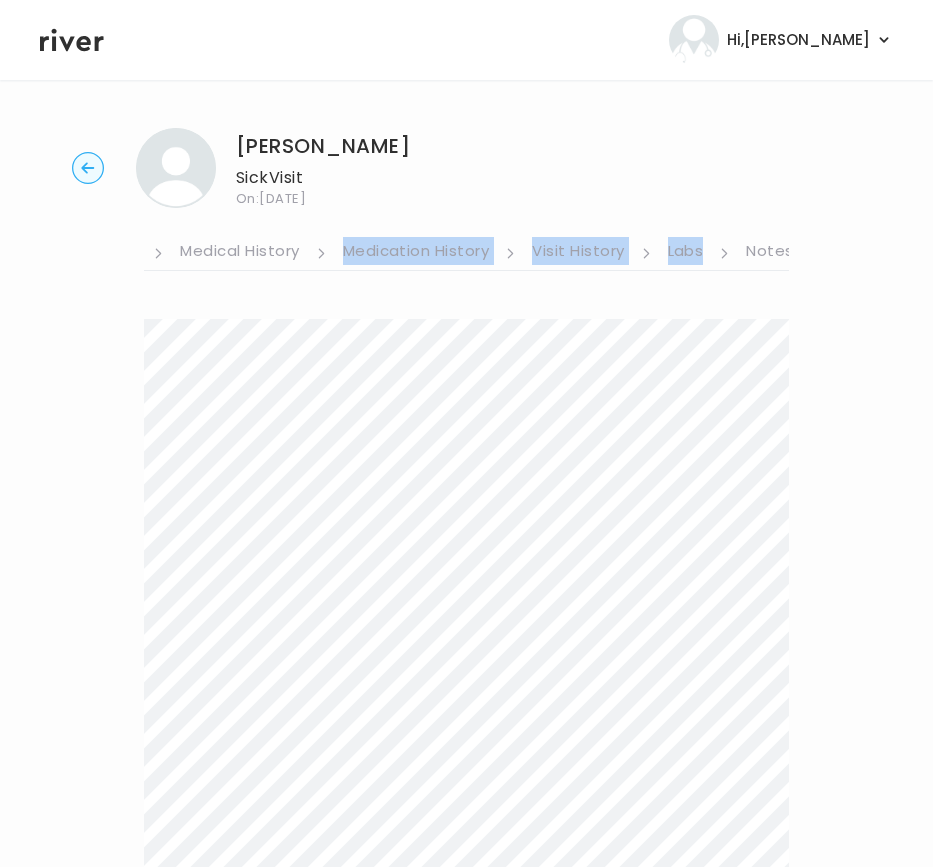 drag, startPoint x: 786, startPoint y: 252, endPoint x: 344, endPoint y: 252, distance: 442 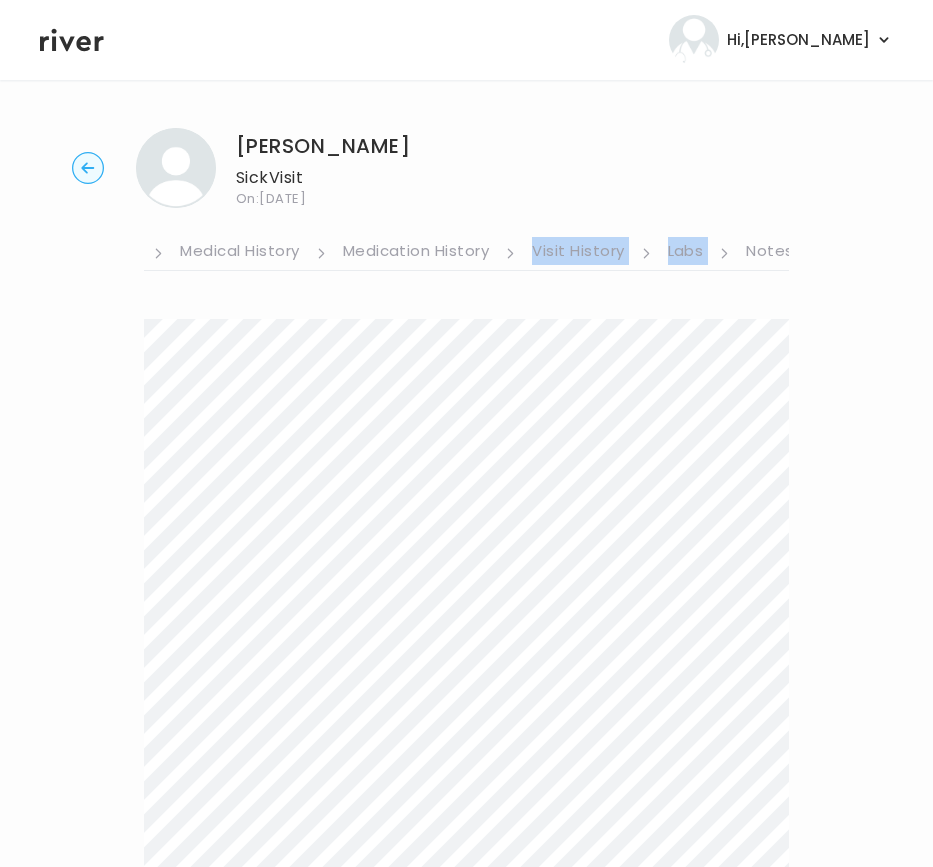 drag, startPoint x: 763, startPoint y: 233, endPoint x: 574, endPoint y: 233, distance: 189 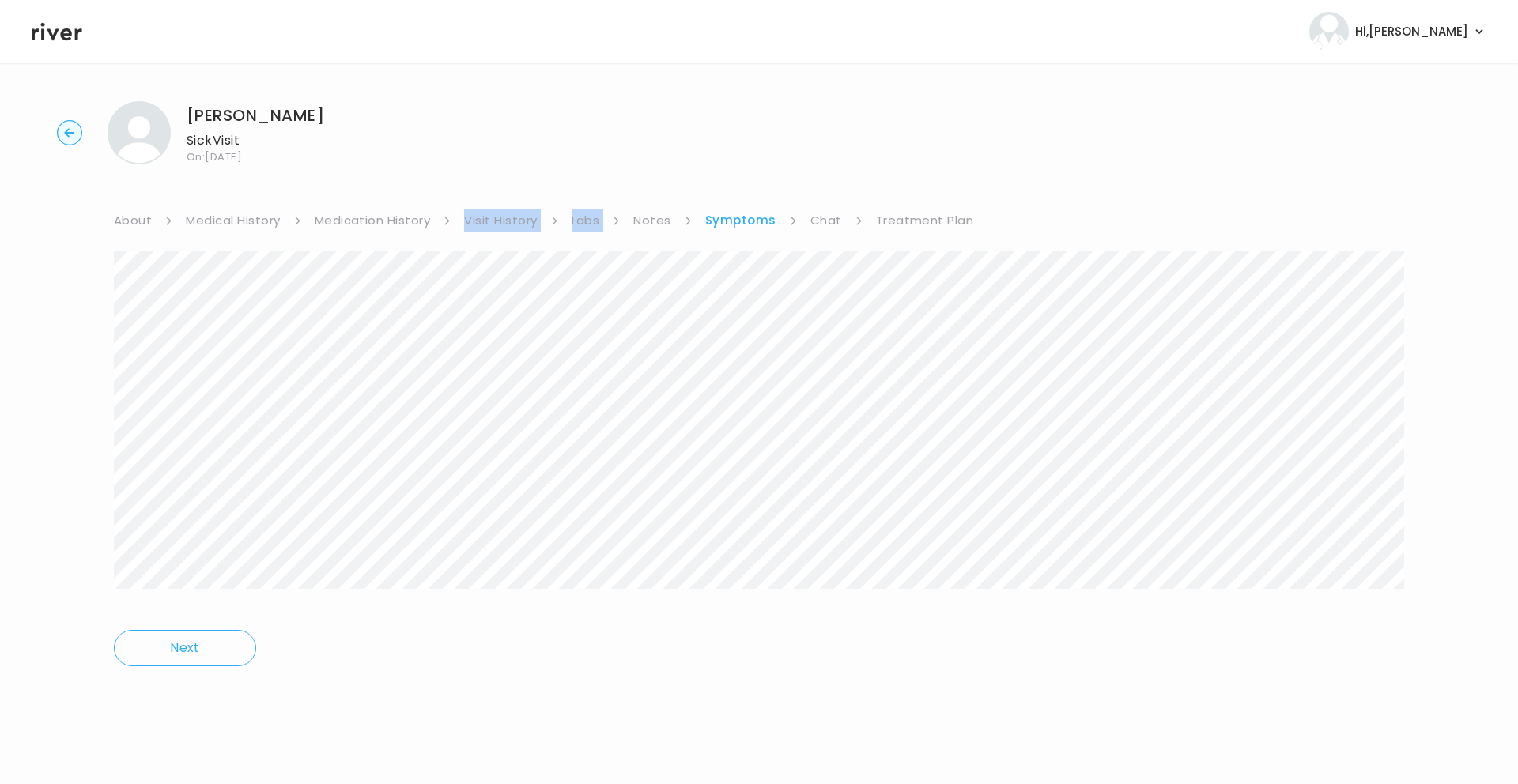 click on "Treatment Plan" at bounding box center (925, 220) 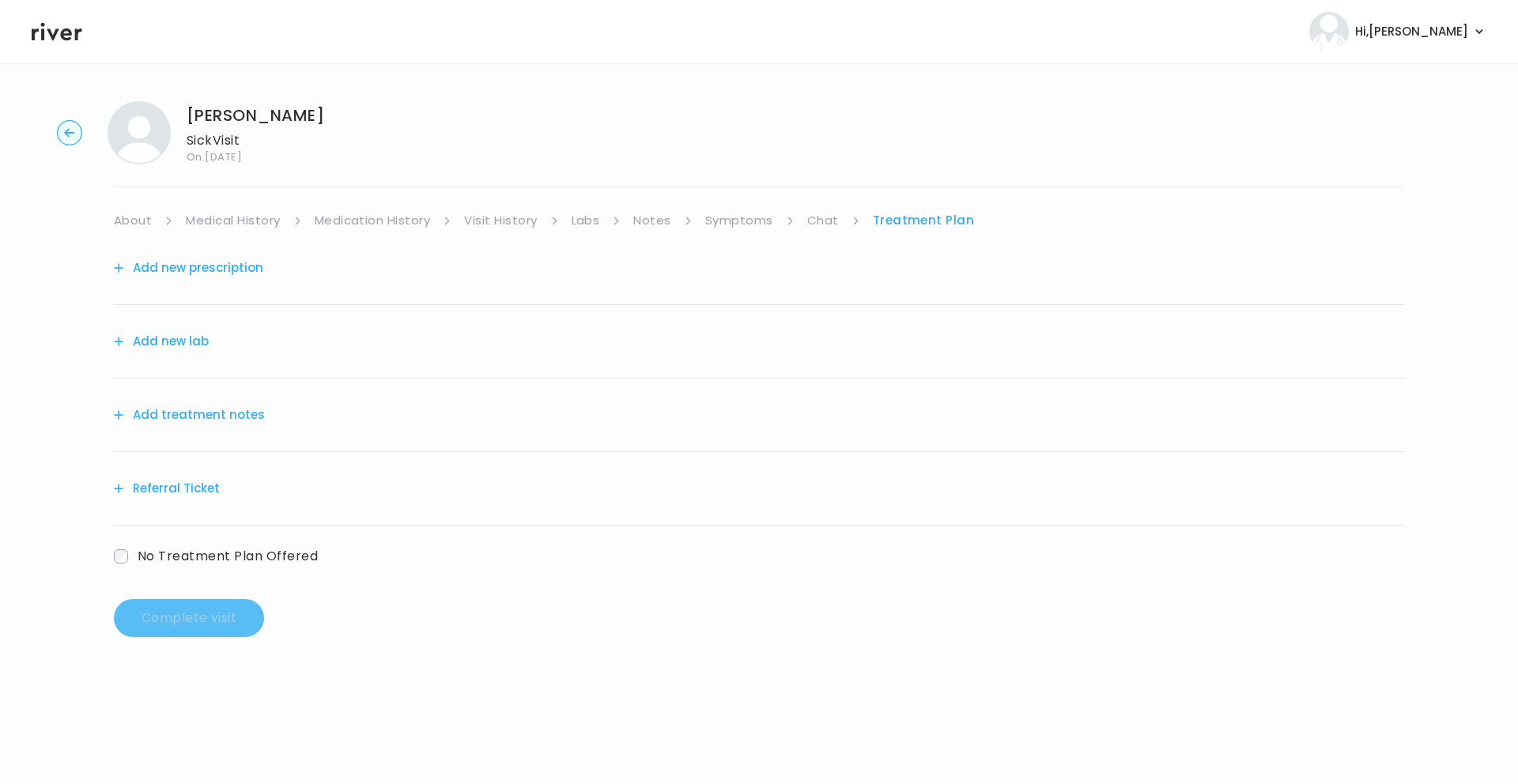 click on "Add treatment notes" at bounding box center [759, 415] 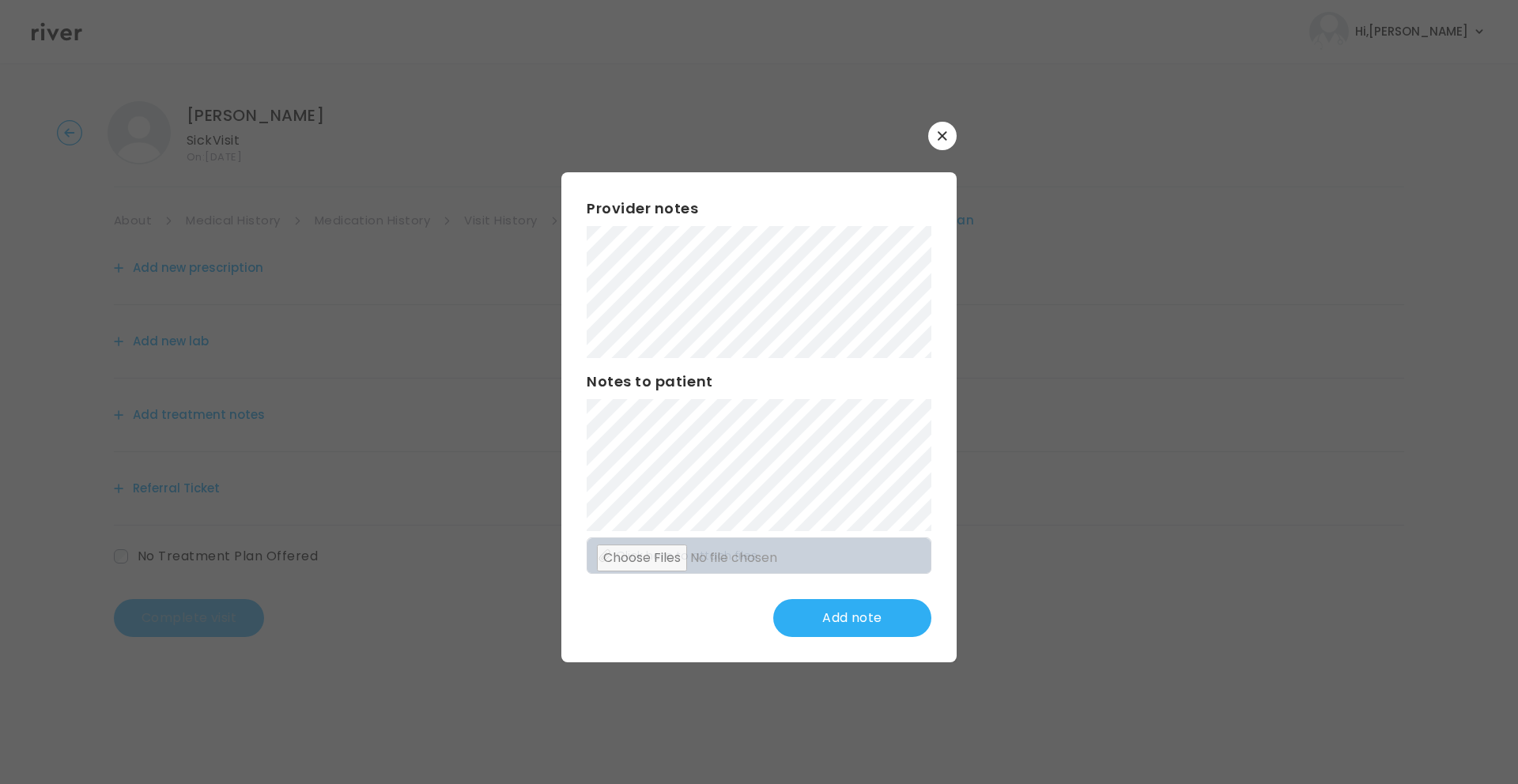 click on "​ Provider notes Notes to patient Click here to attach files Add note" at bounding box center (759, 392) 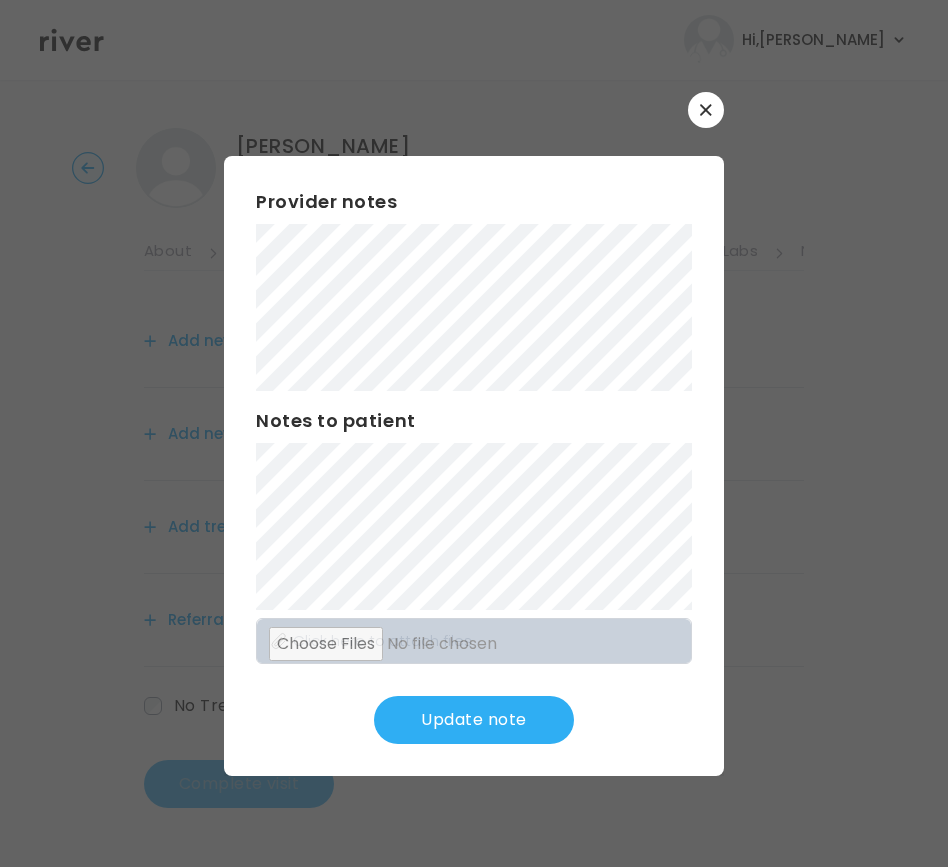 click on "Update note" at bounding box center (474, 720) 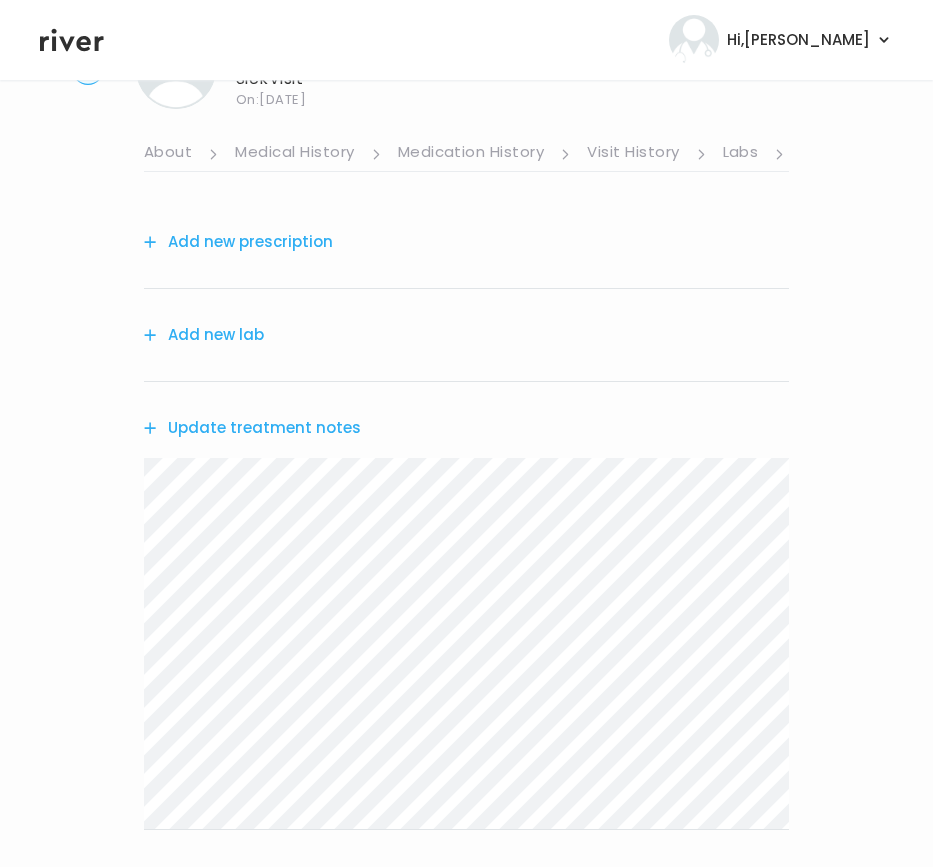 scroll, scrollTop: 0, scrollLeft: 0, axis: both 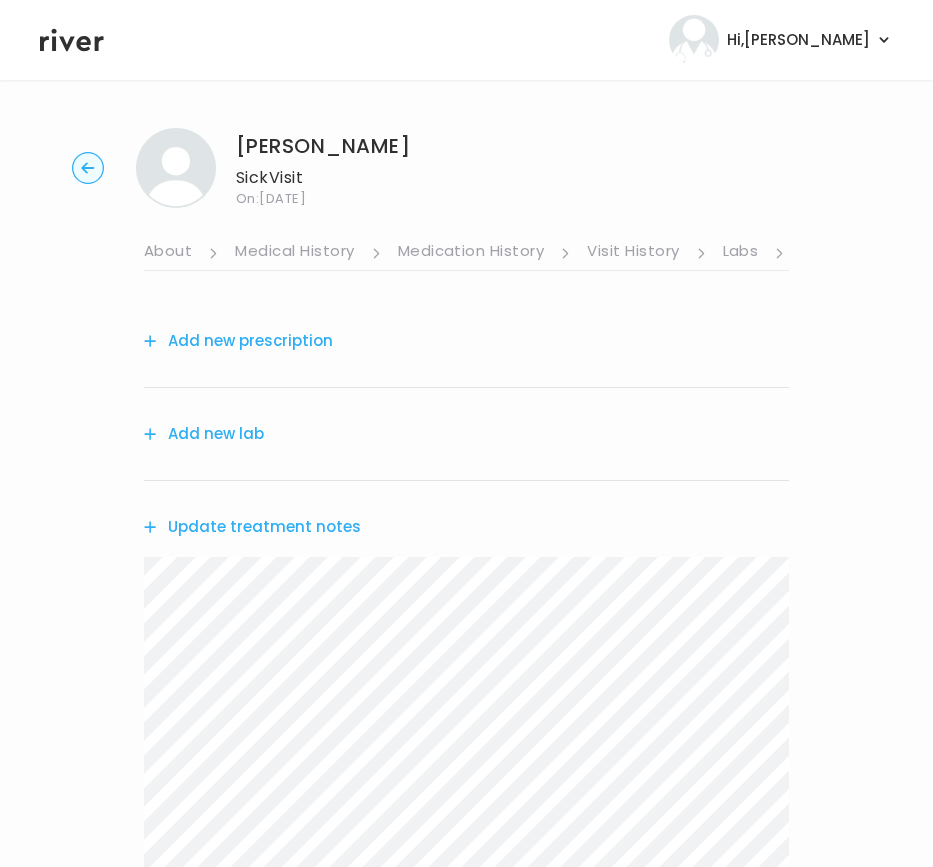 click on "Add new prescription" at bounding box center [238, 341] 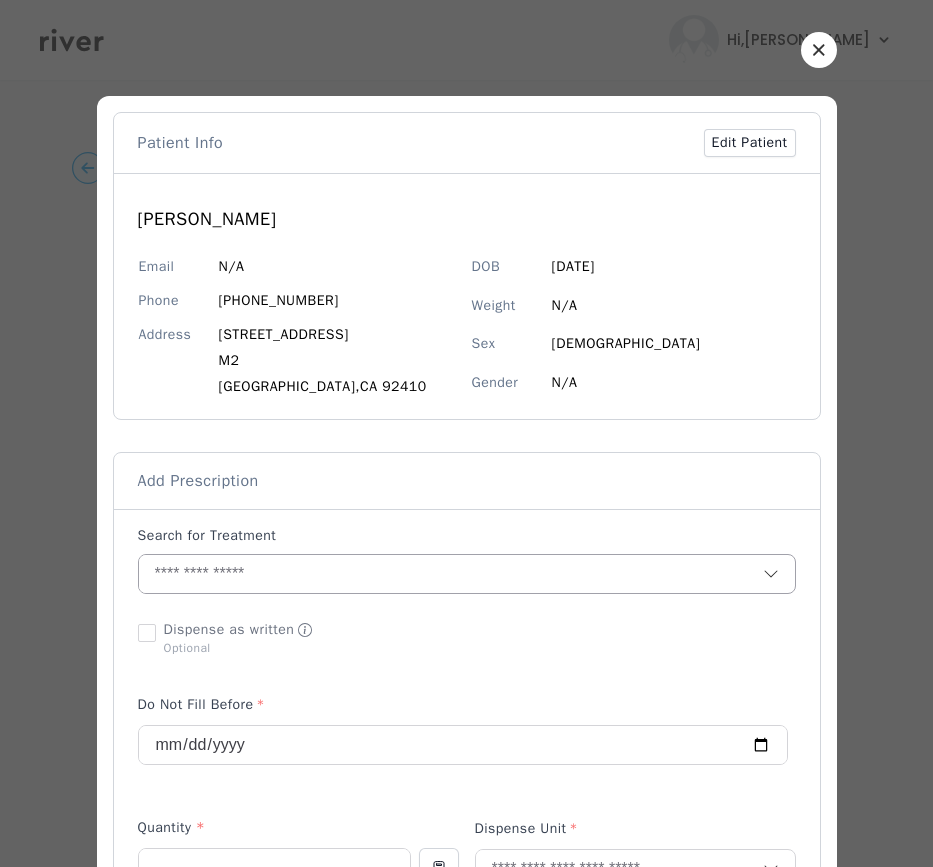 click at bounding box center (451, 574) 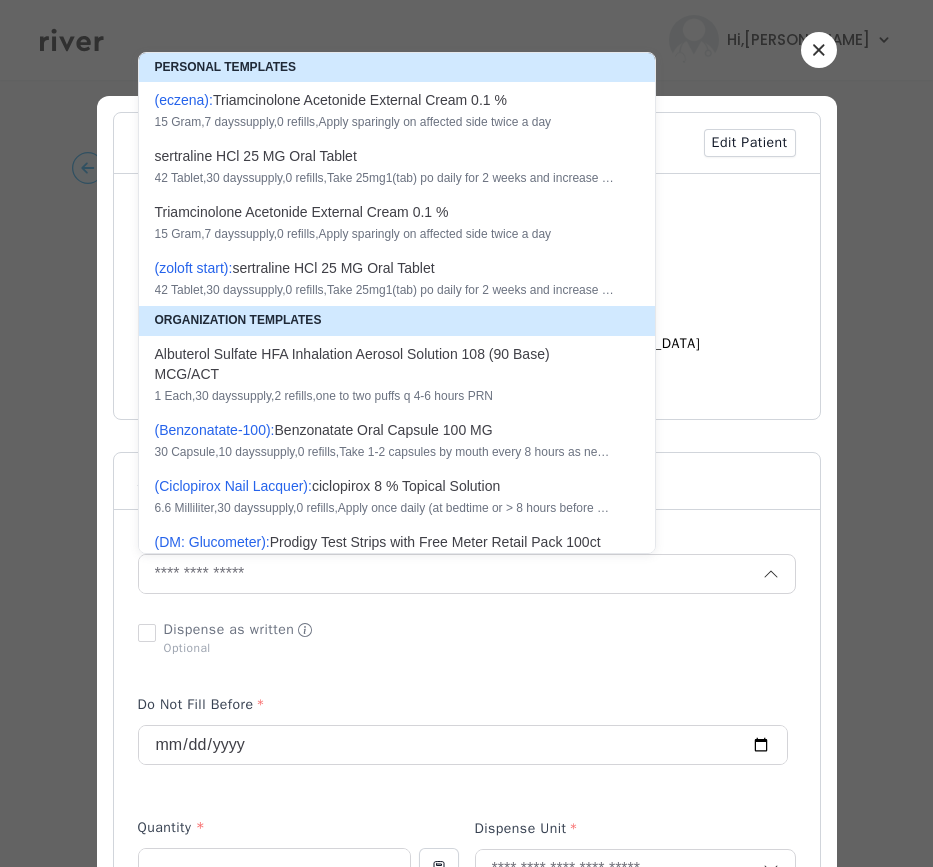 click on "( B e n z o n a t a t e - 1 0 0 ):  B e n z o n a t a t e   O r a l   C a p s u l e   1 0 0   M G" at bounding box center [385, 430] 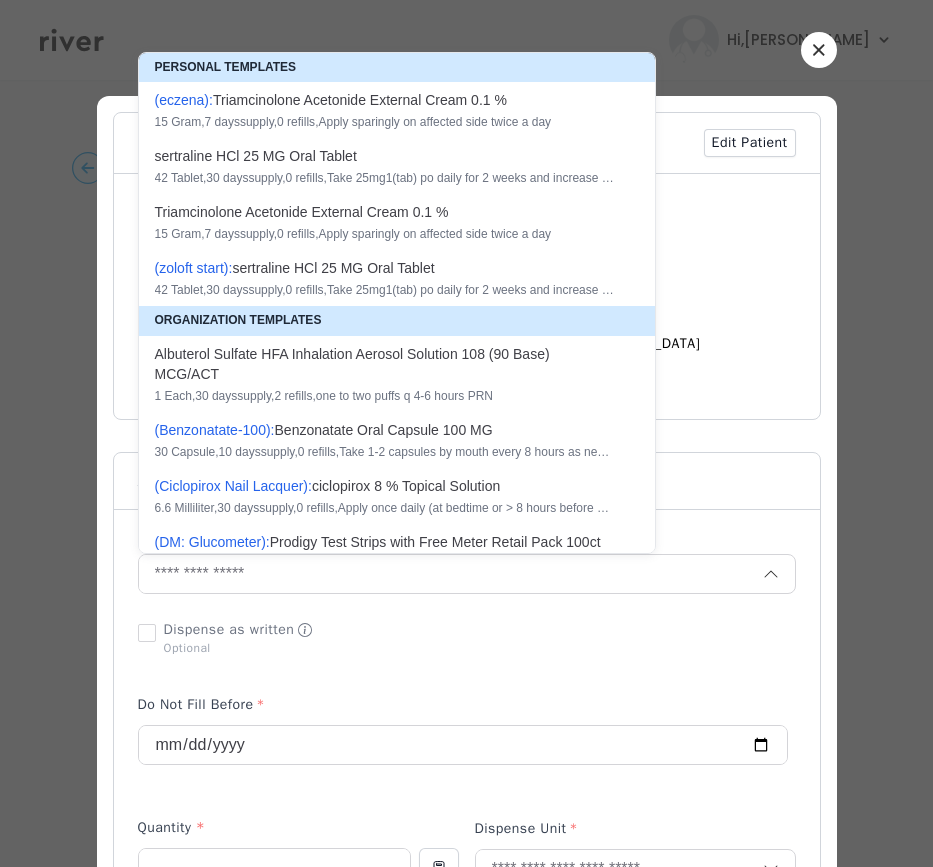 type on "**********" 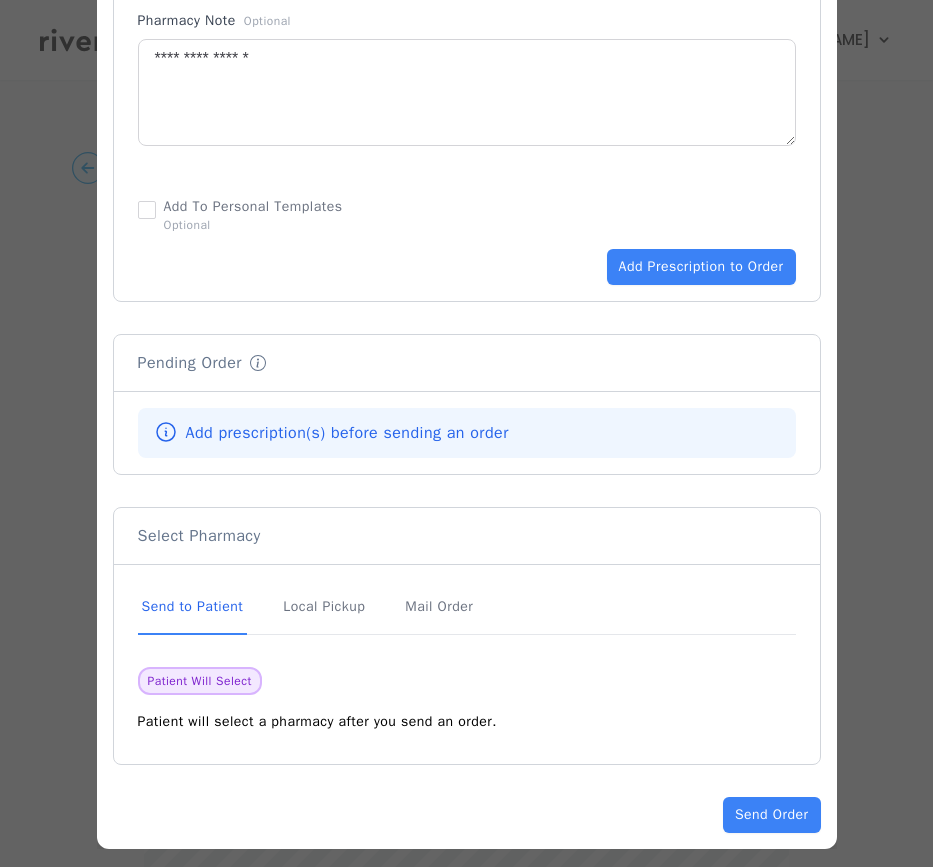 scroll, scrollTop: 1234, scrollLeft: 0, axis: vertical 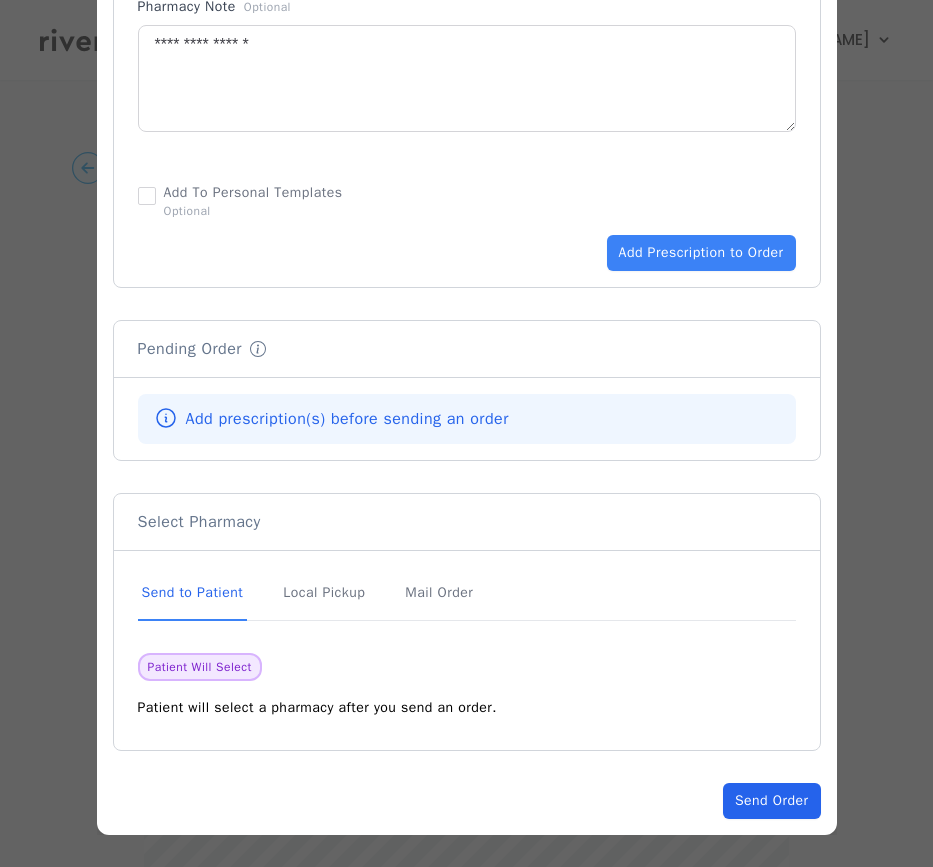 click on "Send Order" 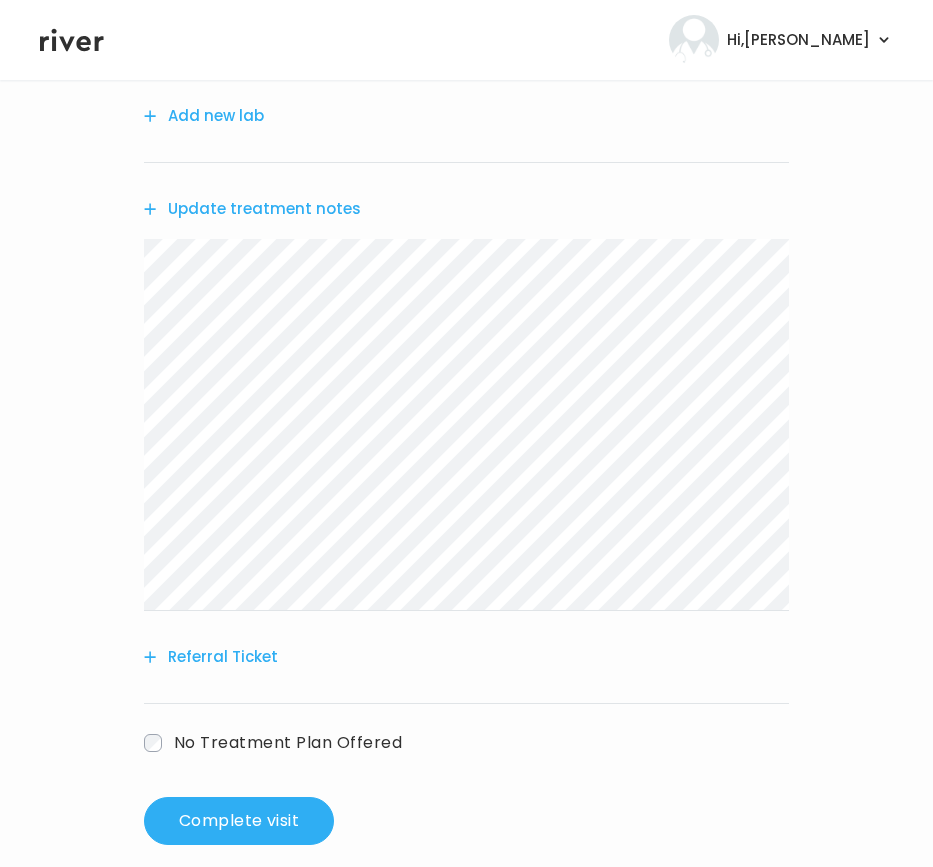 scroll, scrollTop: 344, scrollLeft: 0, axis: vertical 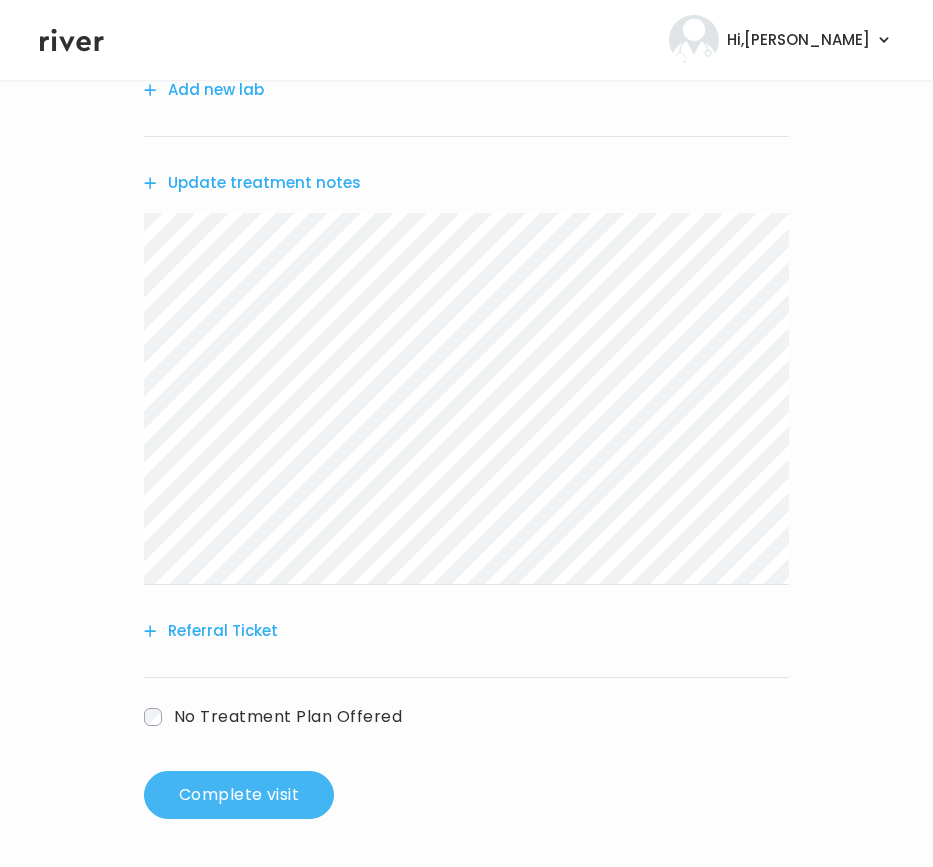 click on "Complete visit" at bounding box center (239, 795) 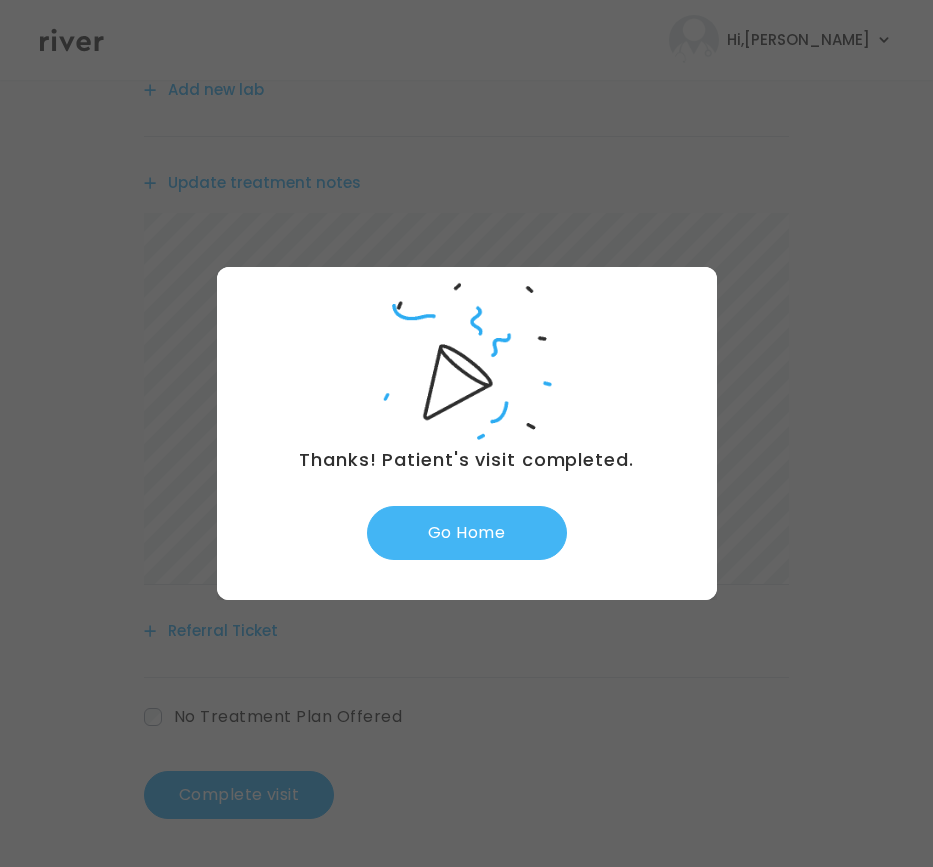click on "Go Home" at bounding box center (467, 533) 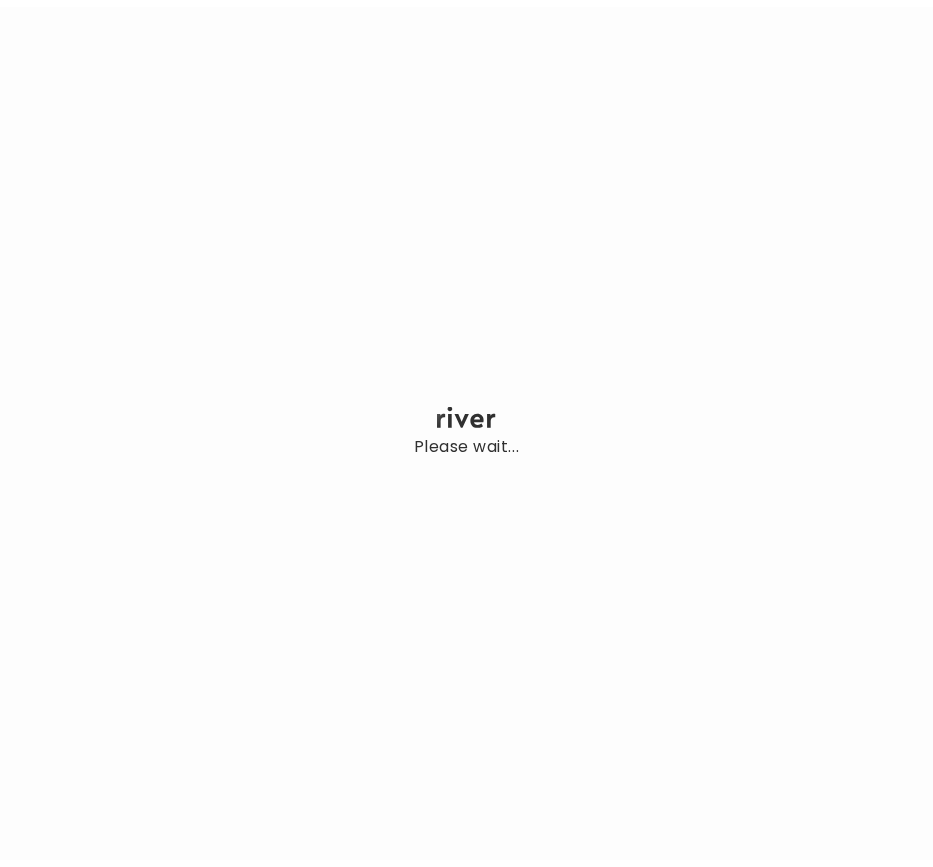 scroll, scrollTop: 0, scrollLeft: 0, axis: both 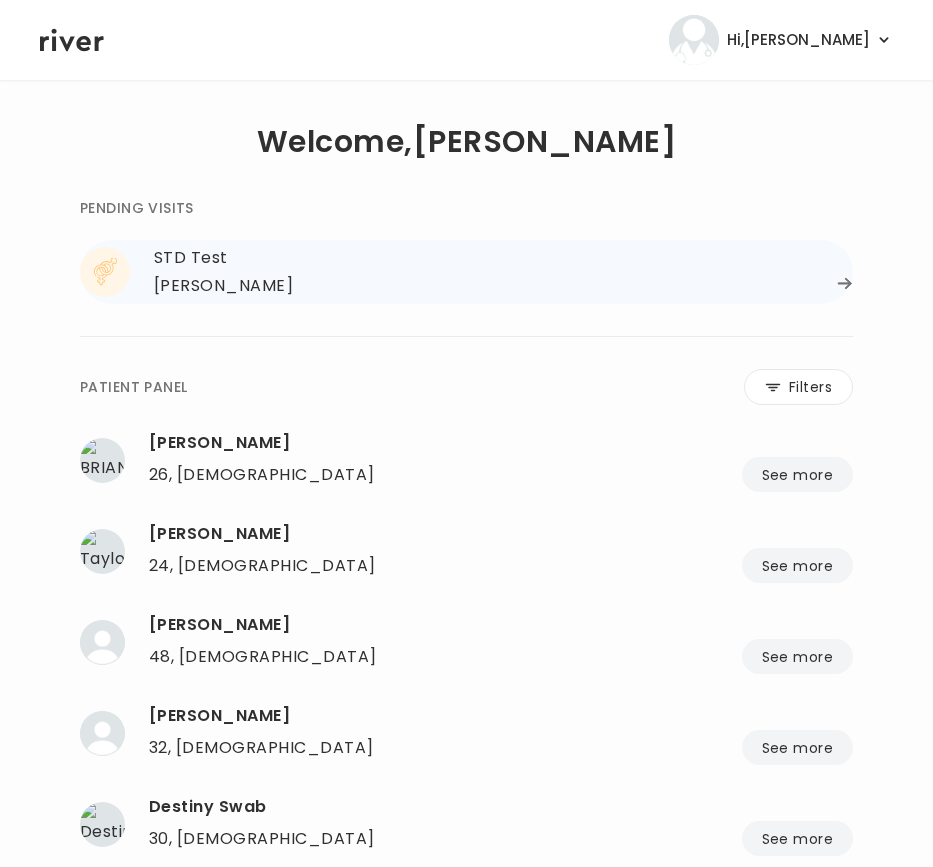 click 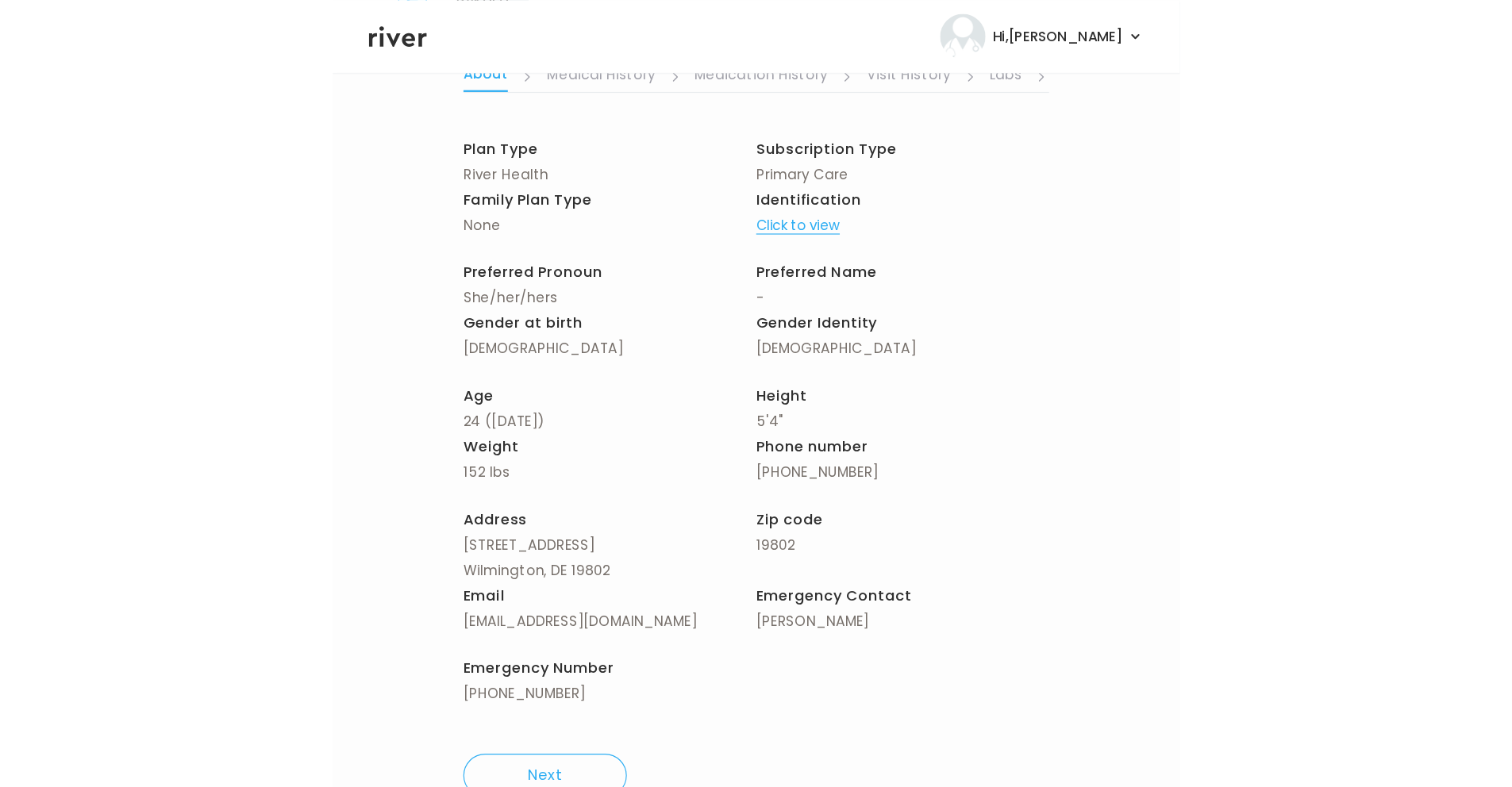 scroll, scrollTop: 0, scrollLeft: 0, axis: both 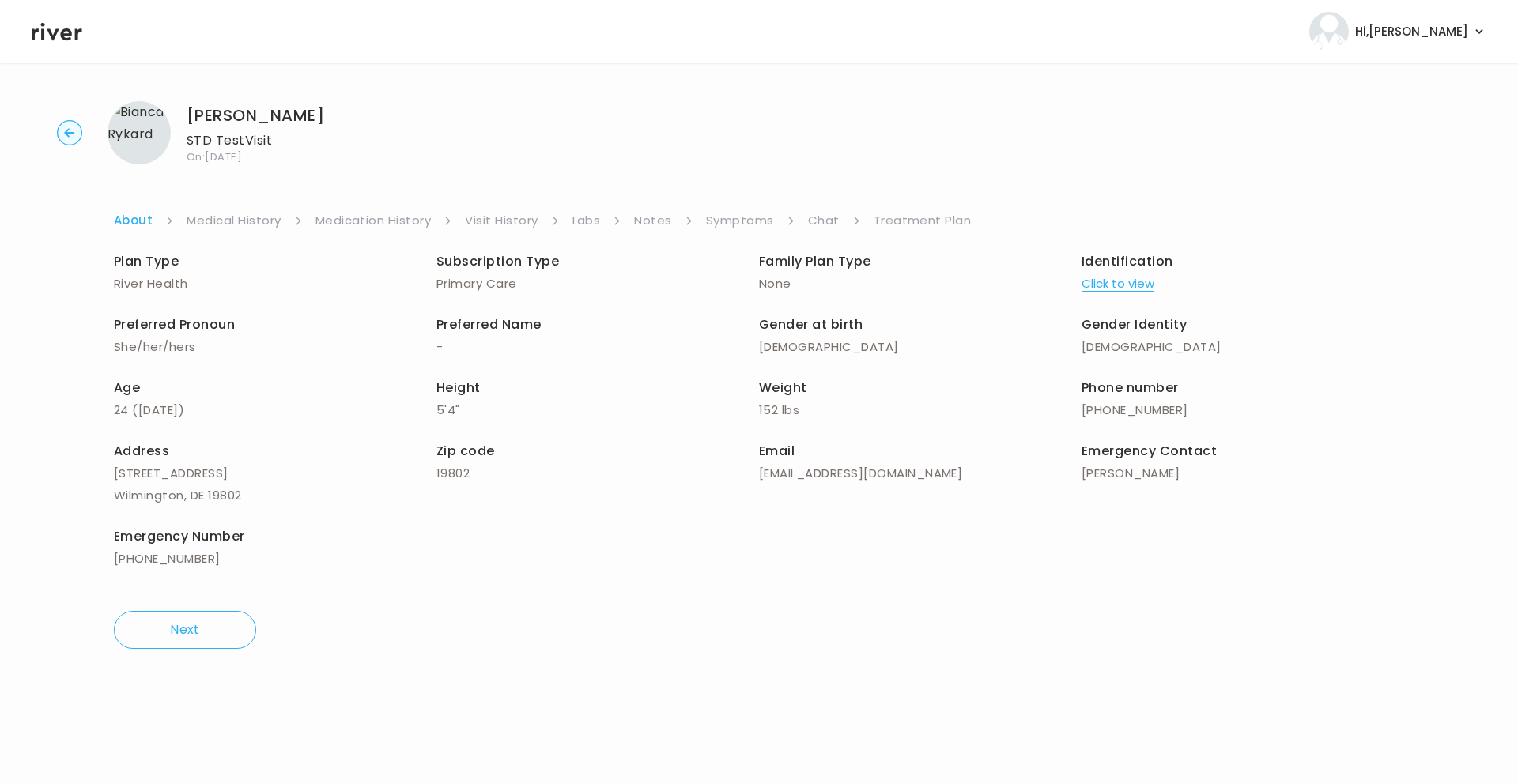 click on "Treatment Plan" at bounding box center [923, 220] 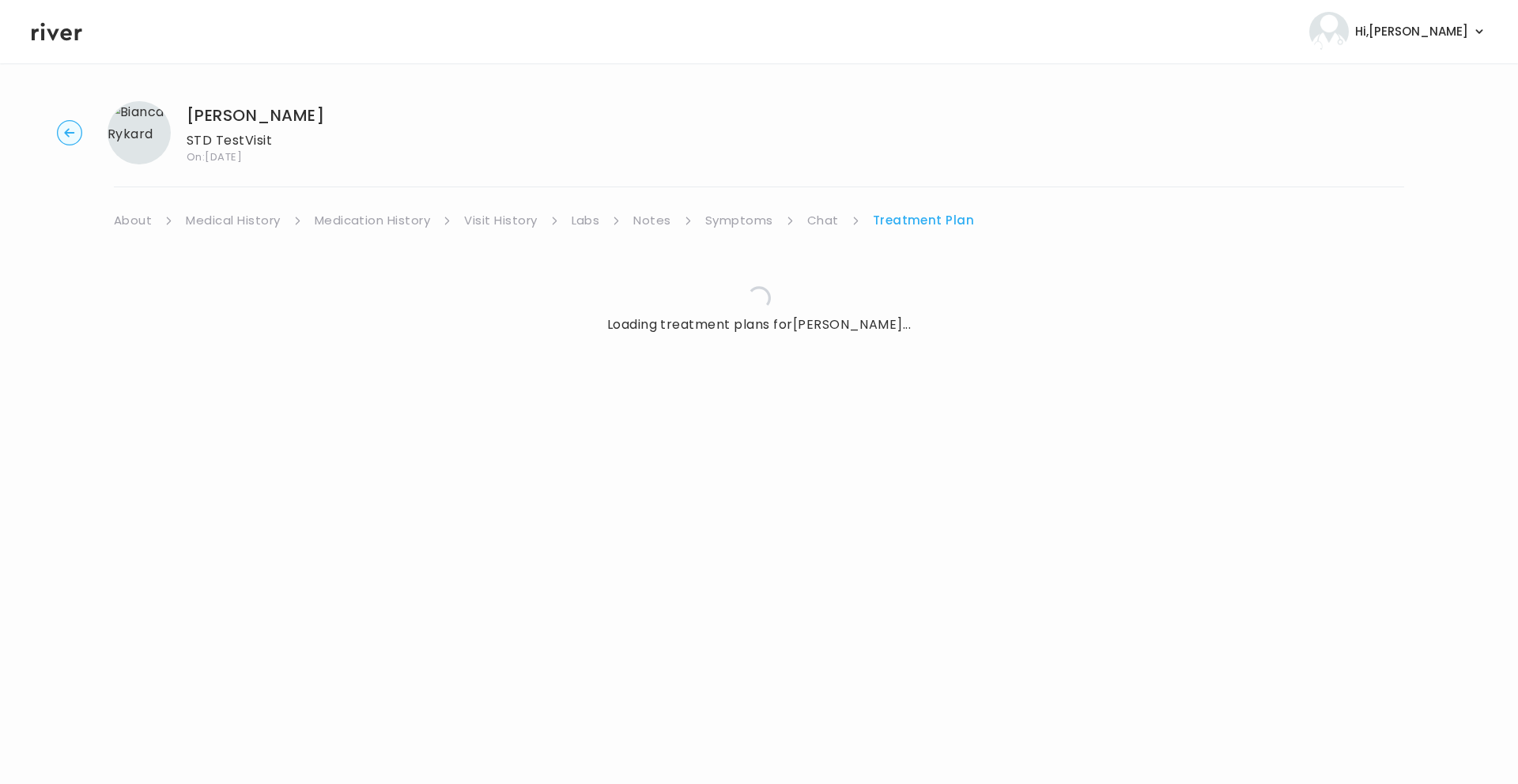 click on "Chat" at bounding box center (823, 220) 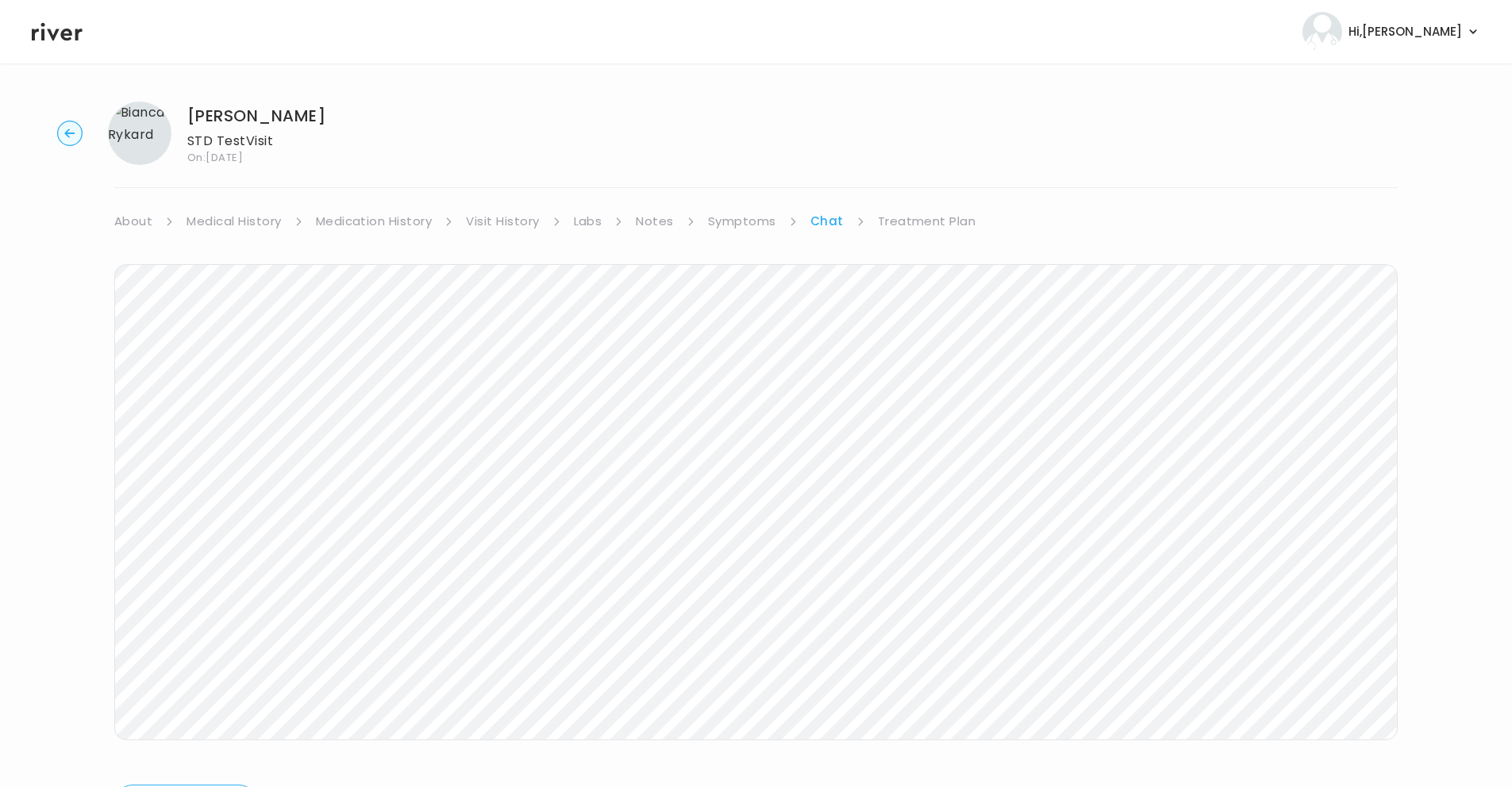 click on "Bianca Rykard STD Test  Visit On:  01 Jul 2025 About Medical History Medication History Visit History Labs Notes Symptoms Chat Treatment Plan Next Ping message sent" at bounding box center (756, 472) 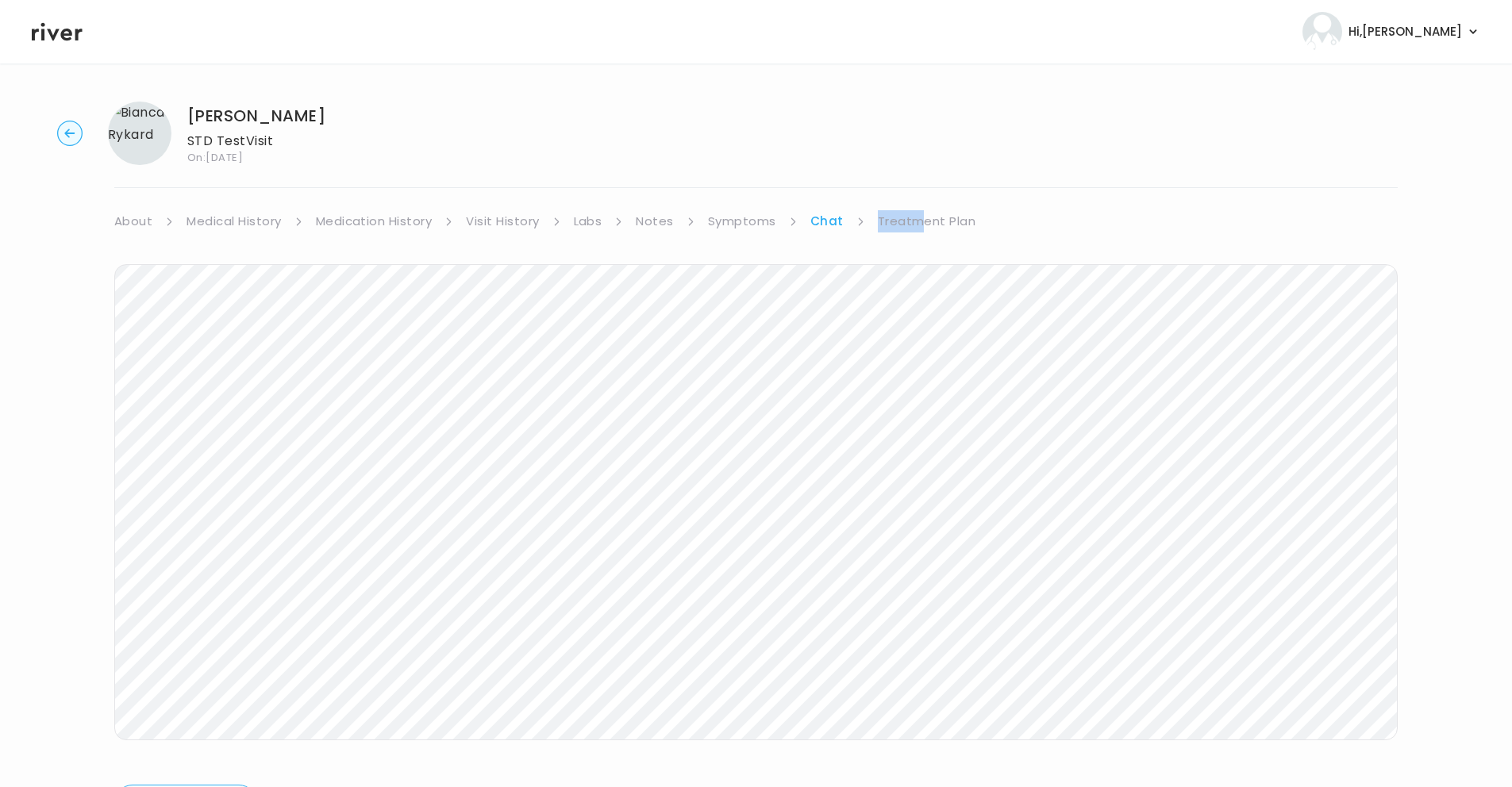 click on "Treatment Plan" at bounding box center [927, 221] 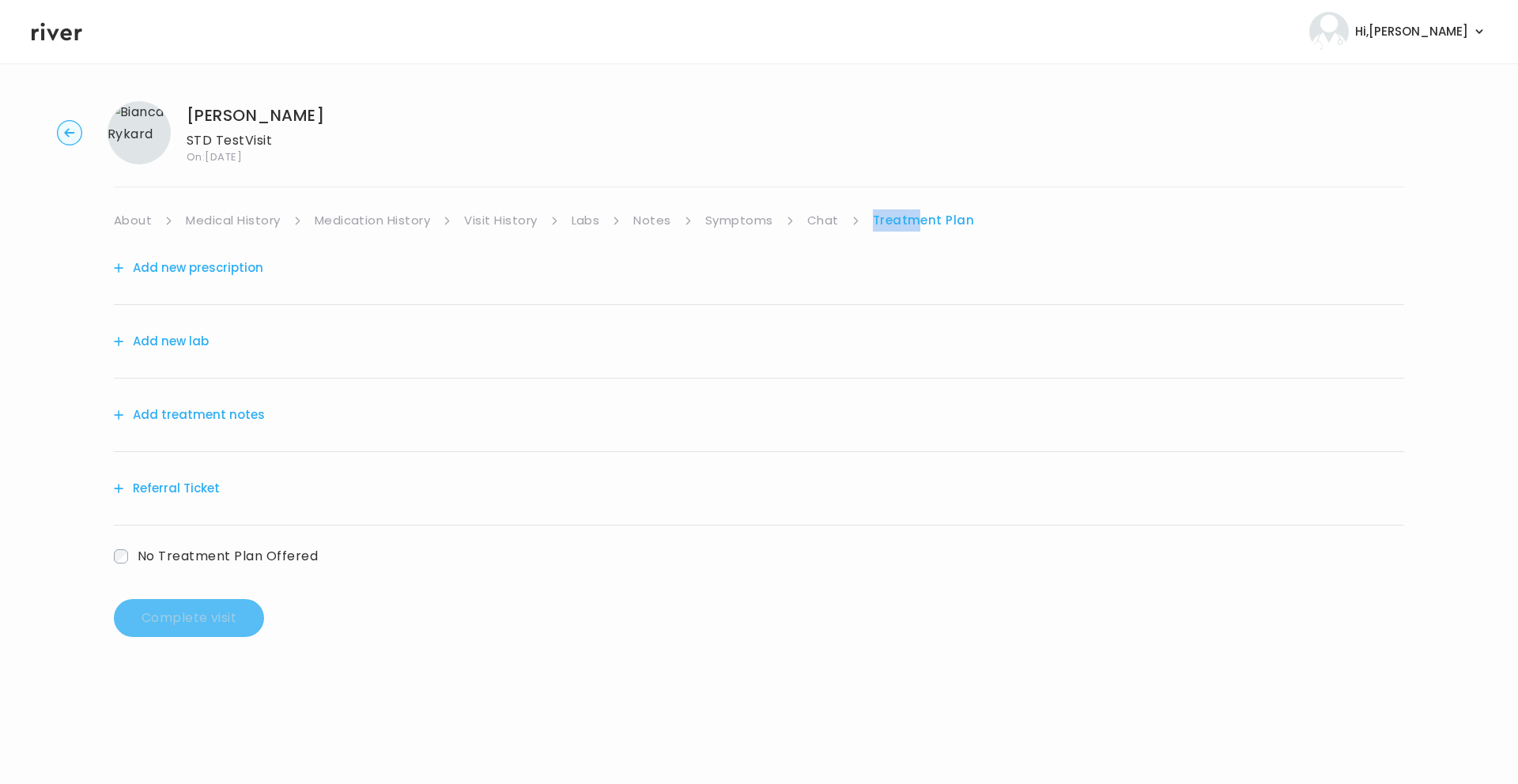 click on "Symptoms" at bounding box center [739, 220] 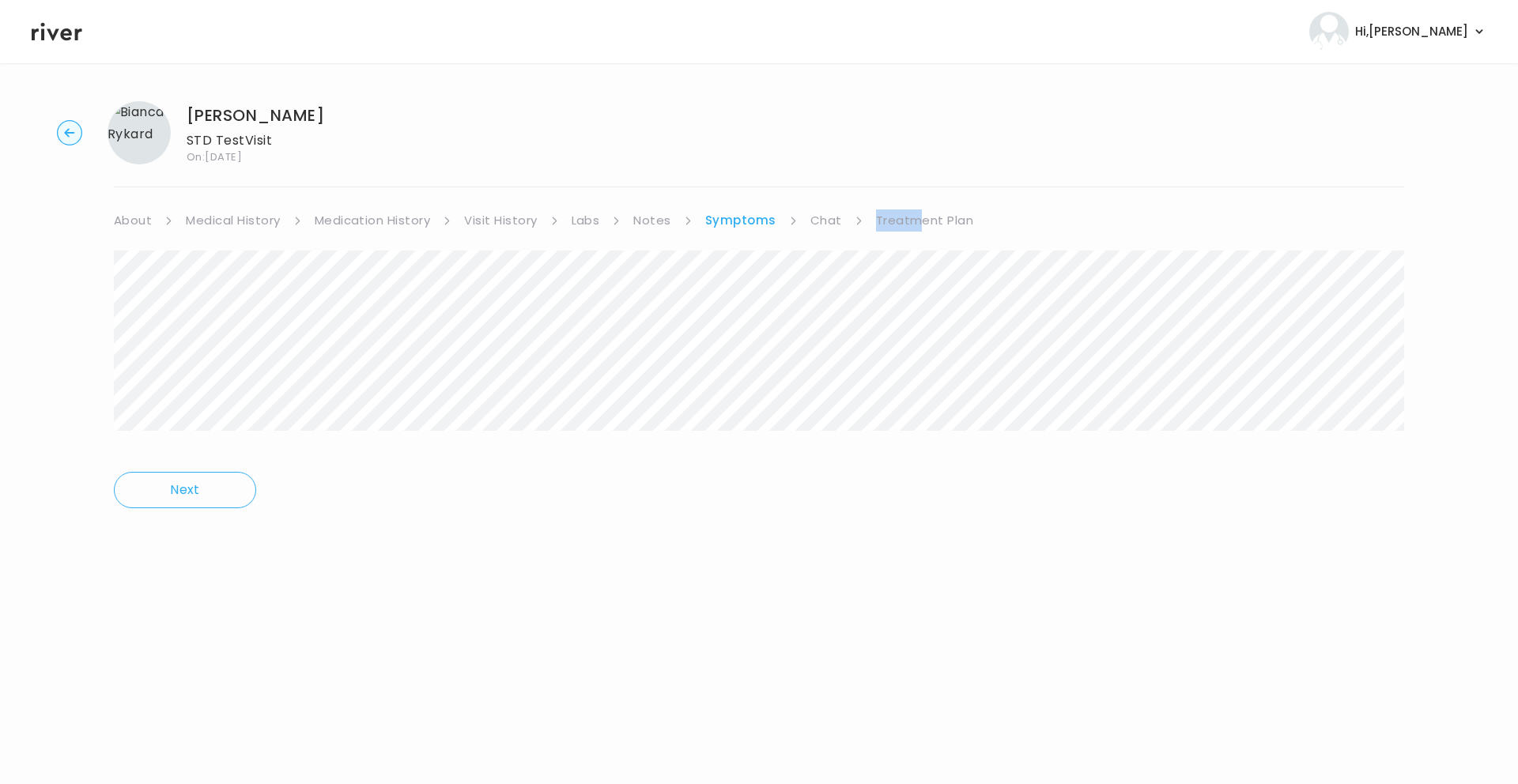 click on "Labs" at bounding box center [586, 220] 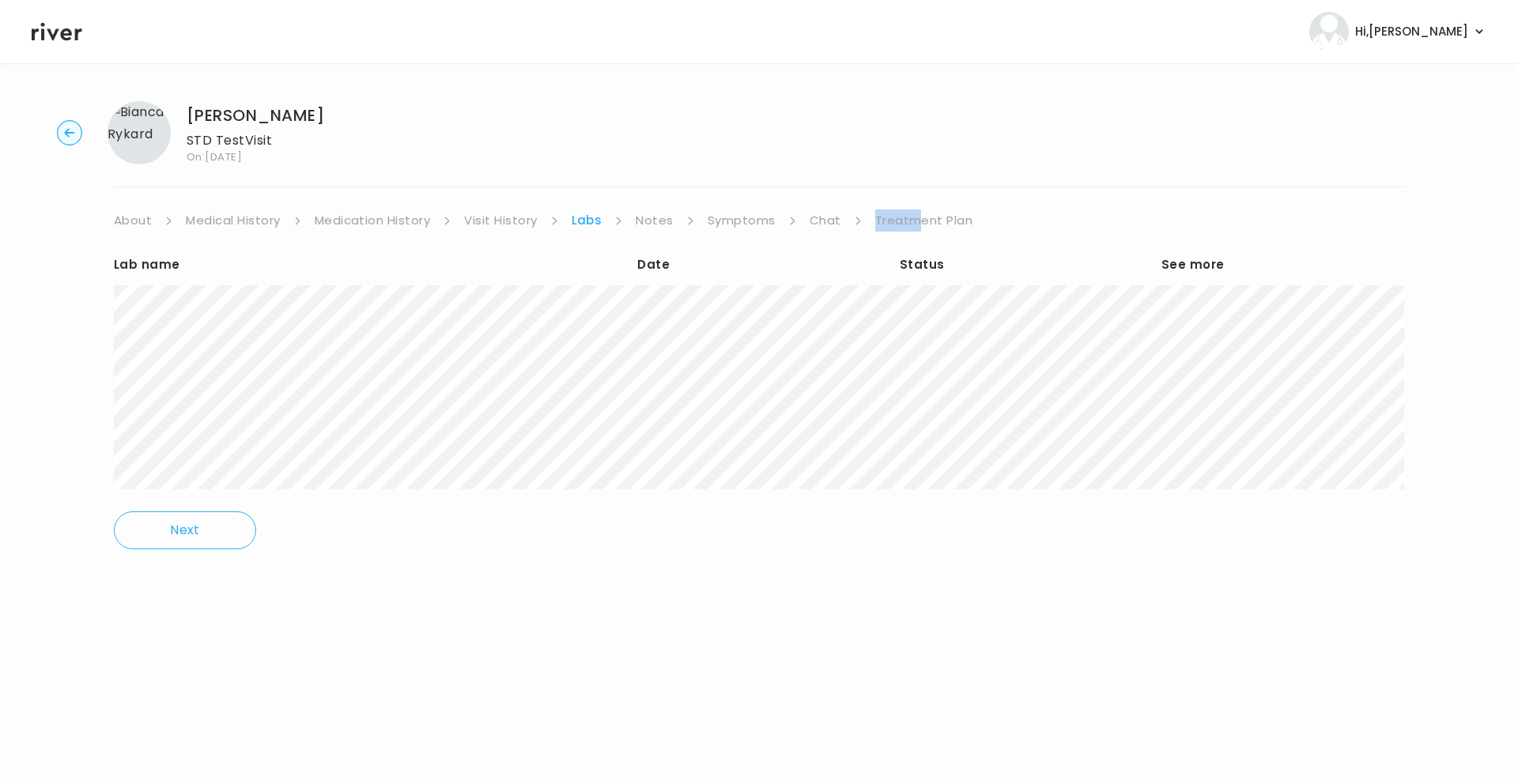 click on "Visit History" at bounding box center (500, 220) 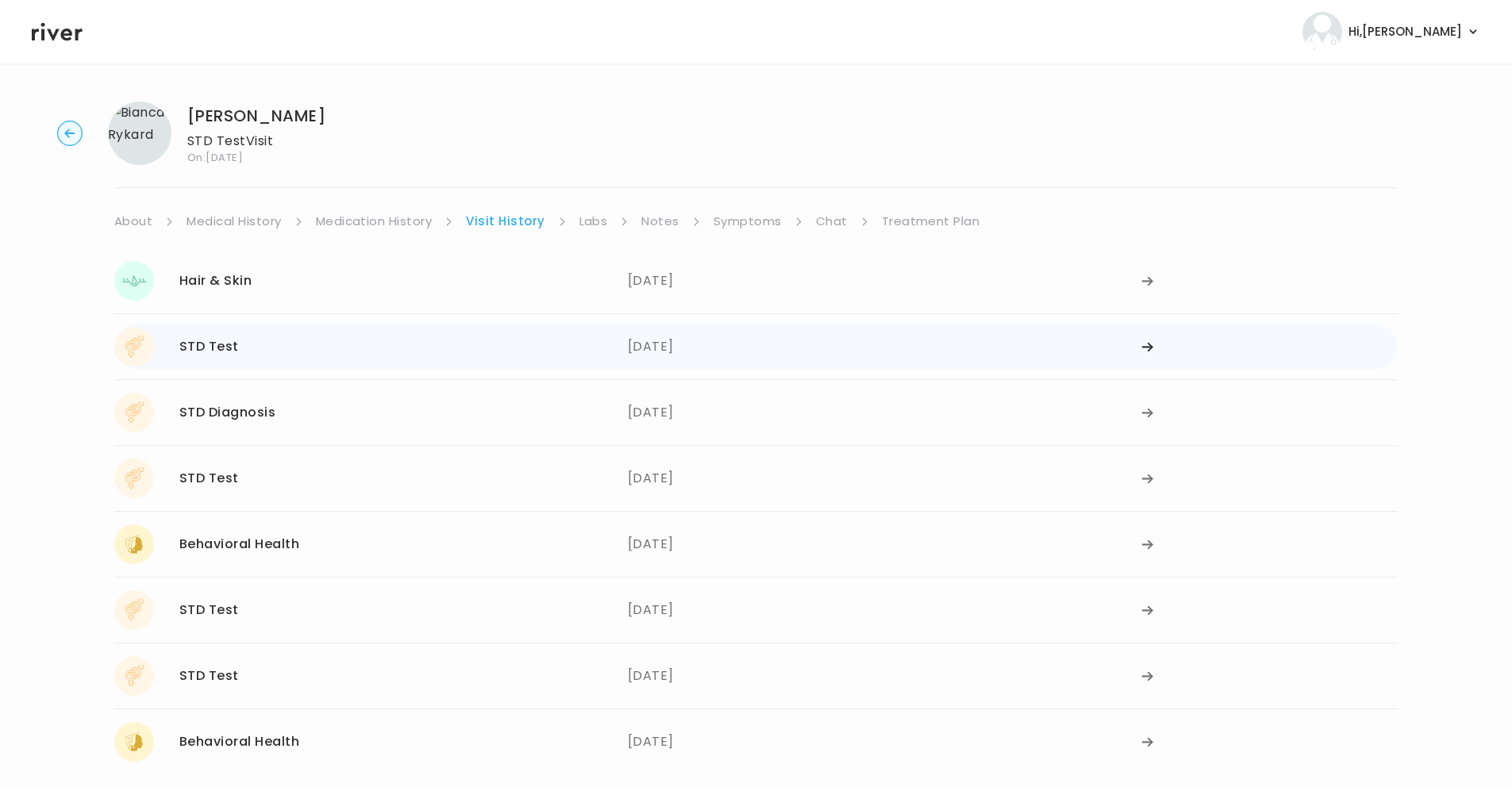click on "[DATE]" at bounding box center [884, 347] 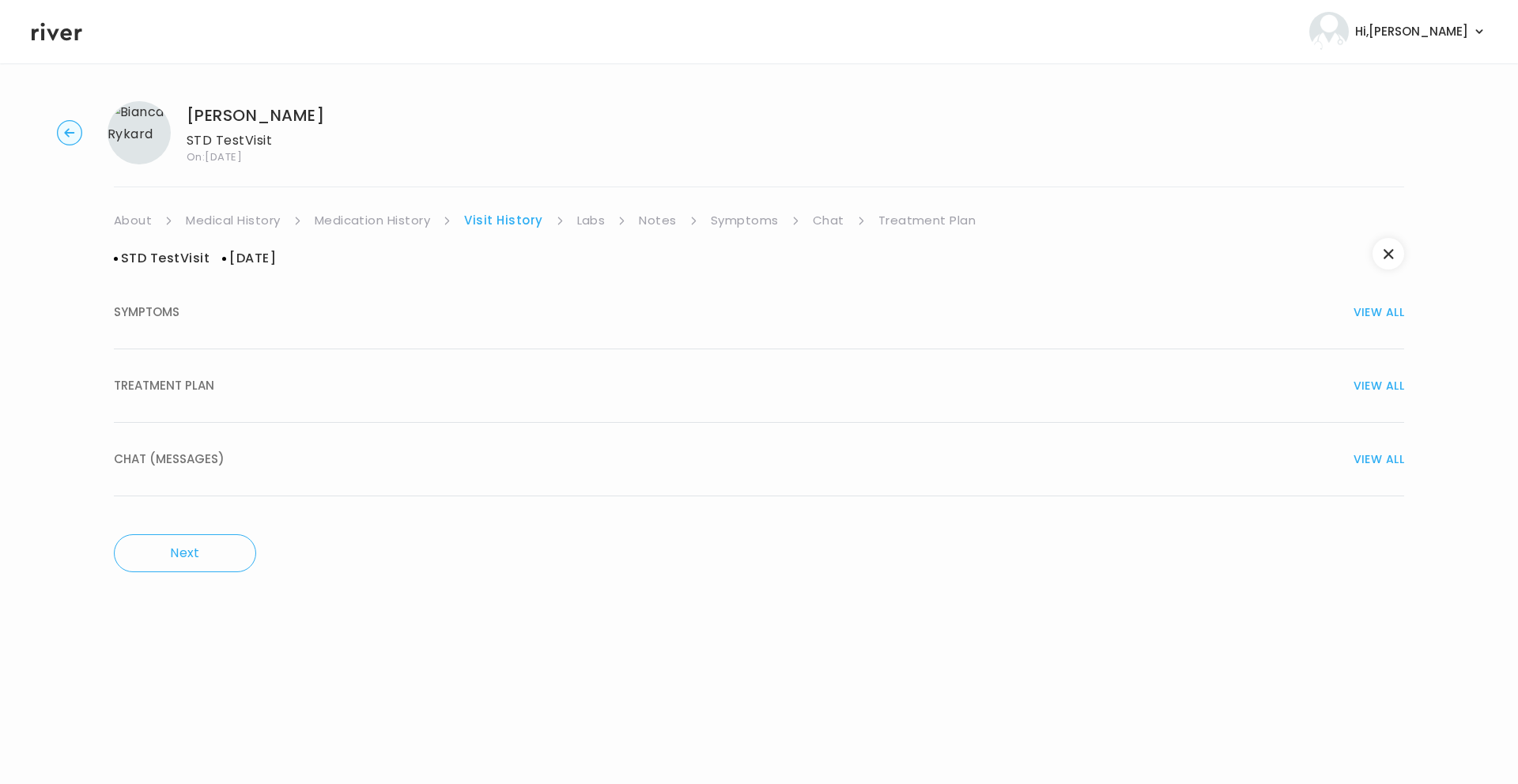 click on "TREATMENT PLAN VIEW ALL" at bounding box center (759, 386) 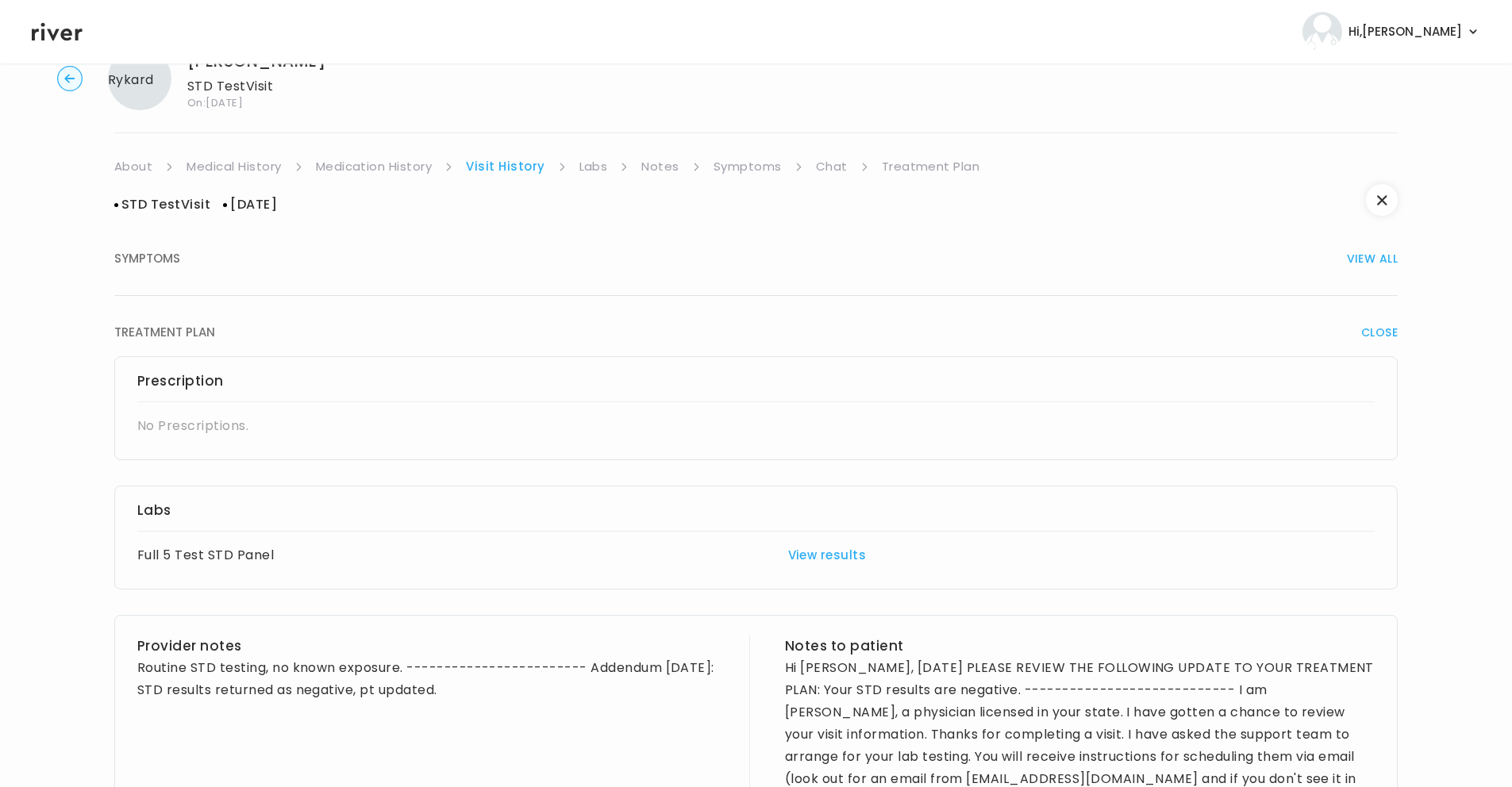 scroll, scrollTop: 0, scrollLeft: 0, axis: both 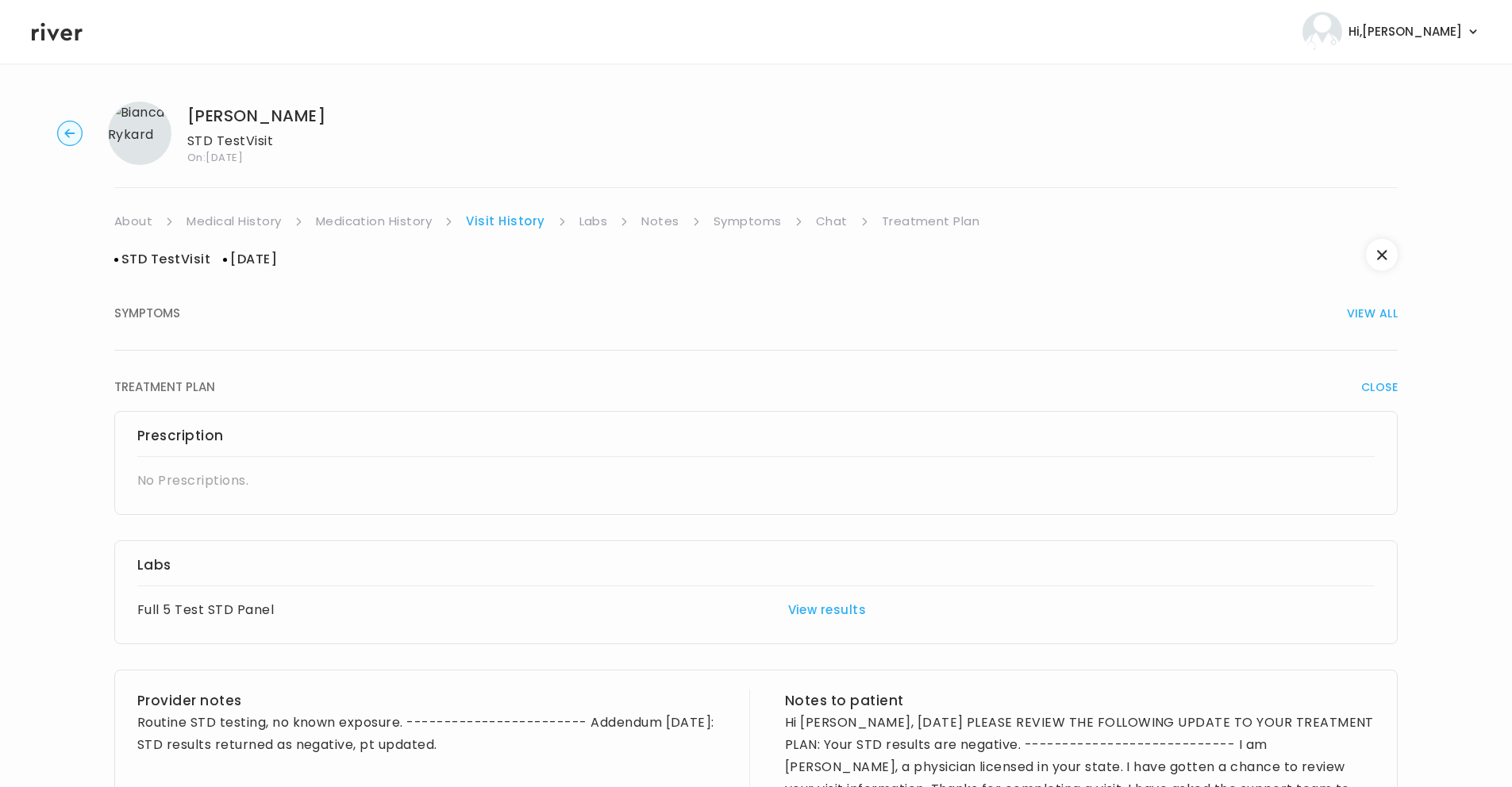 click on "Symptoms" at bounding box center (748, 221) 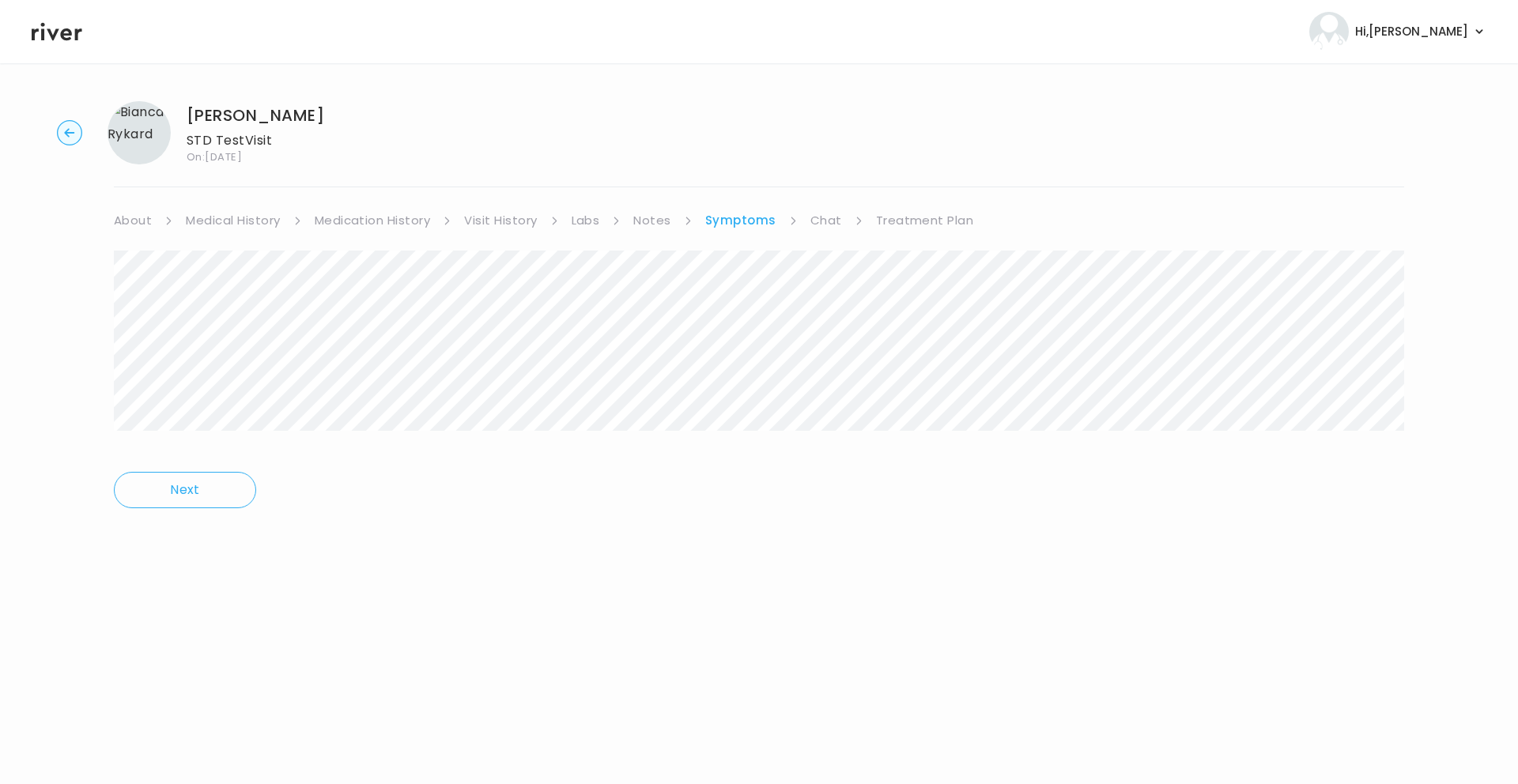 click on "Visit History" at bounding box center (500, 220) 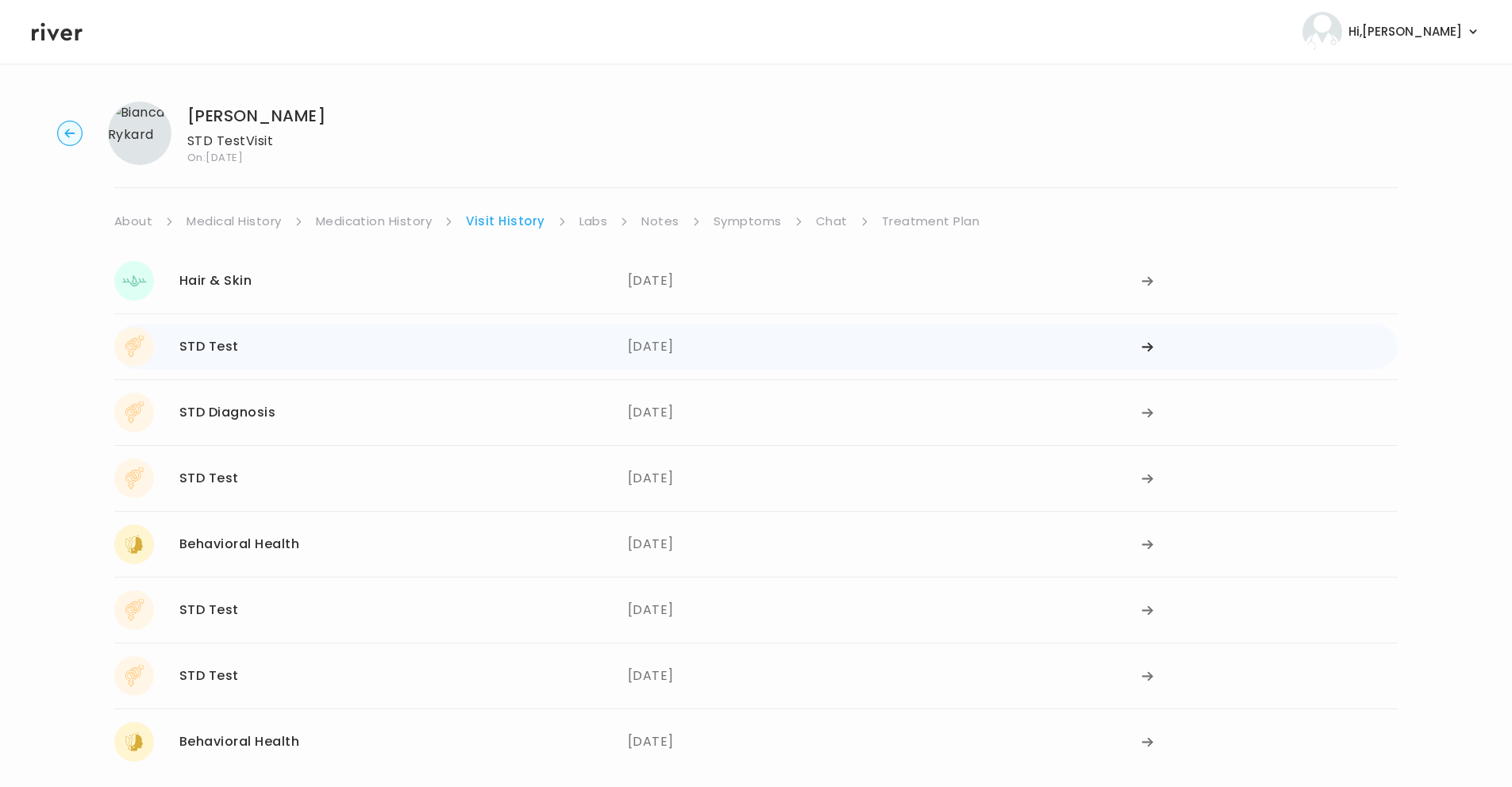 click on "[DATE]" at bounding box center [884, 347] 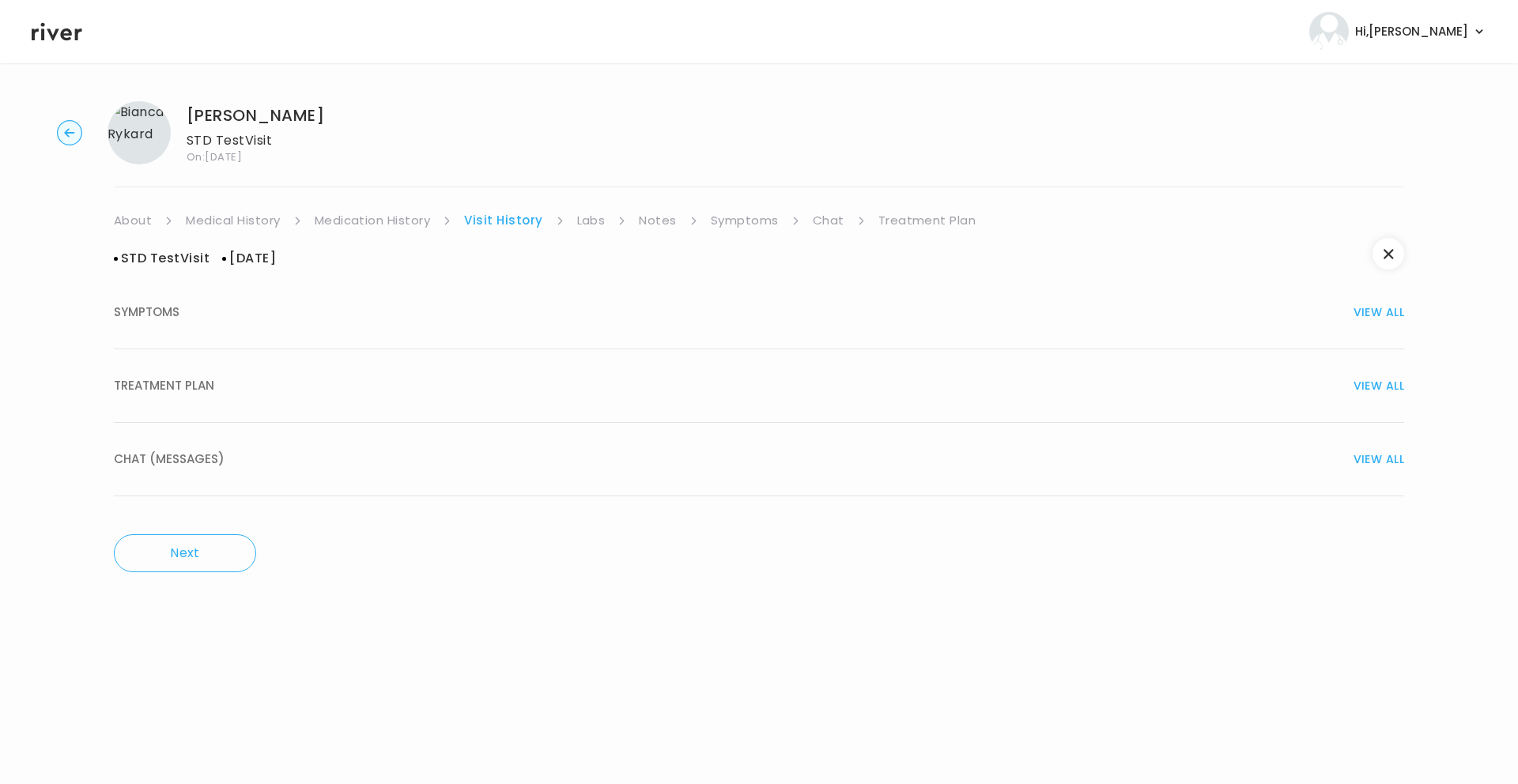 click on "TREATMENT PLAN VIEW ALL" at bounding box center (759, 386) 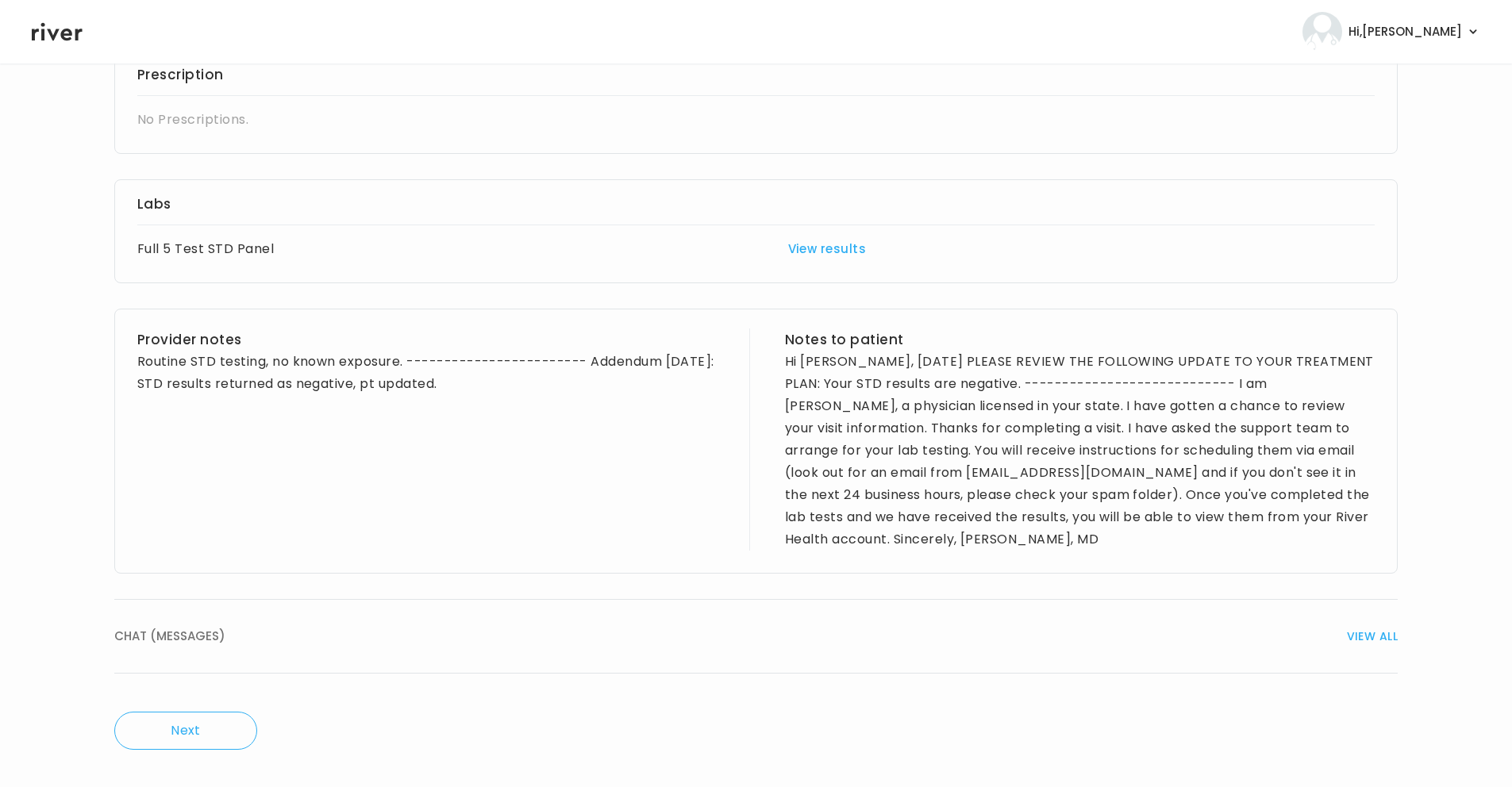 scroll, scrollTop: 362, scrollLeft: 0, axis: vertical 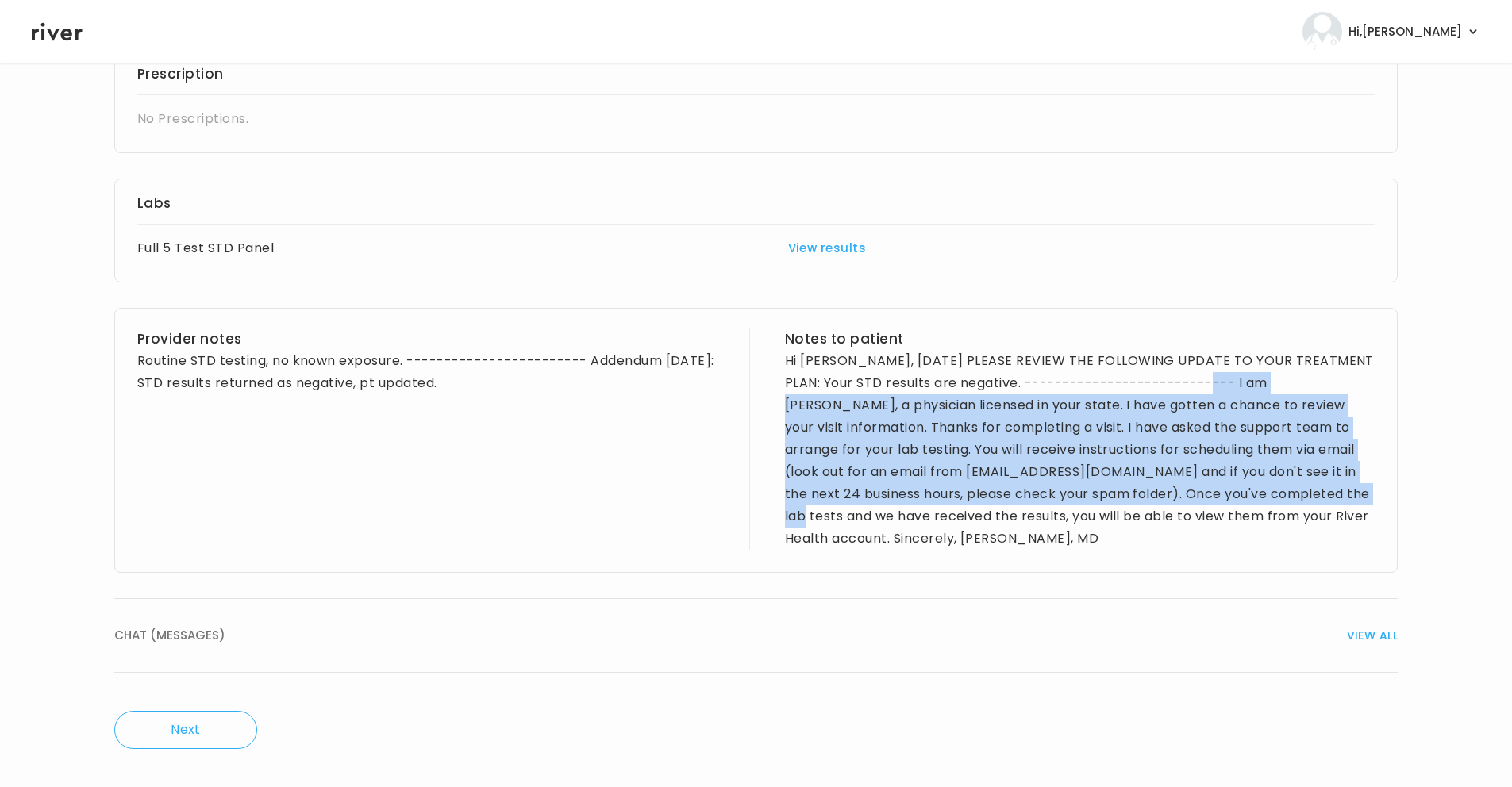 drag, startPoint x: 1192, startPoint y: 383, endPoint x: 1231, endPoint y: 489, distance: 112.94689 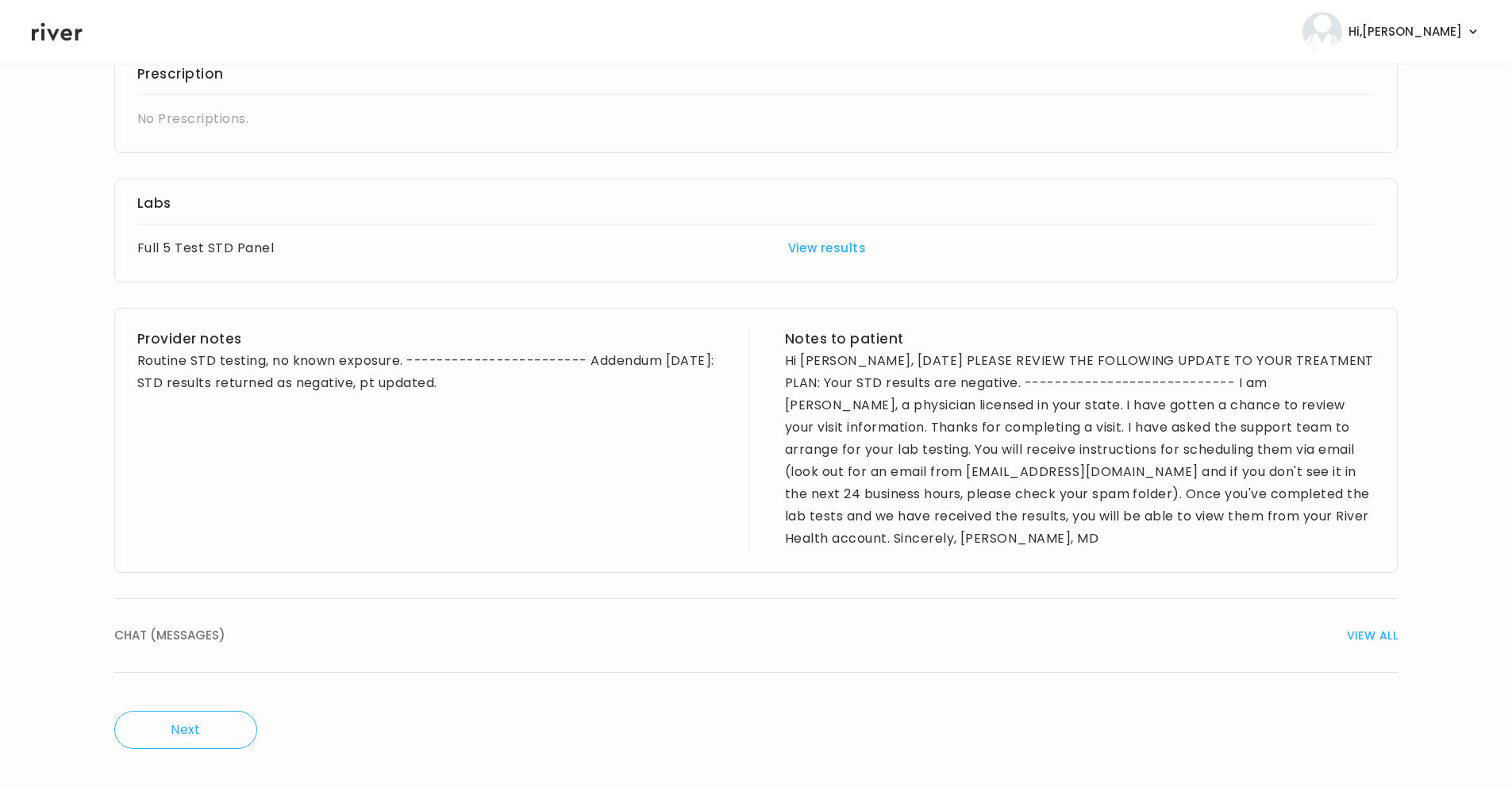 click on "Routine STD testing, no known exposure.
------------------------
Addendum 12/17/2024: STD results returned as negative, pt updated." at bounding box center [432, 372] 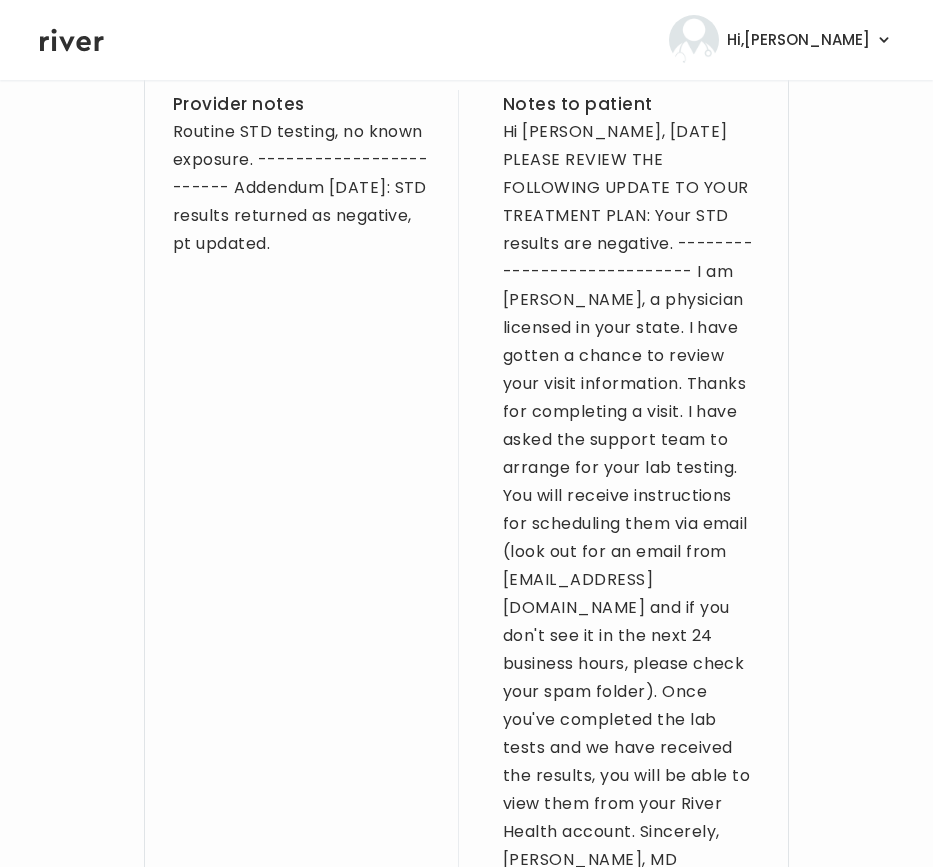 scroll, scrollTop: 746, scrollLeft: 0, axis: vertical 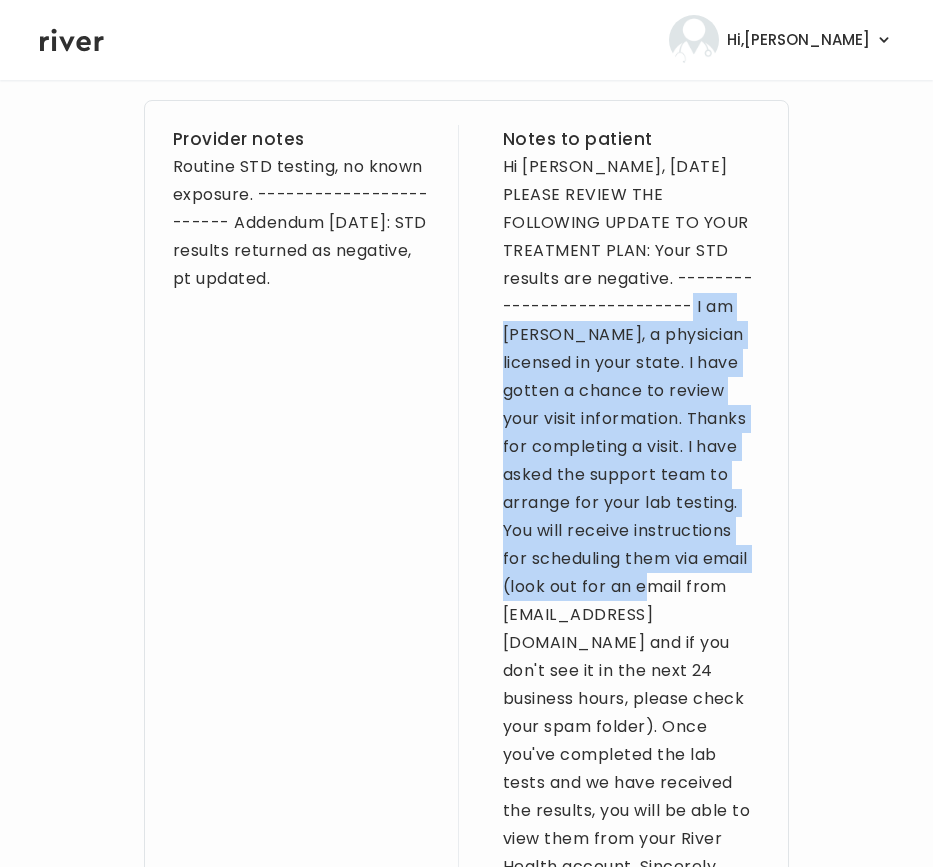 drag, startPoint x: 604, startPoint y: 310, endPoint x: 601, endPoint y: 410, distance: 100.04499 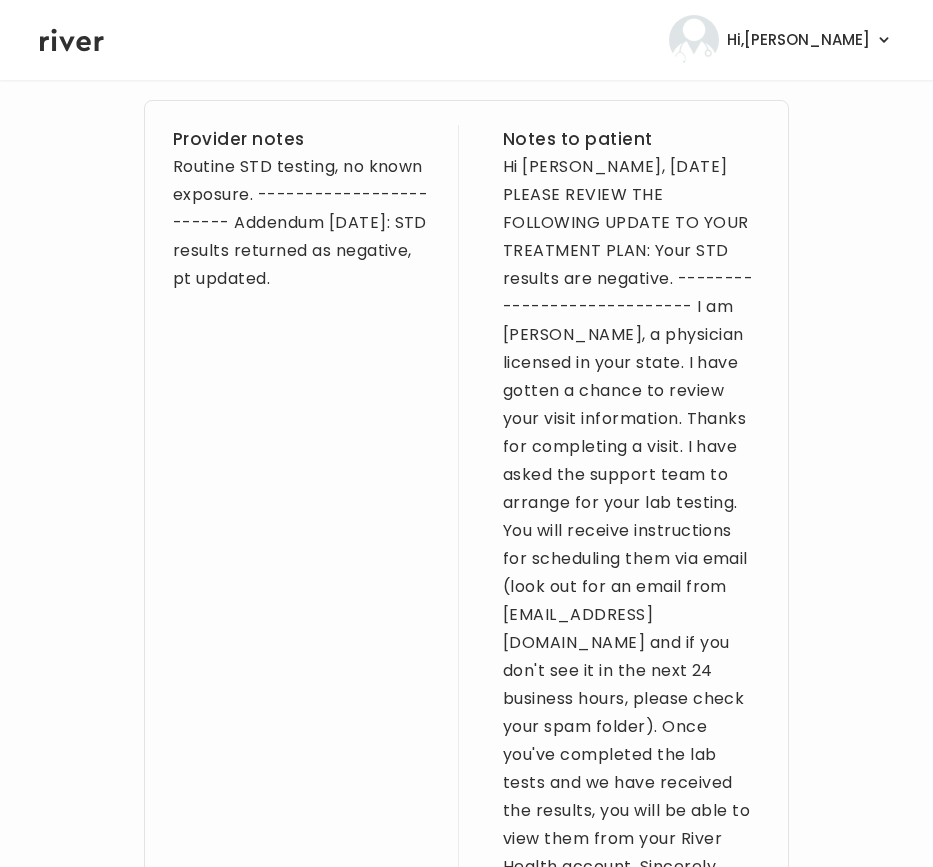 drag, startPoint x: 597, startPoint y: 442, endPoint x: 599, endPoint y: 387, distance: 55.03635 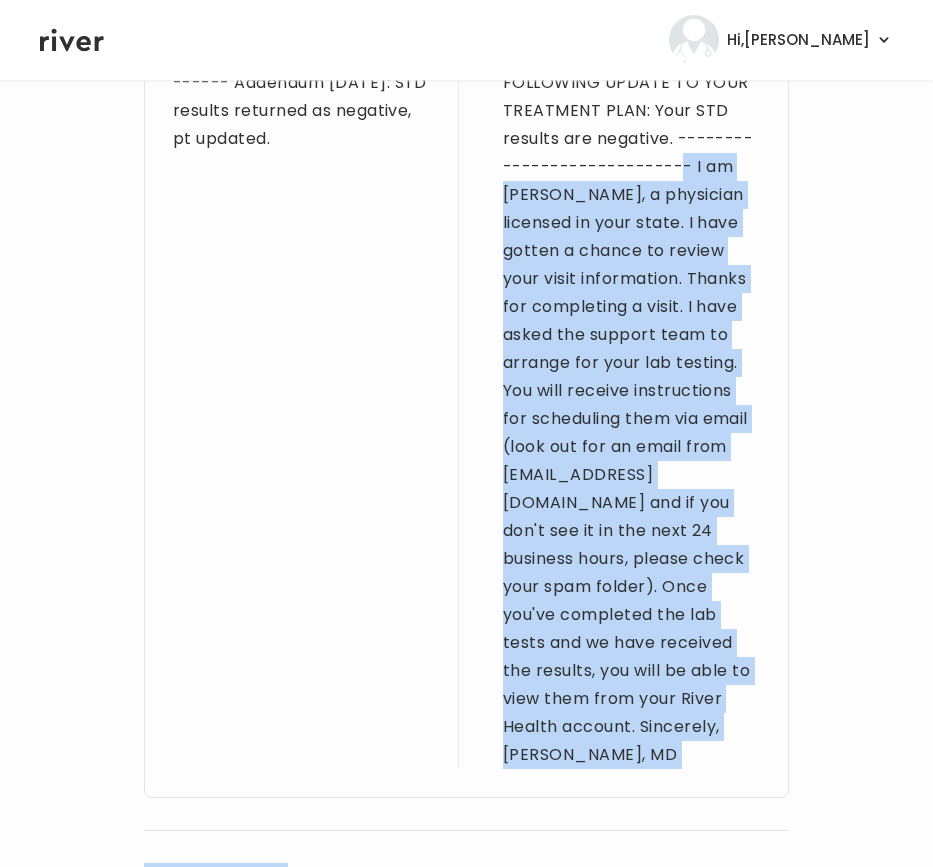 scroll, scrollTop: 889, scrollLeft: 0, axis: vertical 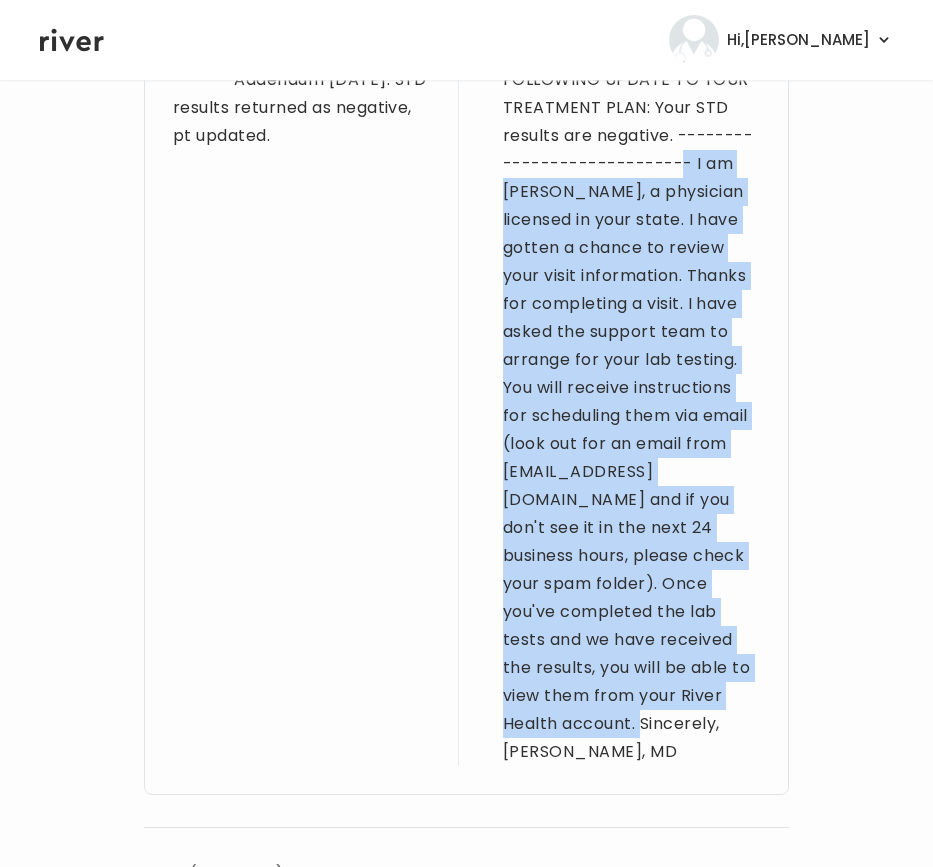 drag, startPoint x: 599, startPoint y: 307, endPoint x: 718, endPoint y: 702, distance: 412.53607 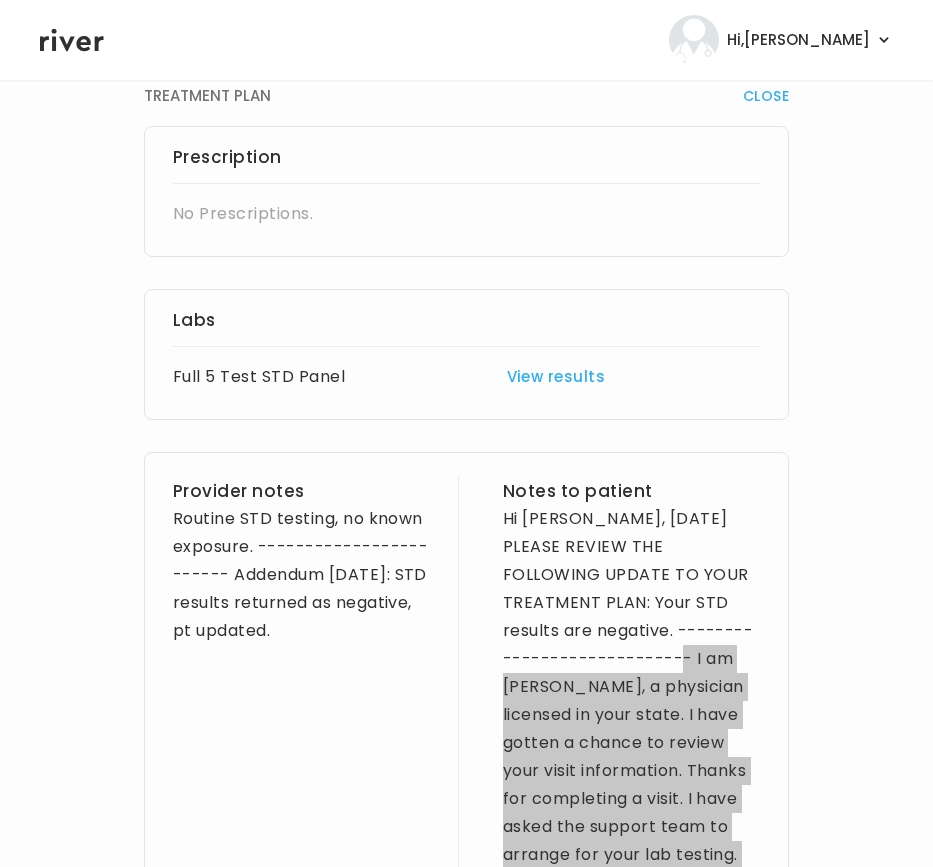 scroll, scrollTop: 428, scrollLeft: 0, axis: vertical 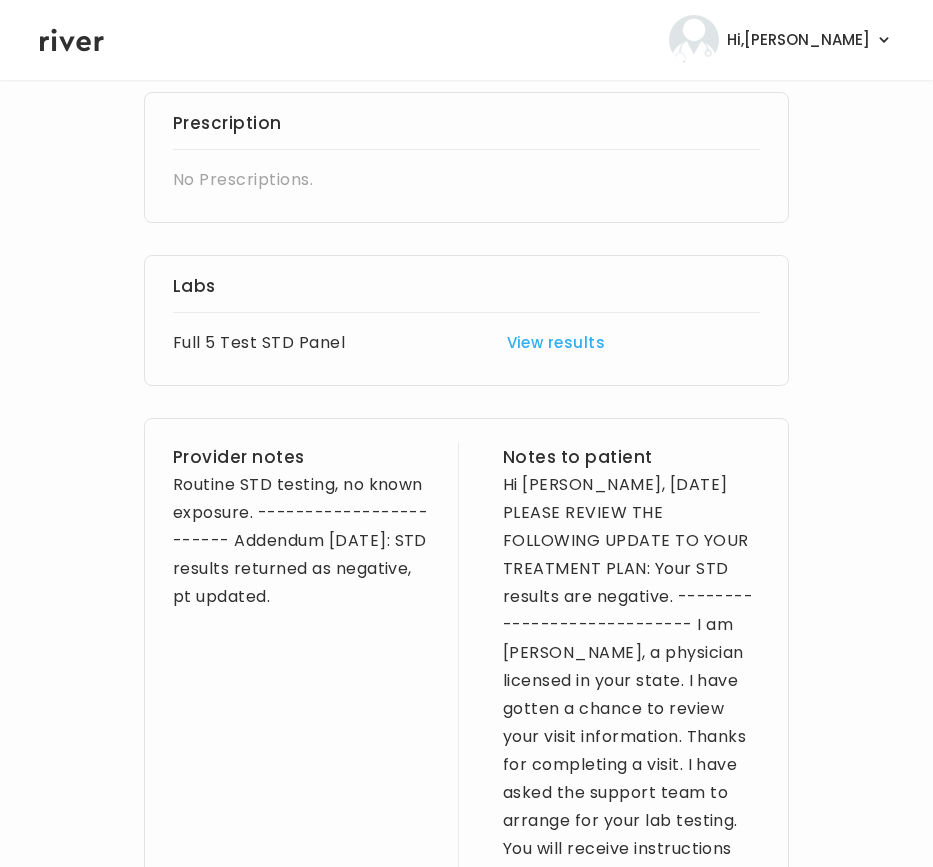 click on "Routine STD testing, no known exposure.
------------------------
Addendum 12/17/2024: STD results returned as negative, pt updated." at bounding box center [301, 541] 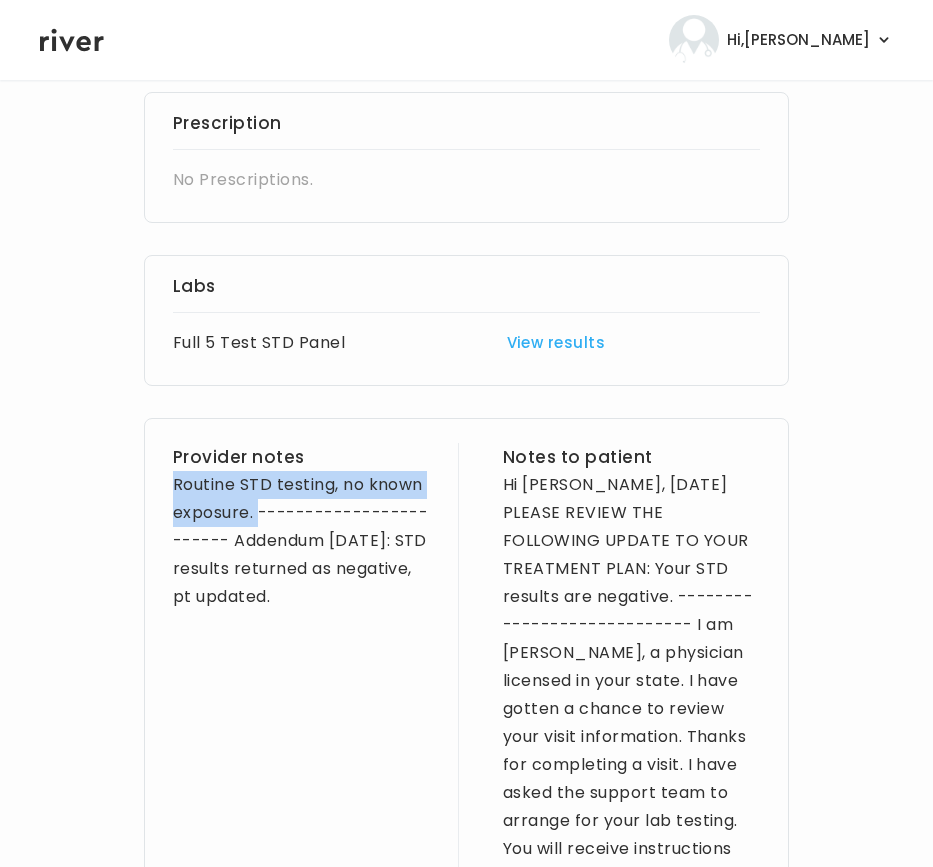 drag, startPoint x: 171, startPoint y: 486, endPoint x: 255, endPoint y: 506, distance: 86.34813 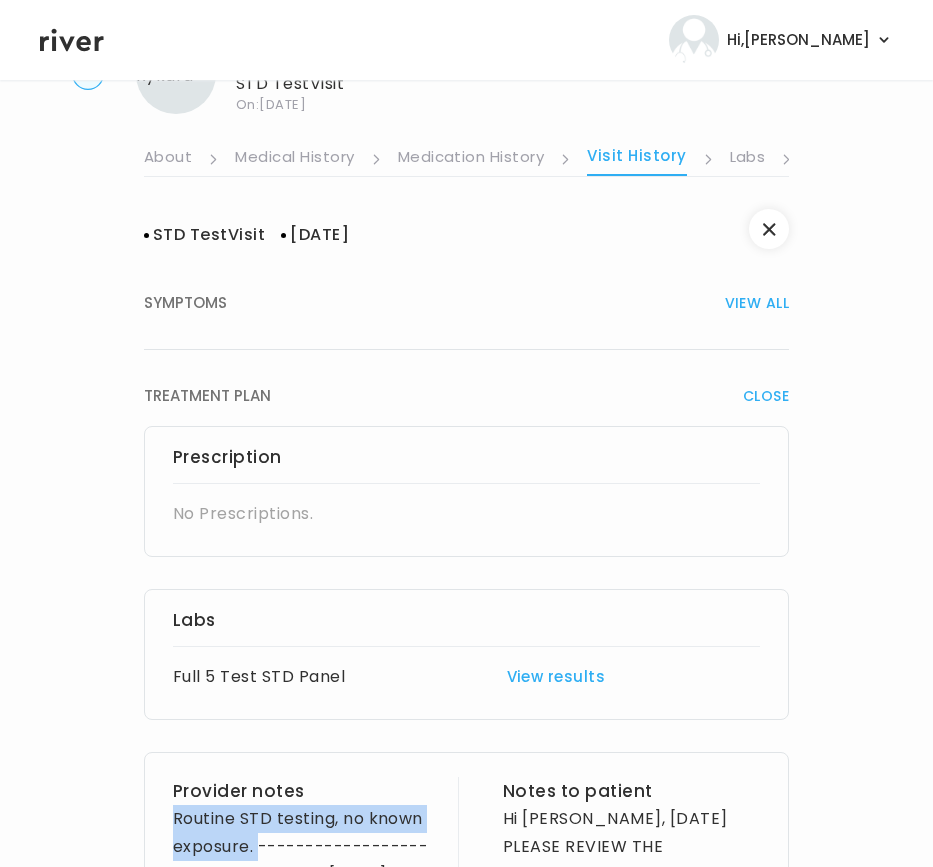 scroll, scrollTop: 0, scrollLeft: 0, axis: both 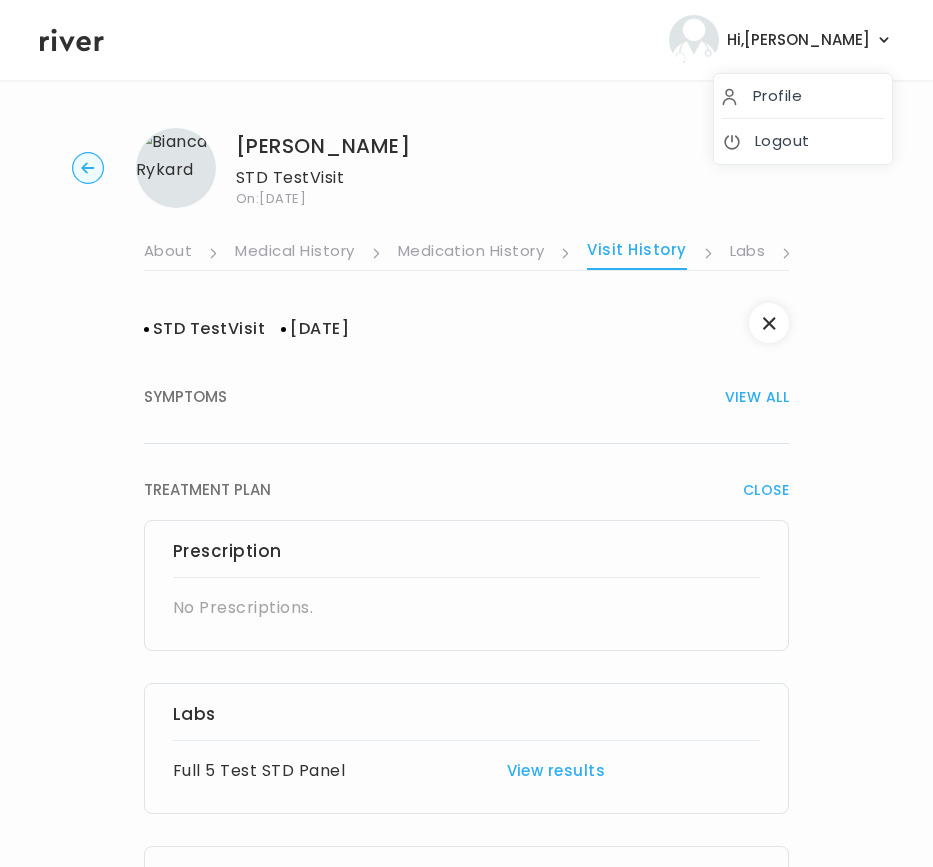 click on "Hi,  Brittney" at bounding box center [798, 40] 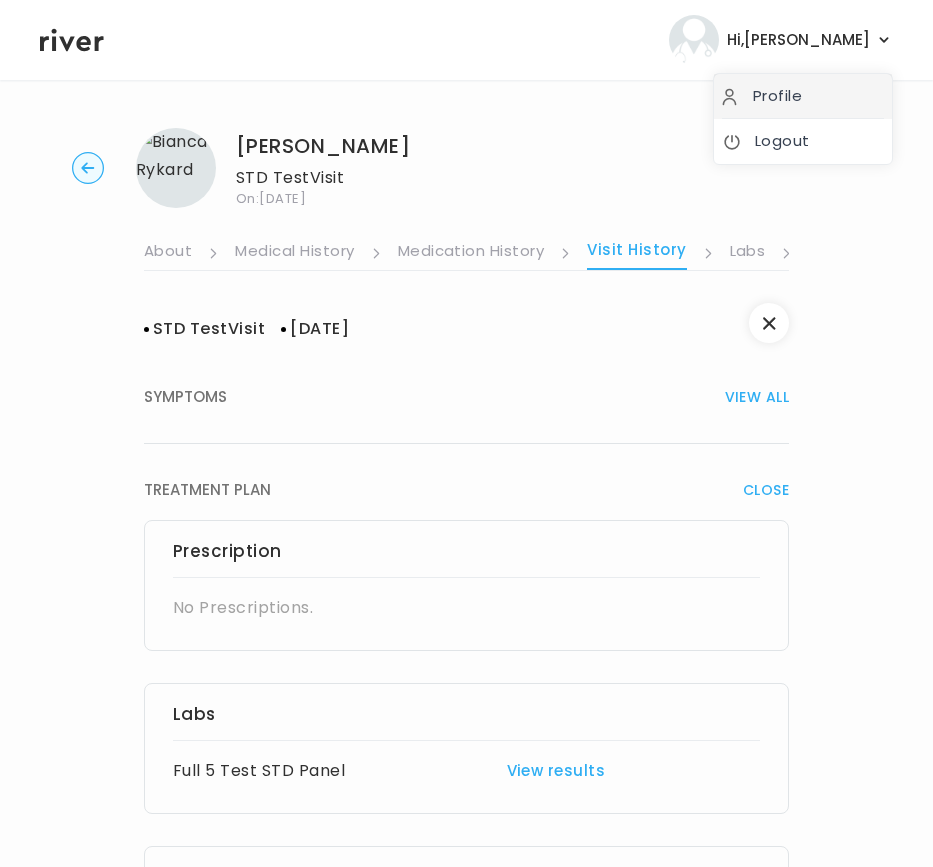 click on "Profile" at bounding box center [803, 96] 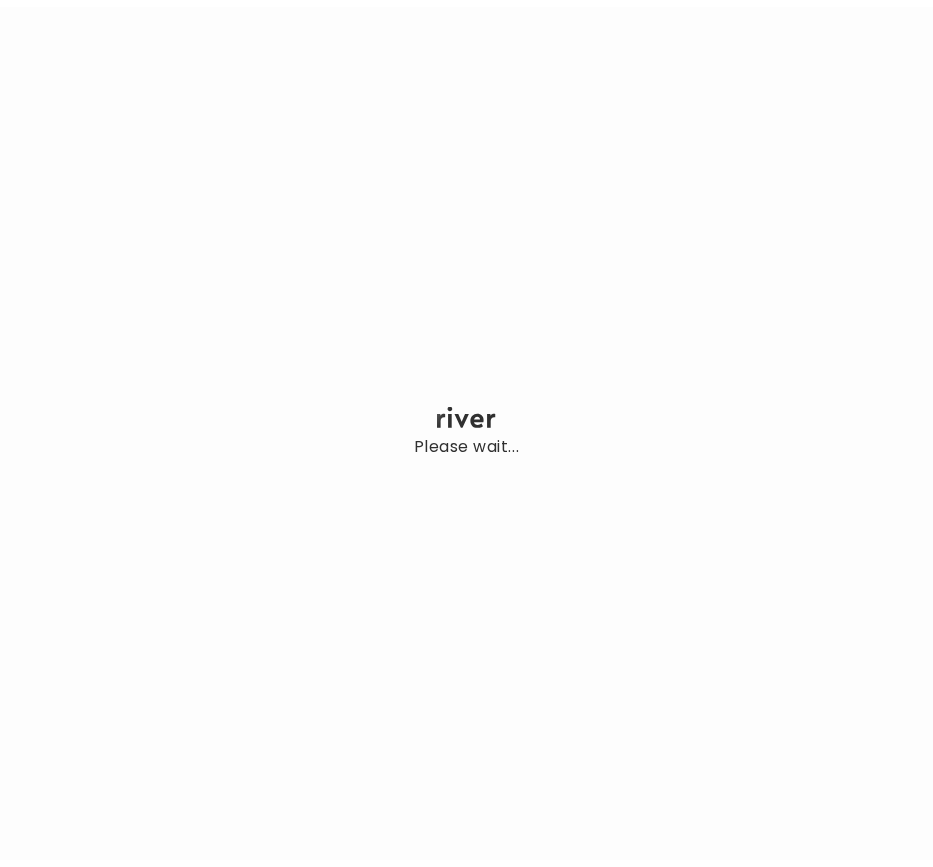 scroll, scrollTop: 0, scrollLeft: 0, axis: both 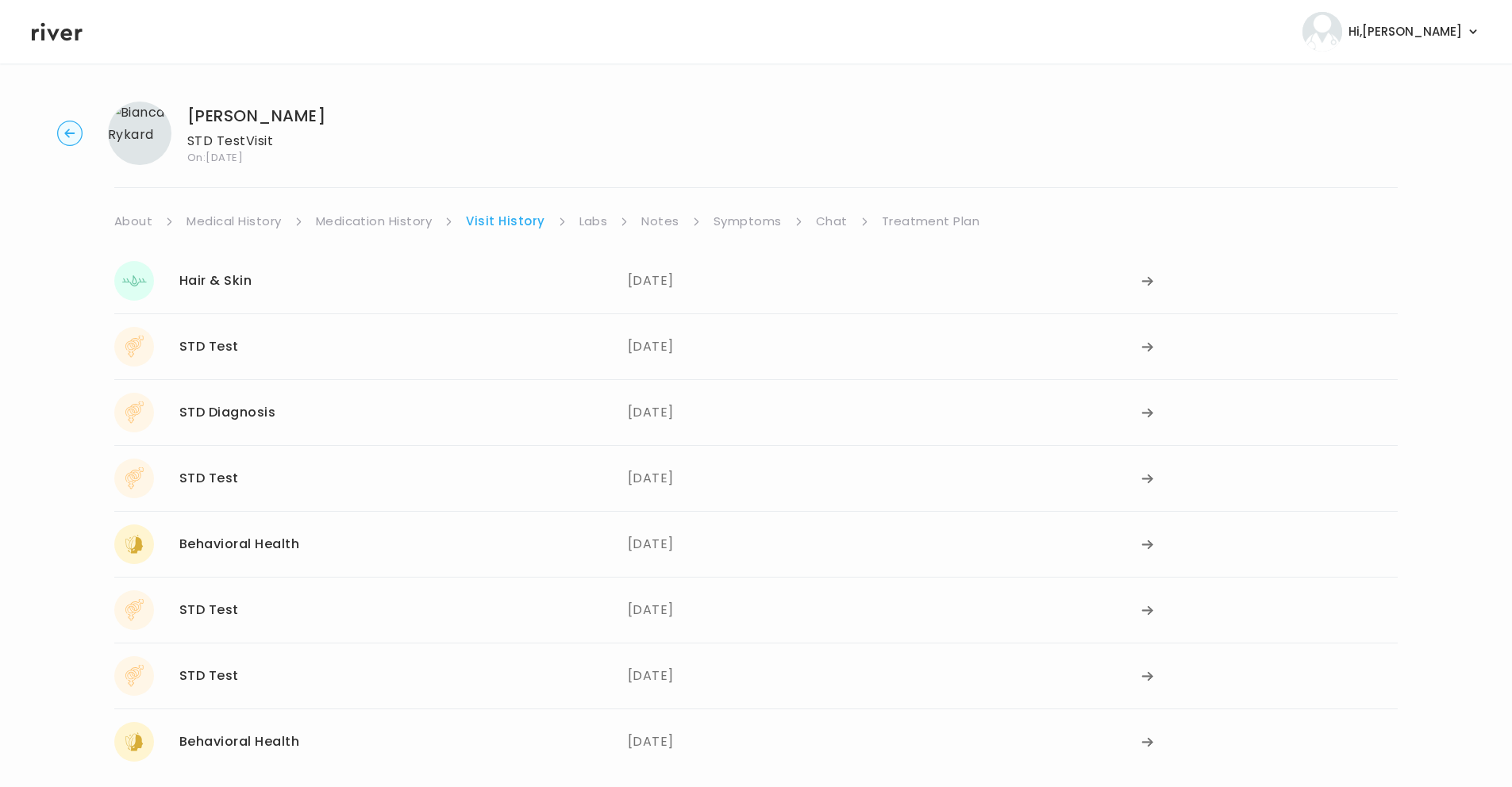 click on "Treatment Plan" at bounding box center (931, 221) 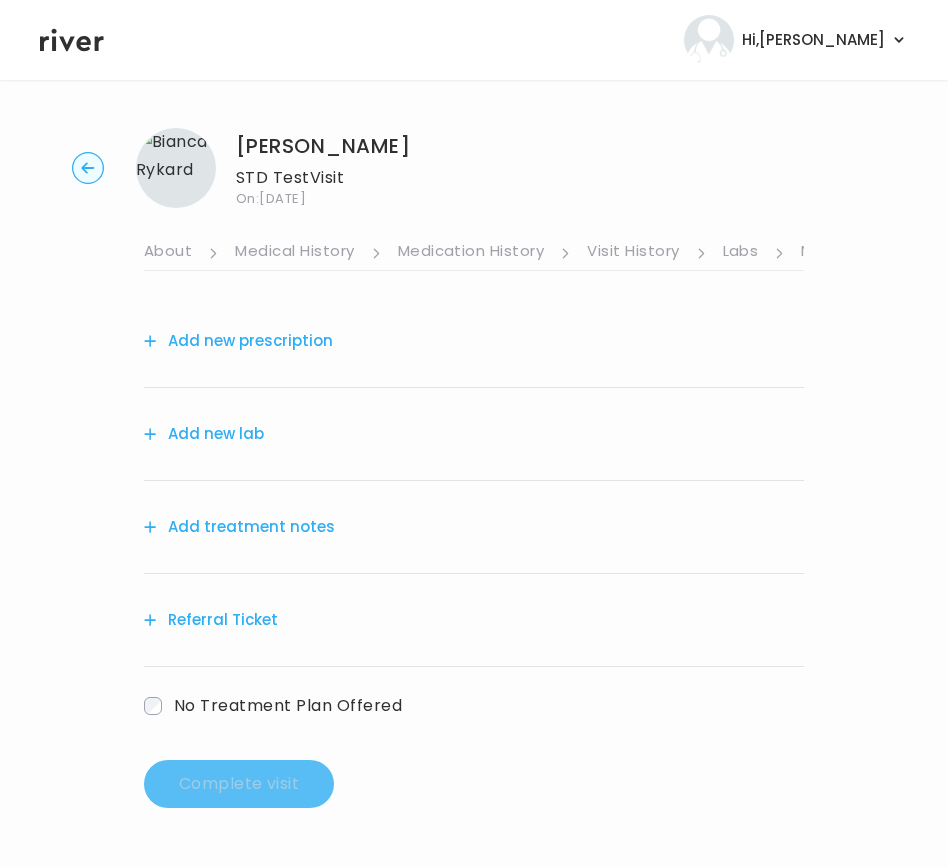 click on "Add treatment notes" at bounding box center (239, 527) 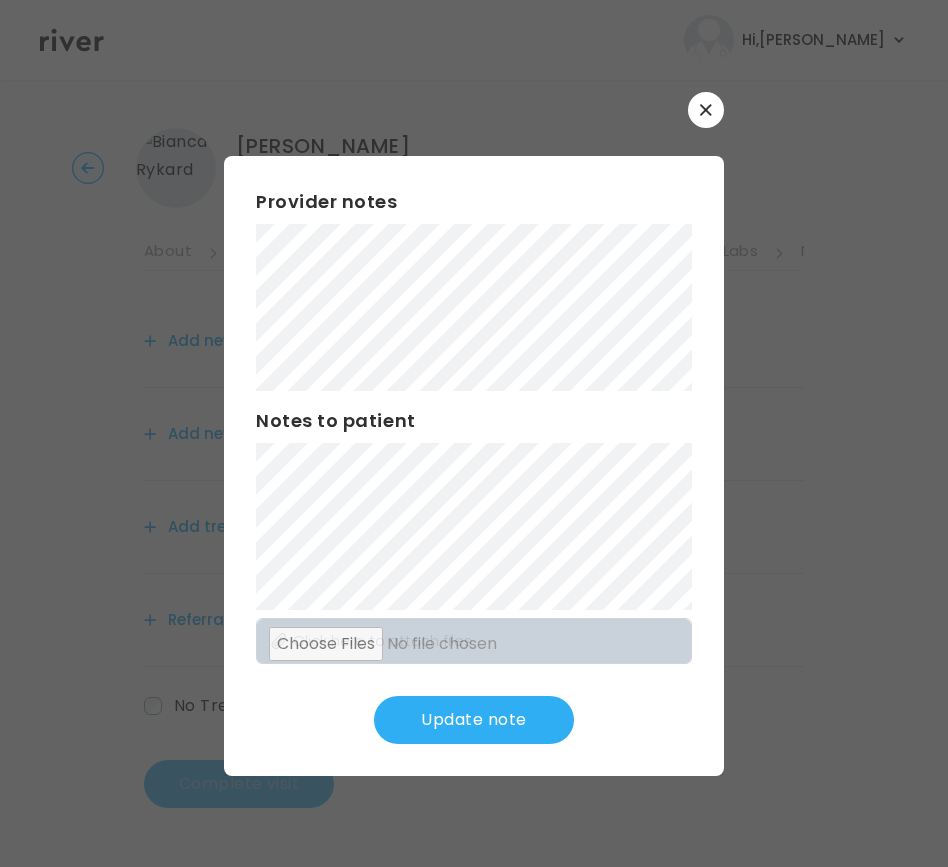 drag, startPoint x: 528, startPoint y: 718, endPoint x: 610, endPoint y: 667, distance: 96.56604 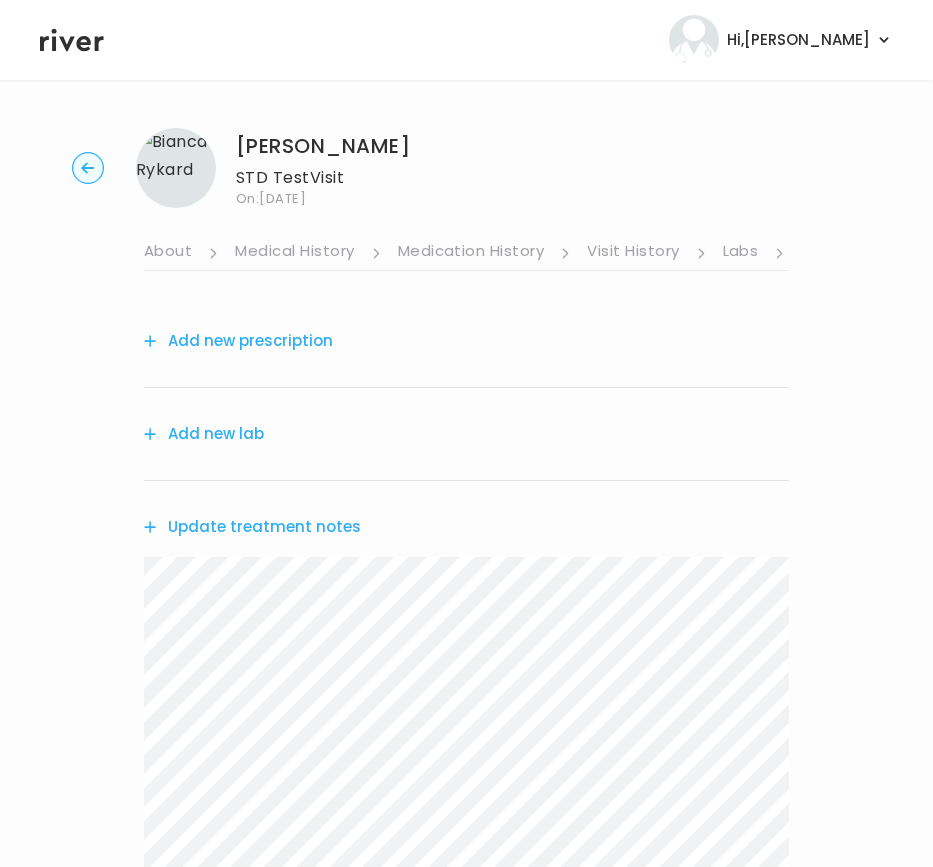 scroll, scrollTop: 344, scrollLeft: 0, axis: vertical 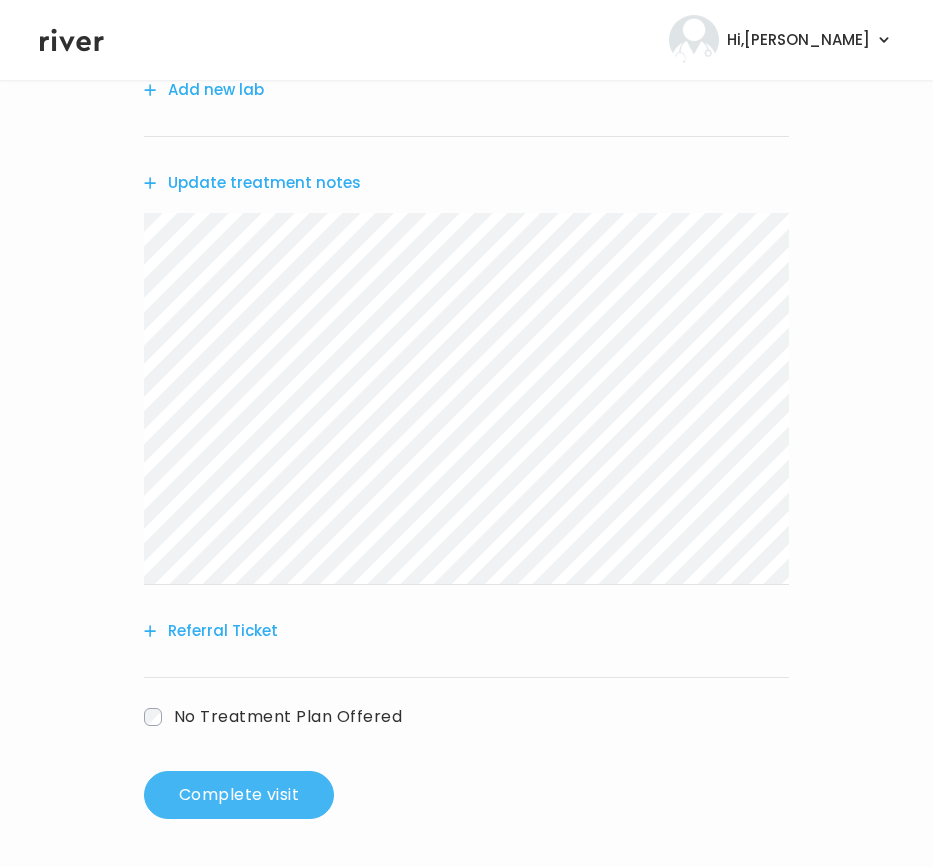 click on "Complete visit" at bounding box center (239, 795) 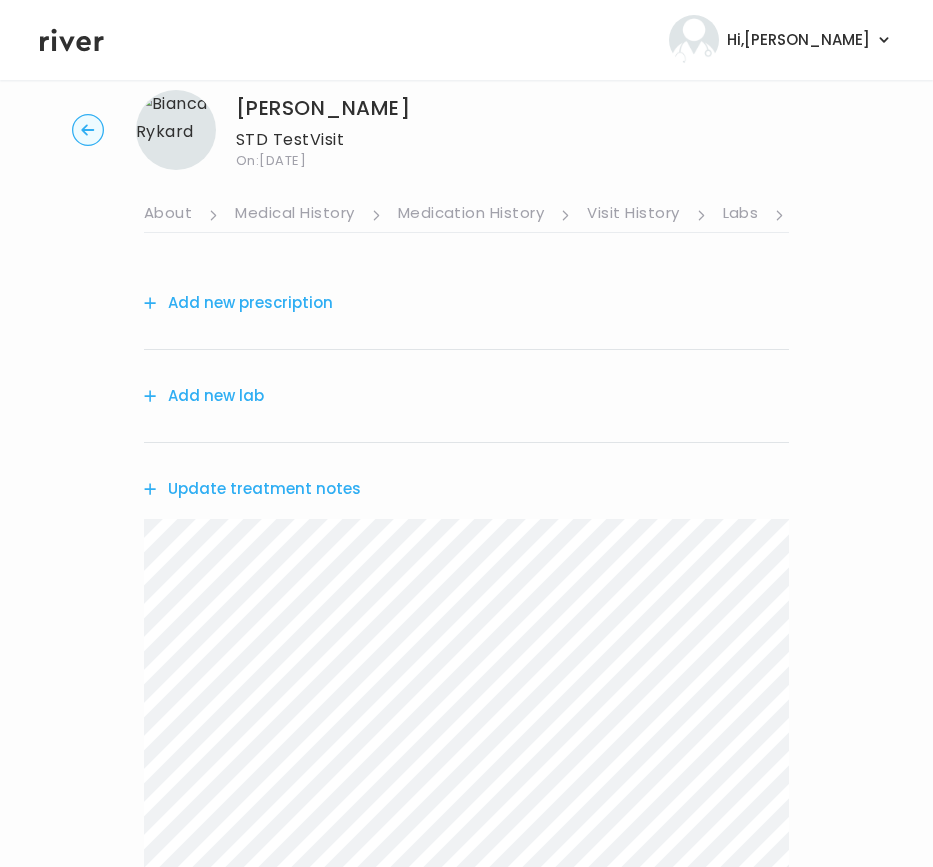 scroll, scrollTop: 0, scrollLeft: 0, axis: both 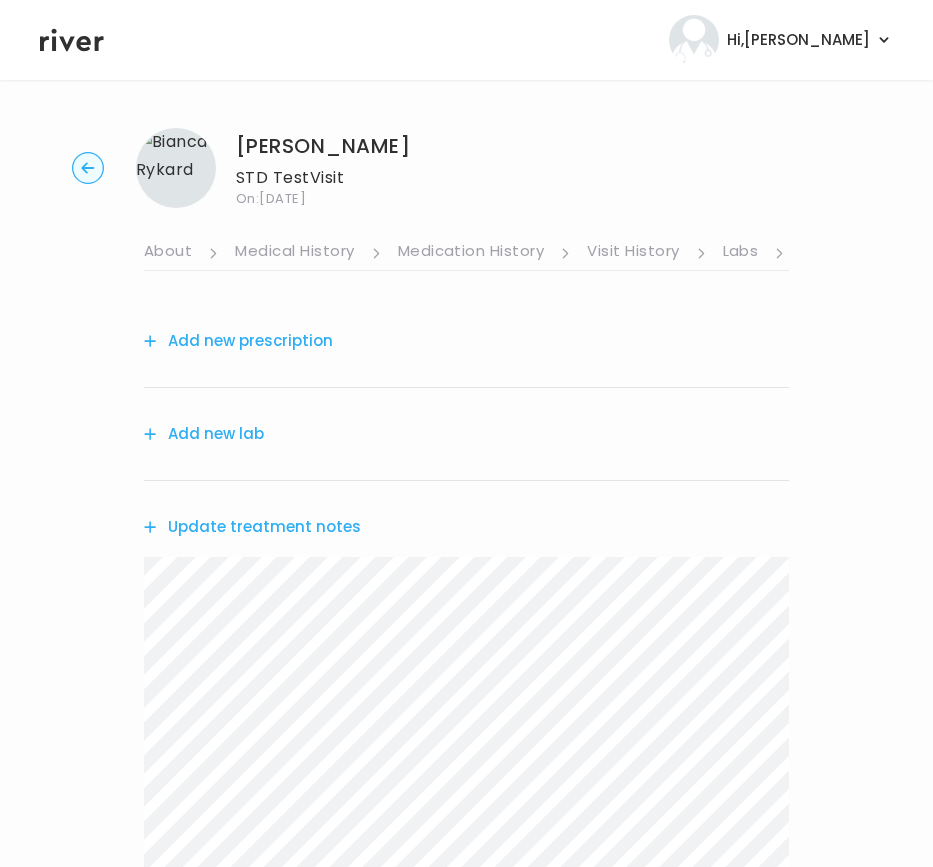 click on "Add new lab" at bounding box center [204, 434] 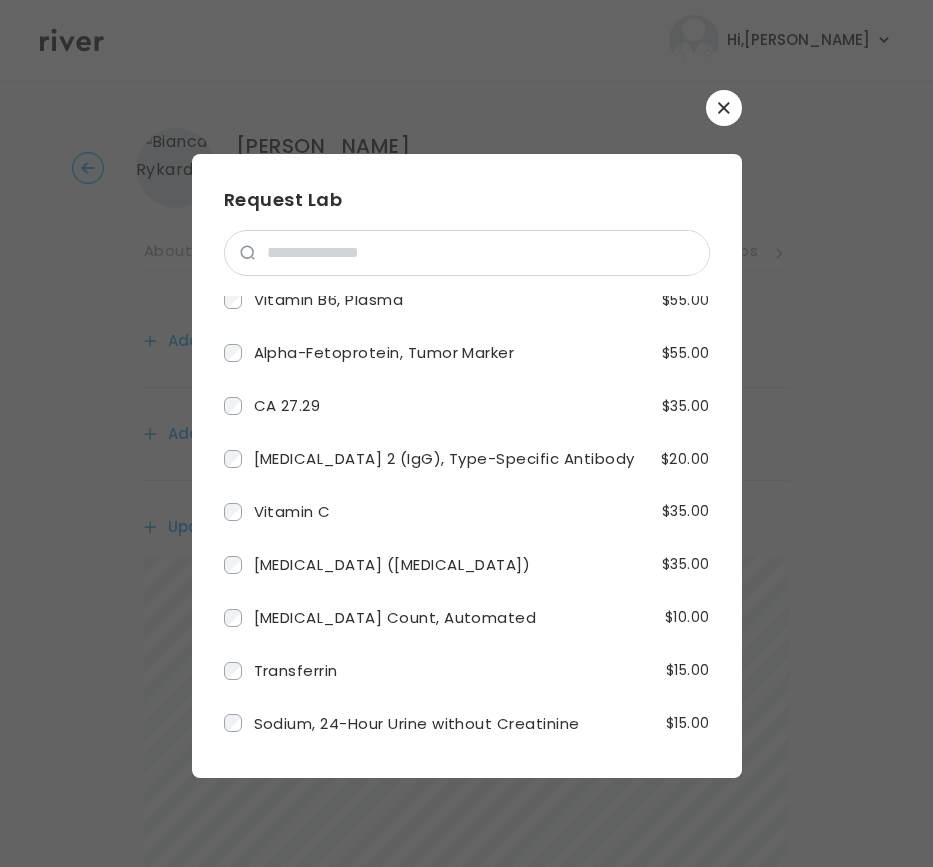 scroll, scrollTop: 4760, scrollLeft: 0, axis: vertical 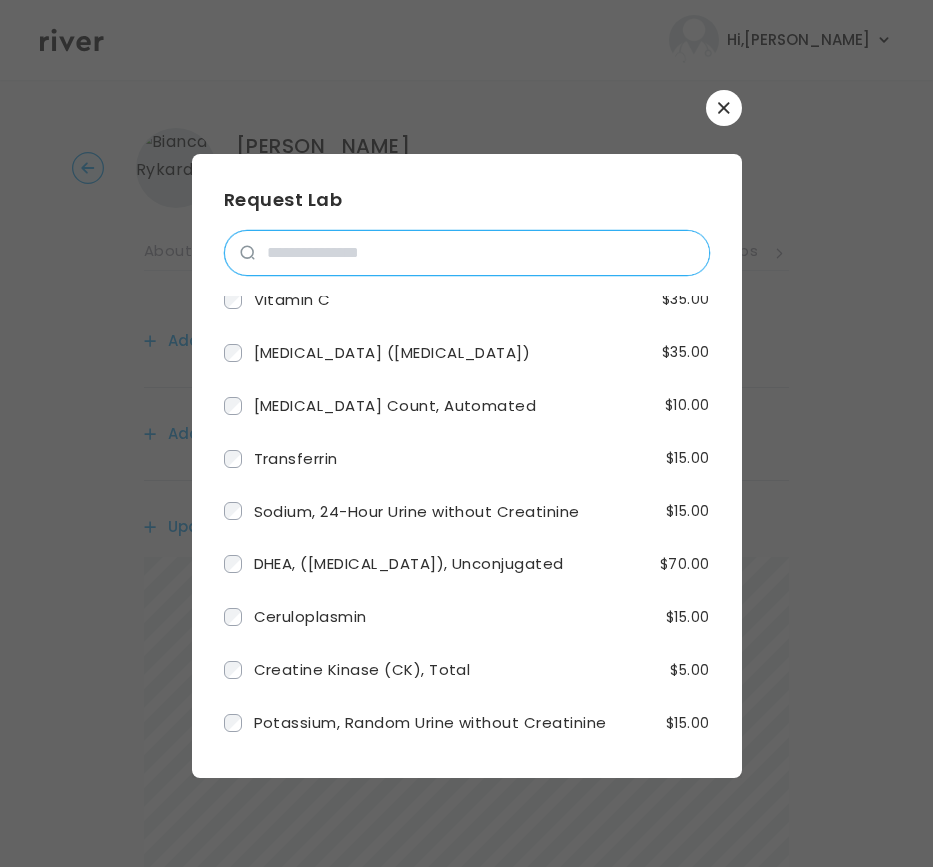 click at bounding box center [482, 253] 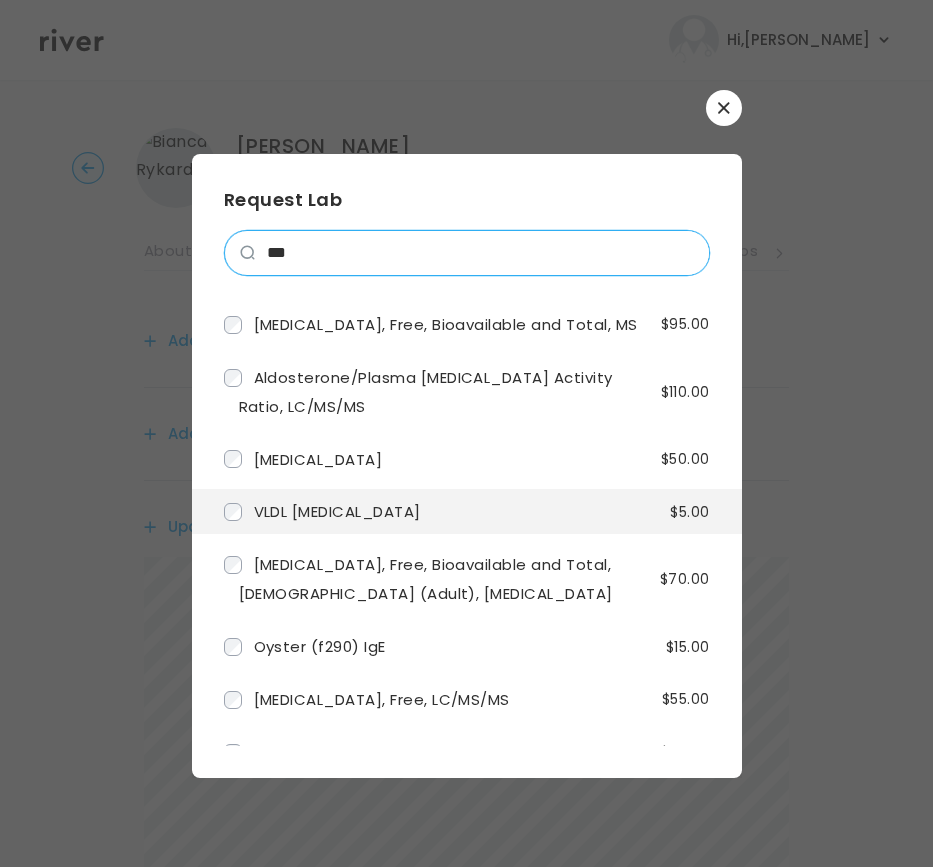 scroll, scrollTop: 763, scrollLeft: 0, axis: vertical 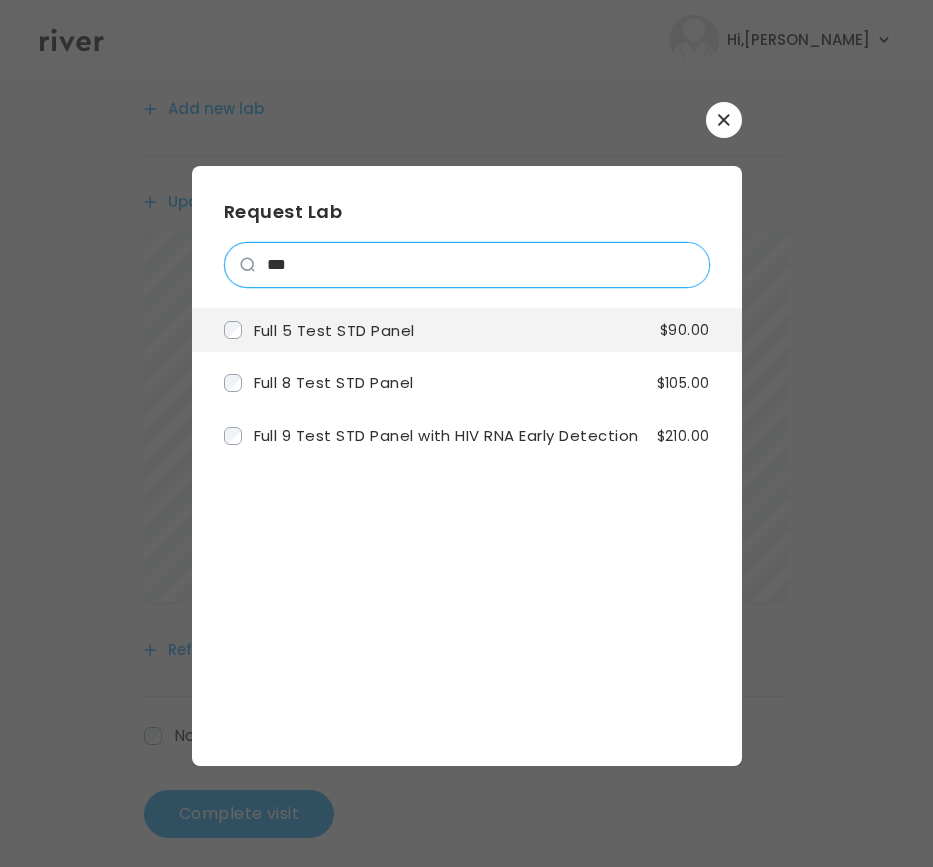 type on "***" 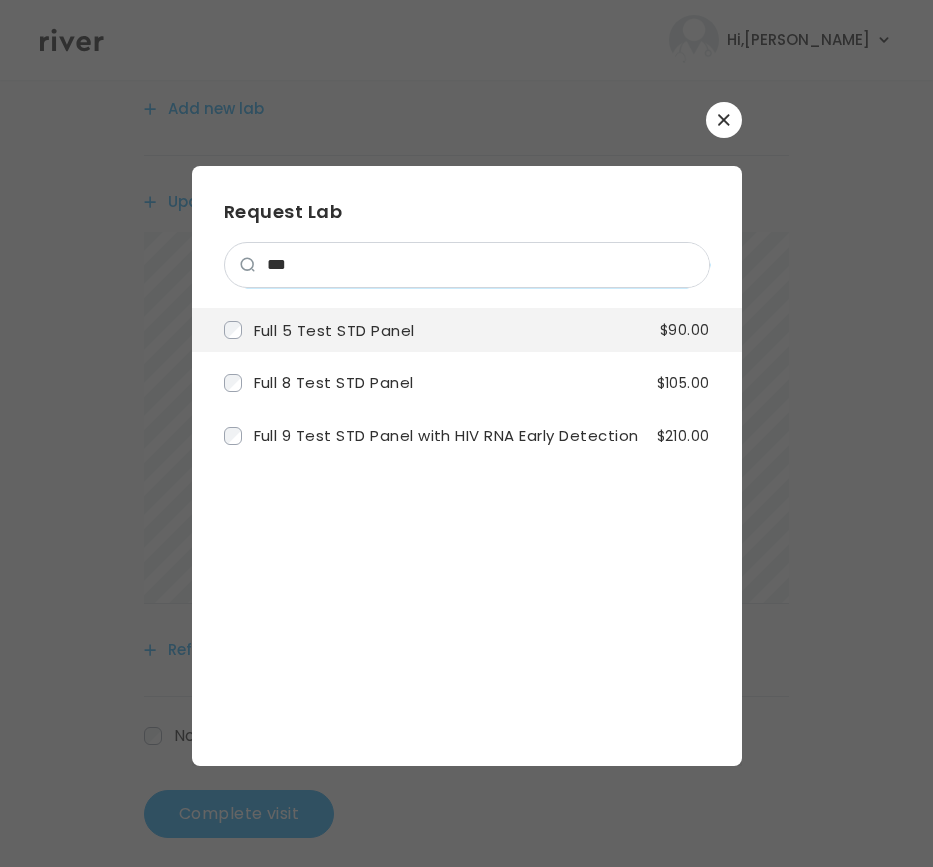 click on "Full 5 Test STD Panel" at bounding box center [334, 329] 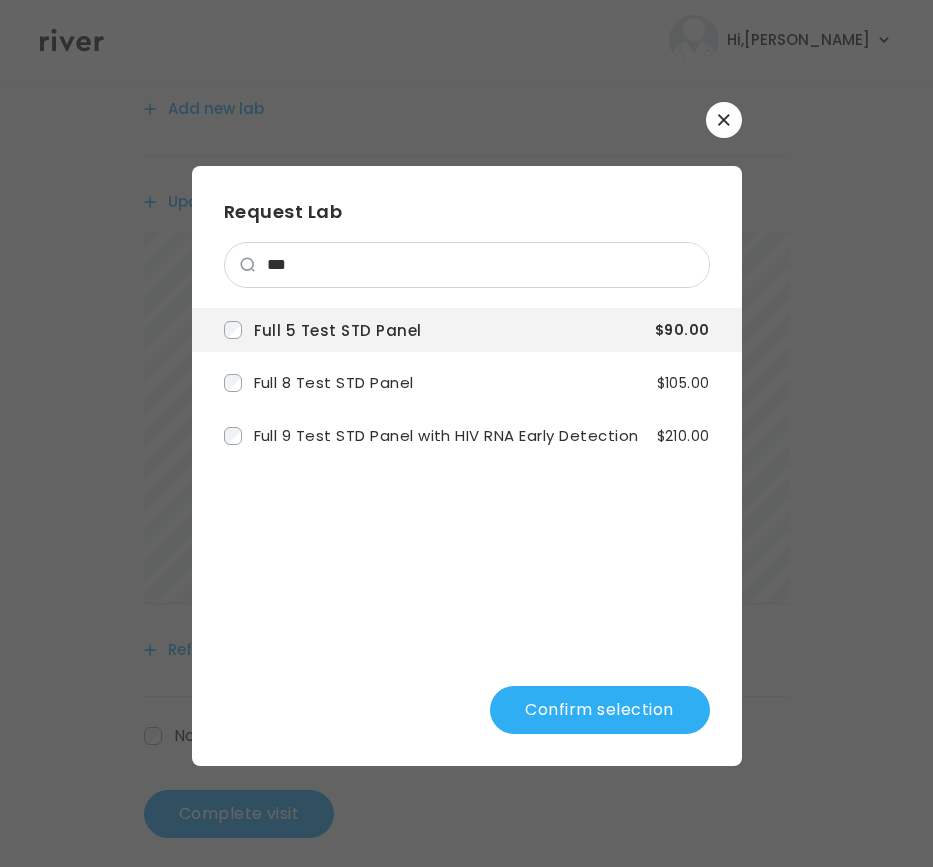 click on "Confirm selection" at bounding box center [600, 710] 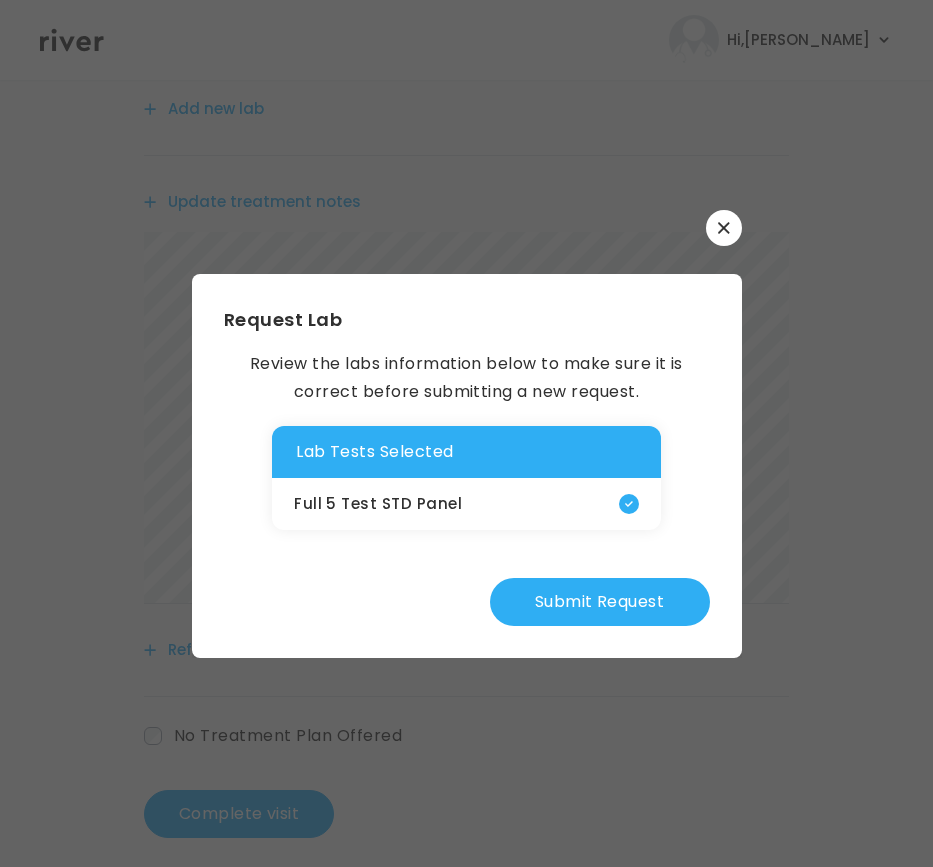 click on "Submit Request" at bounding box center [600, 602] 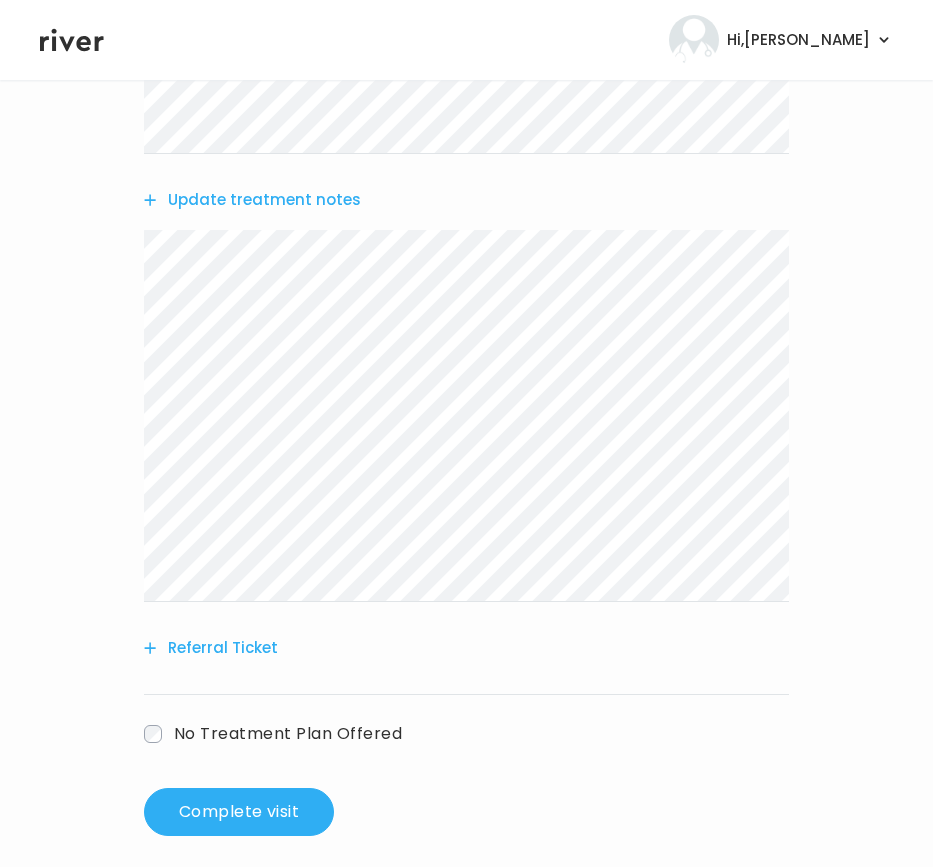 scroll, scrollTop: 500, scrollLeft: 0, axis: vertical 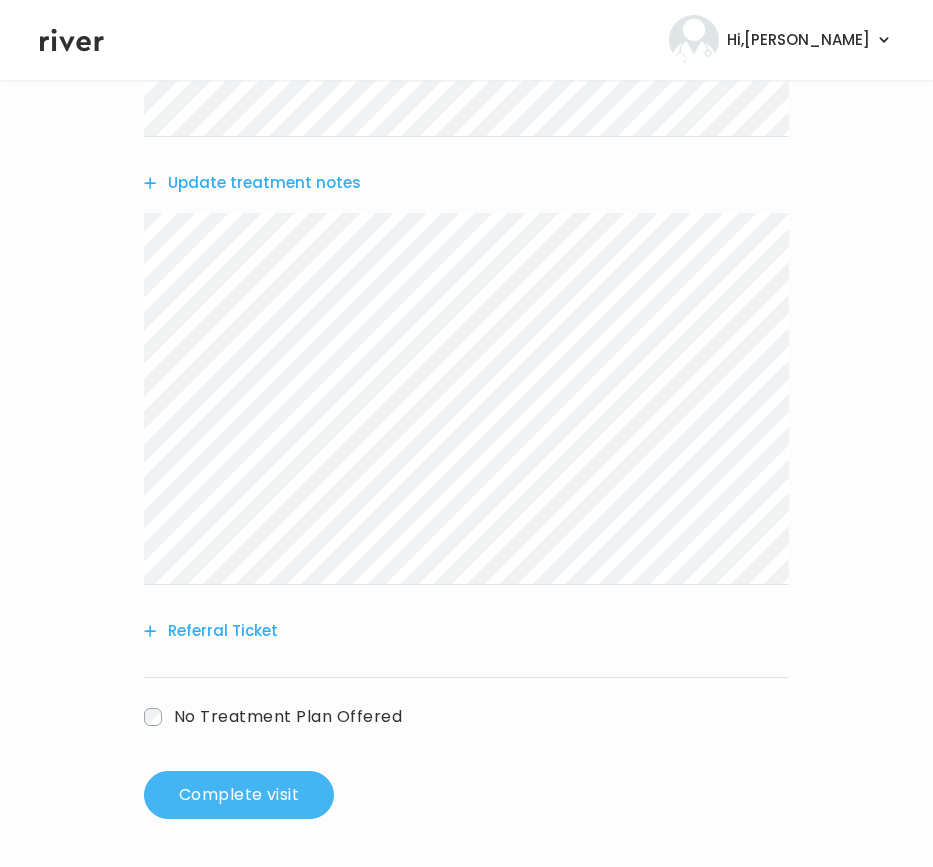 click on "Complete visit" at bounding box center [239, 795] 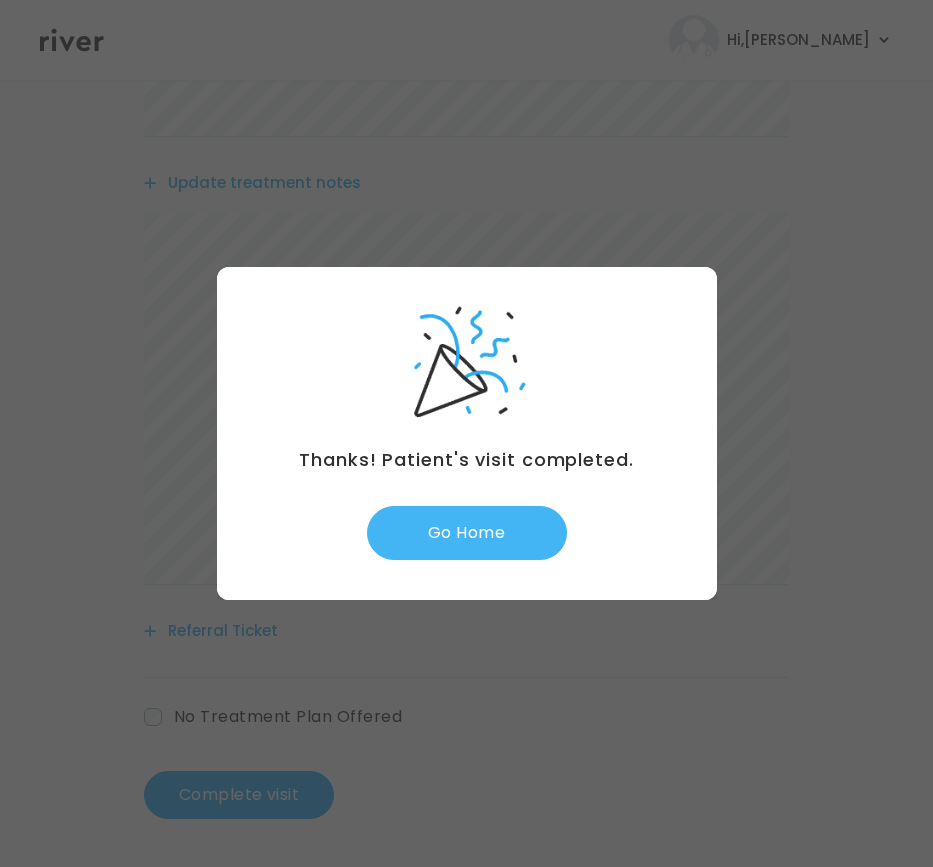 click on "Go Home" at bounding box center [467, 533] 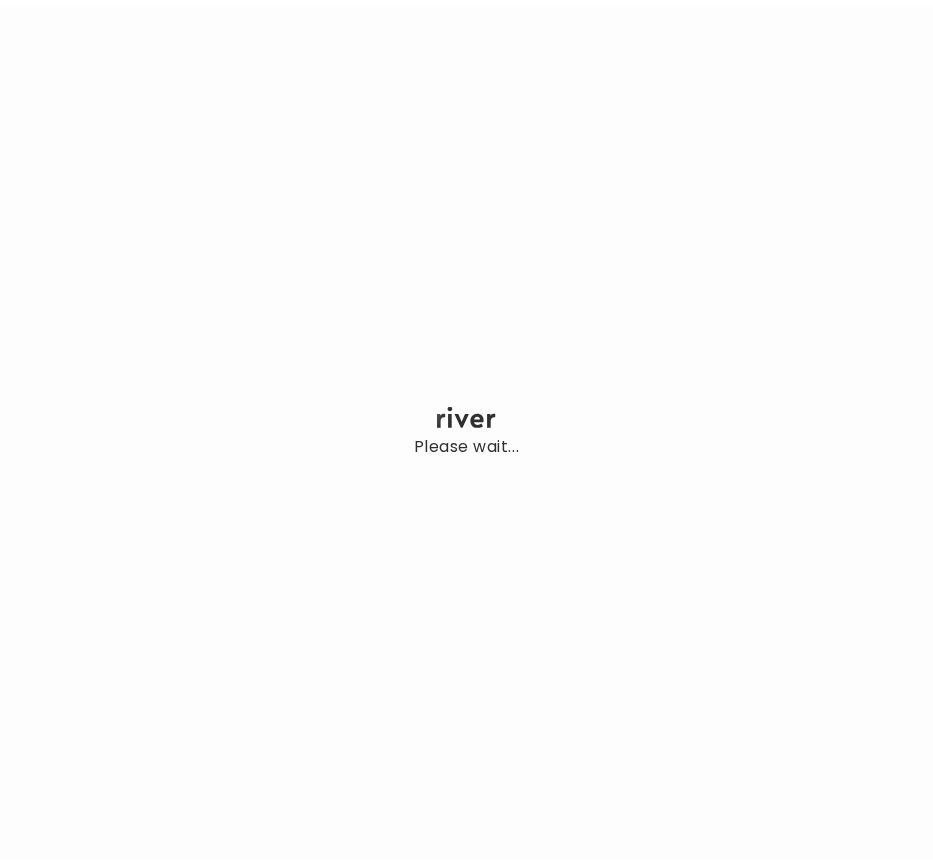 scroll, scrollTop: 0, scrollLeft: 0, axis: both 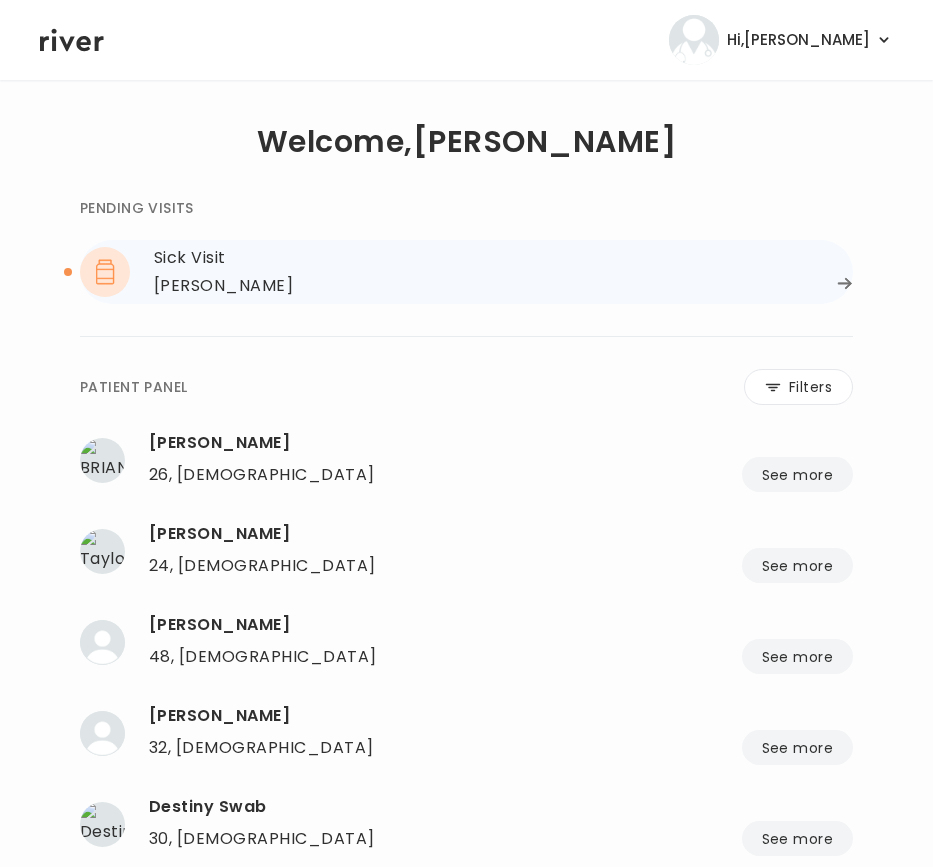 click on "[PERSON_NAME]" at bounding box center [223, 286] 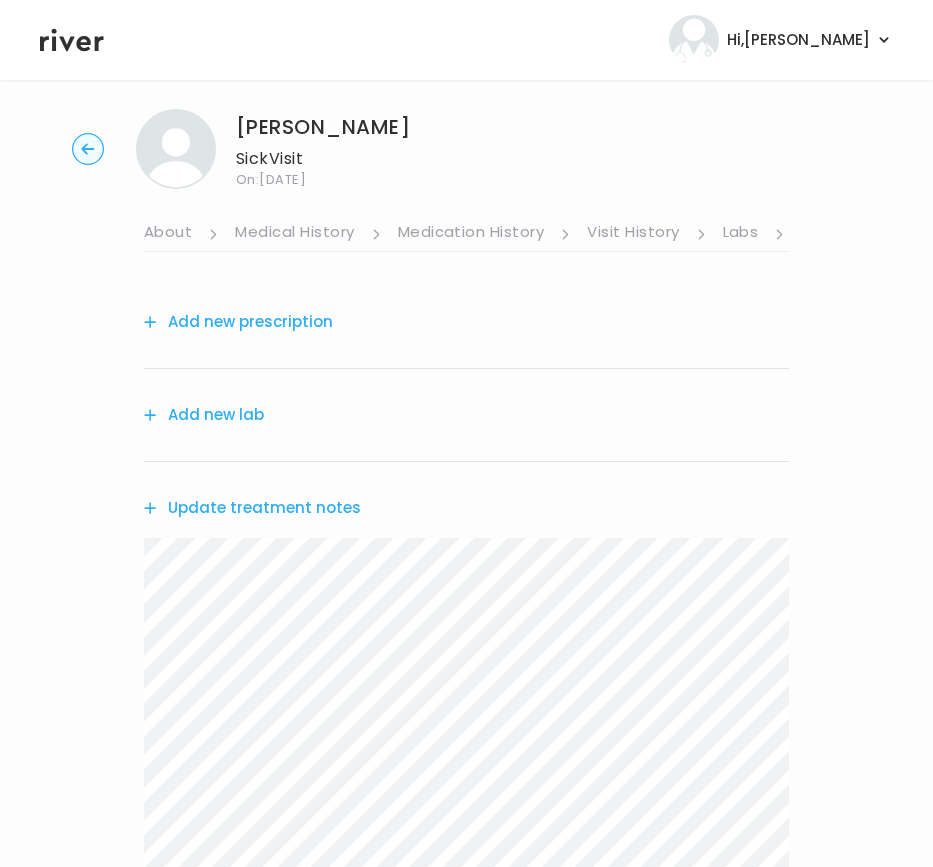 scroll, scrollTop: 33, scrollLeft: 0, axis: vertical 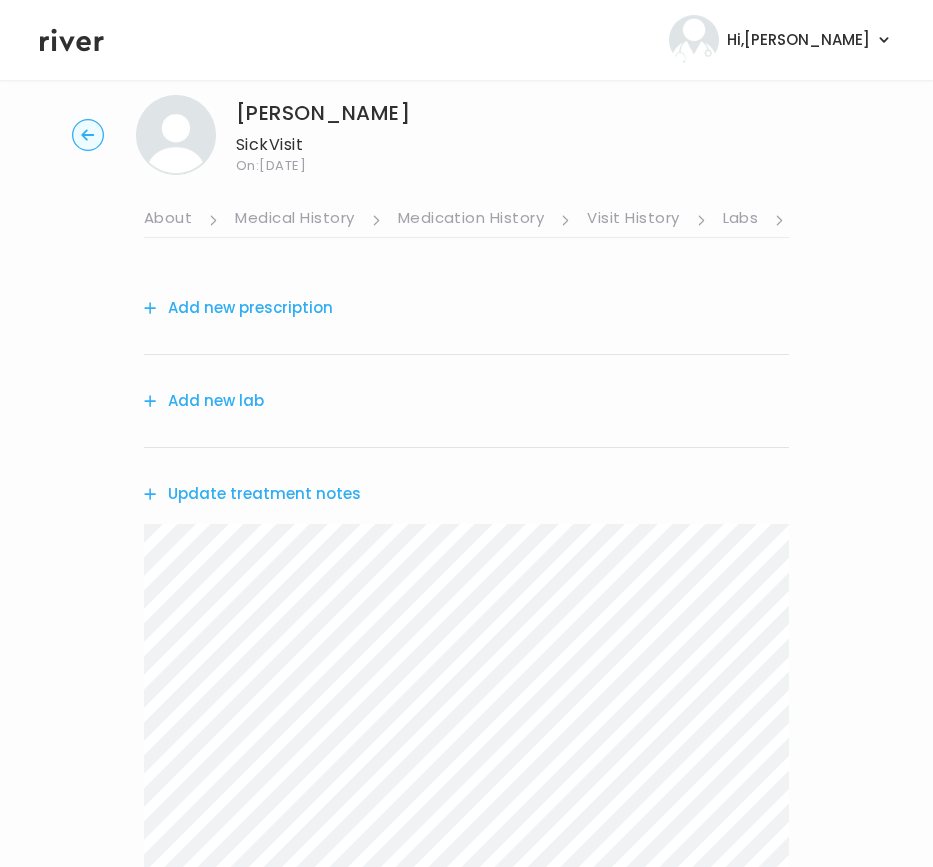 click on "Add new prescription" at bounding box center (238, 308) 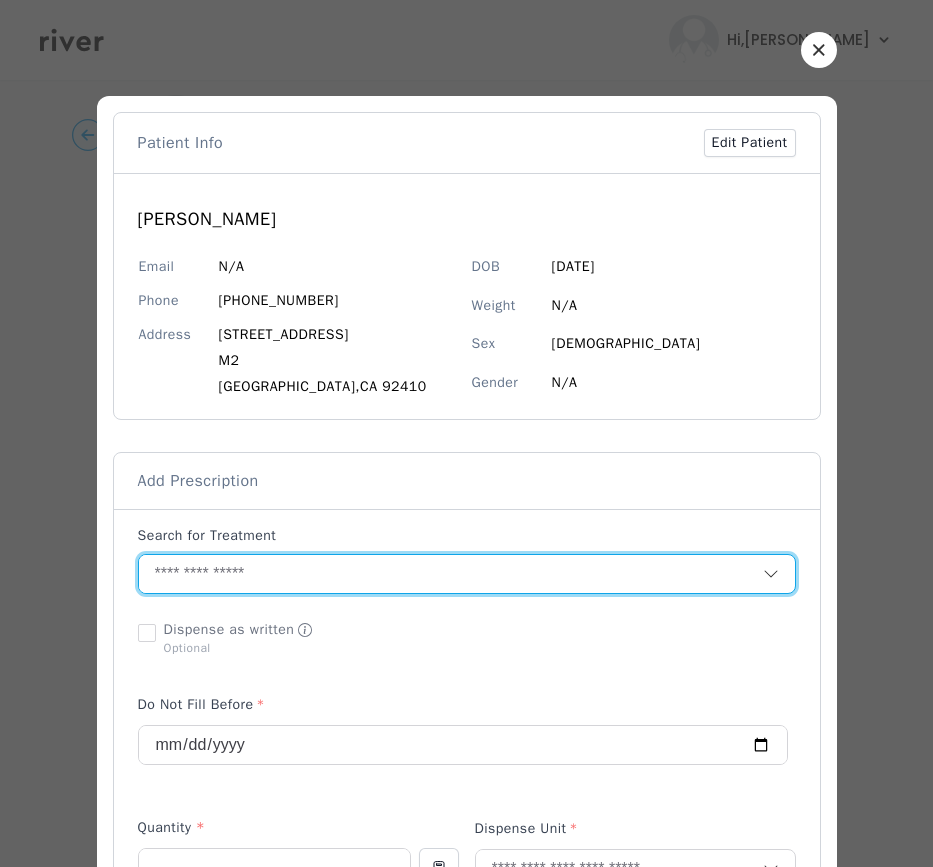 click at bounding box center (451, 574) 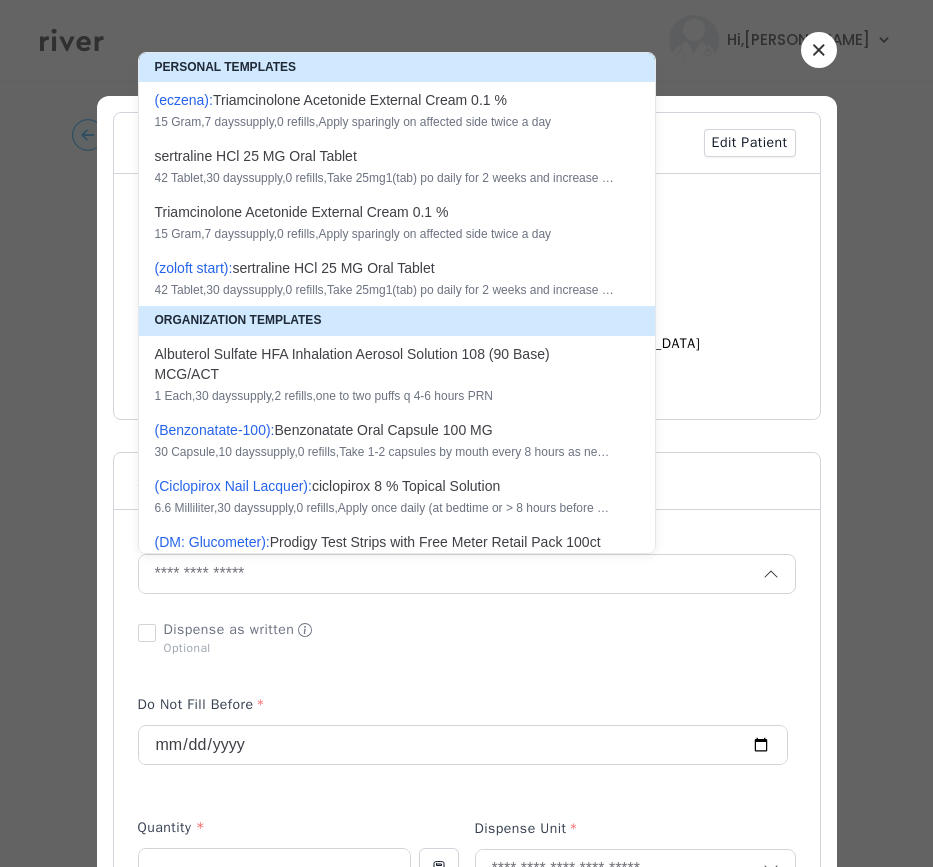 click on "( B e n z o n a t a t e - 1 0 0 ):" at bounding box center [215, 430] 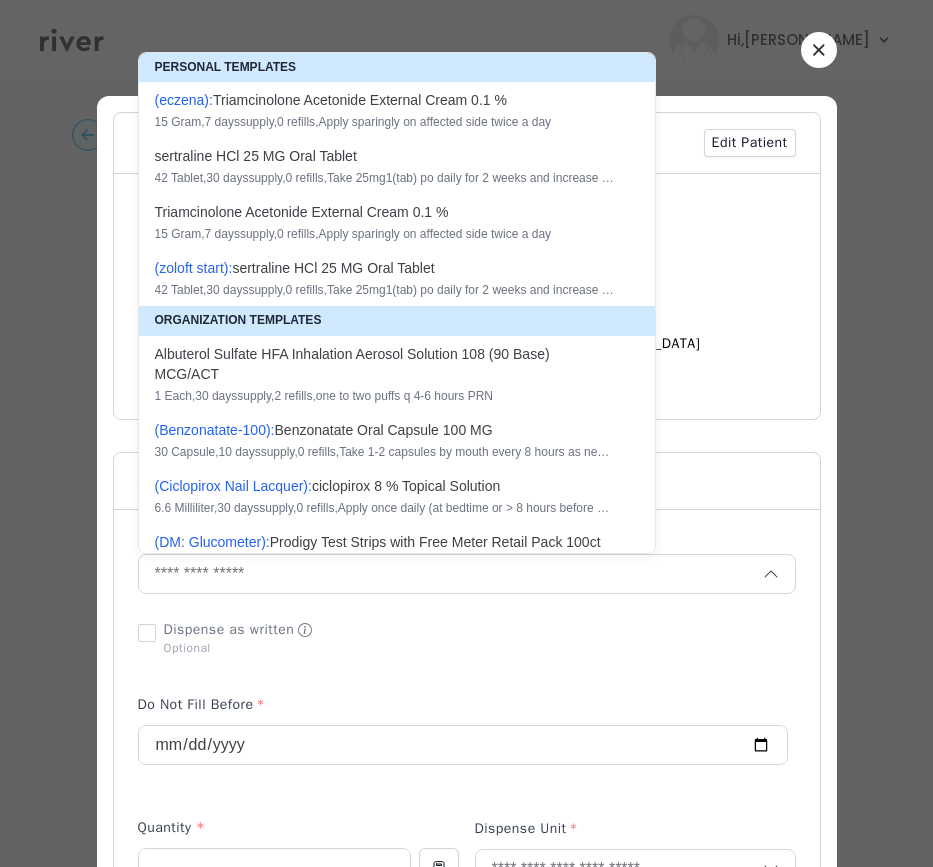 type on "**********" 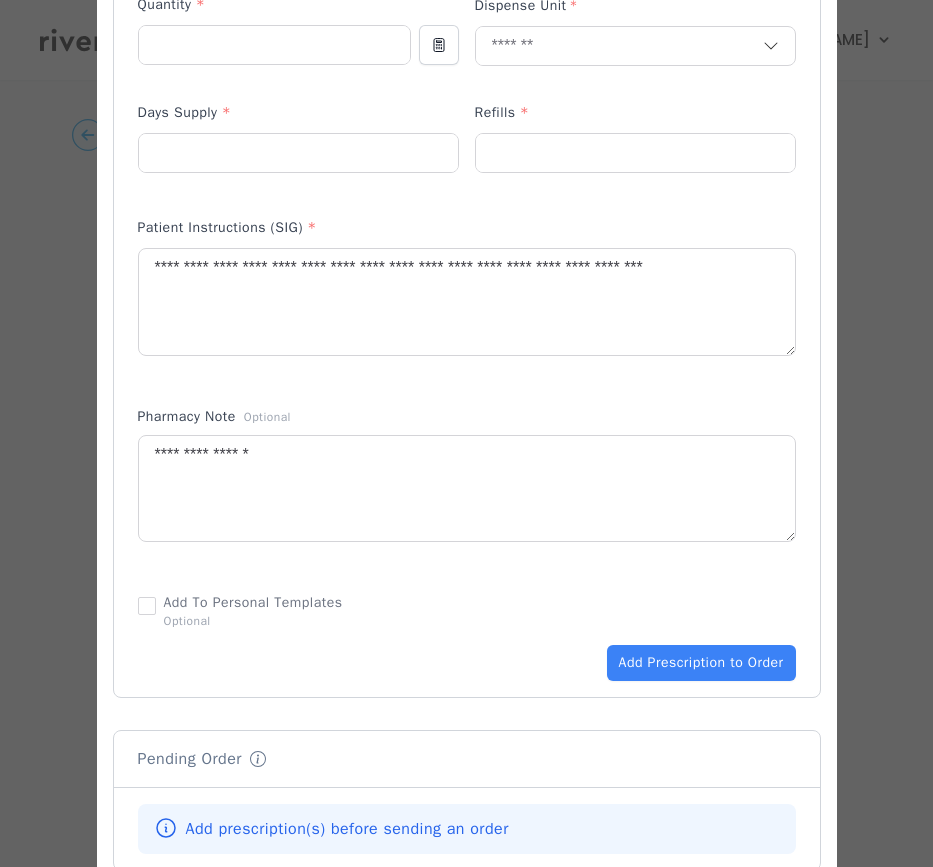 scroll, scrollTop: 1234, scrollLeft: 0, axis: vertical 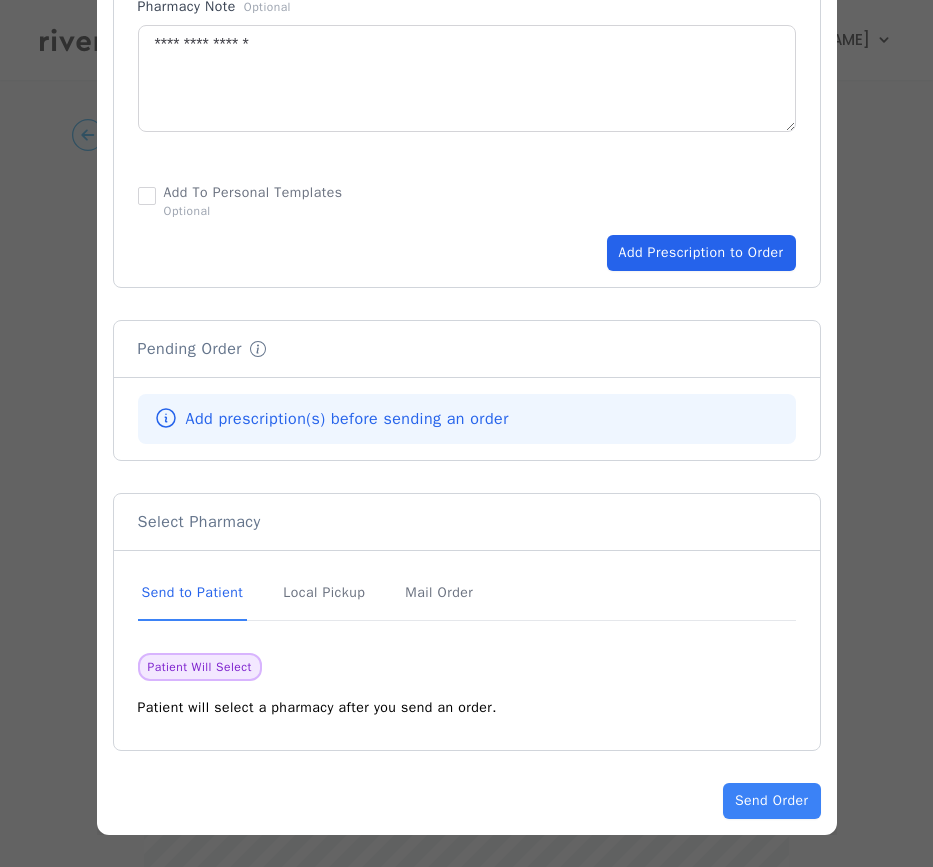 click on "Add Prescription to Order" at bounding box center (701, 253) 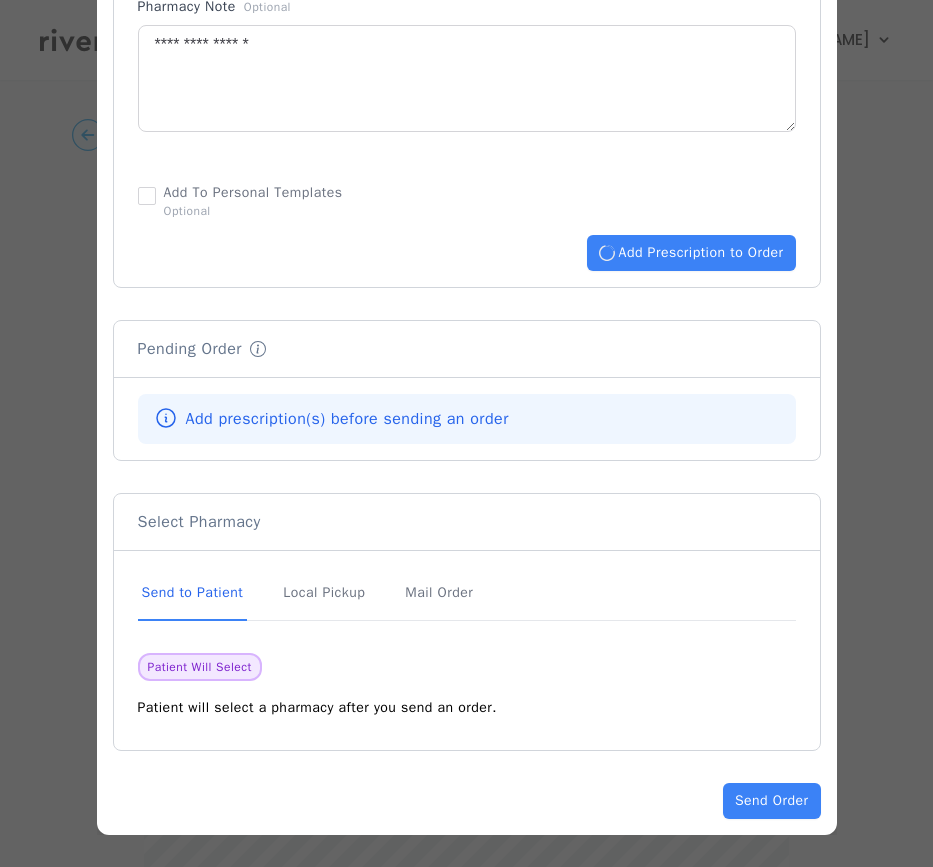 type 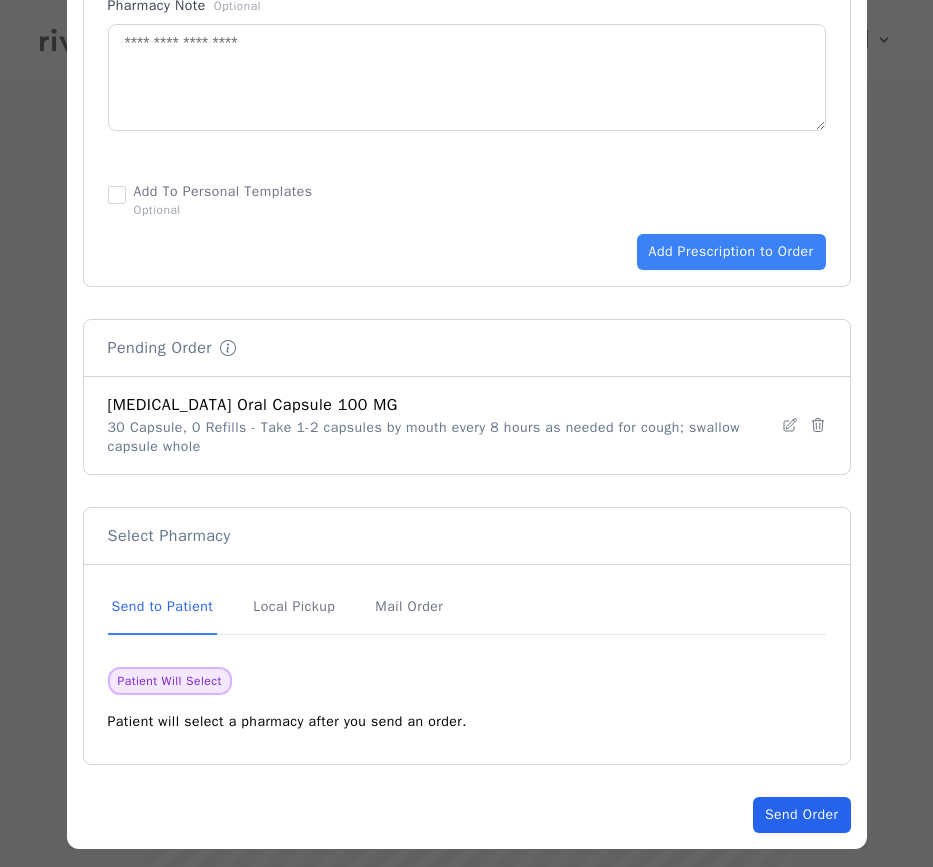 click on "Send Order" 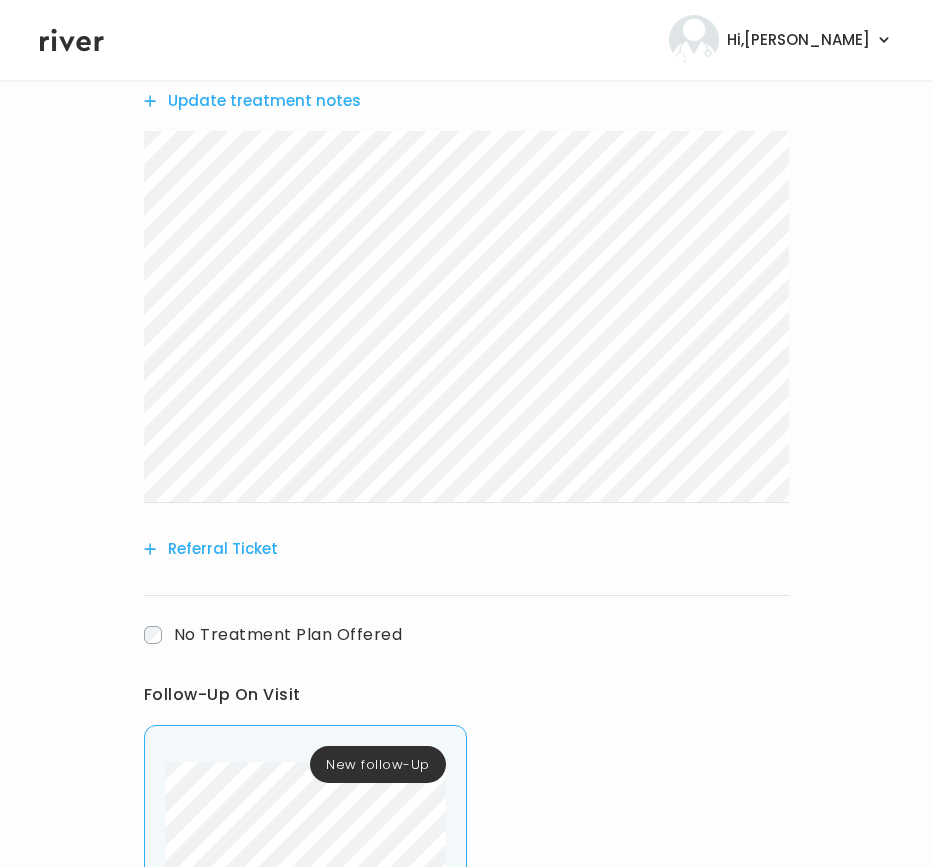 scroll, scrollTop: 1015, scrollLeft: 0, axis: vertical 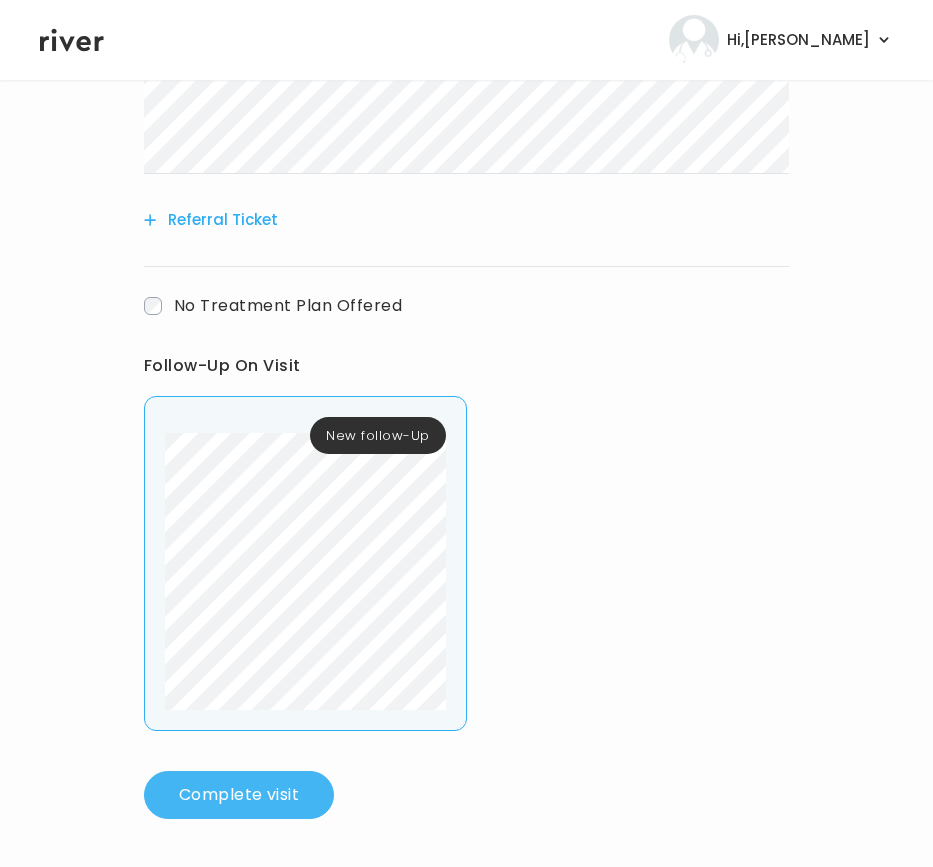 click on "Complete visit" at bounding box center [239, 795] 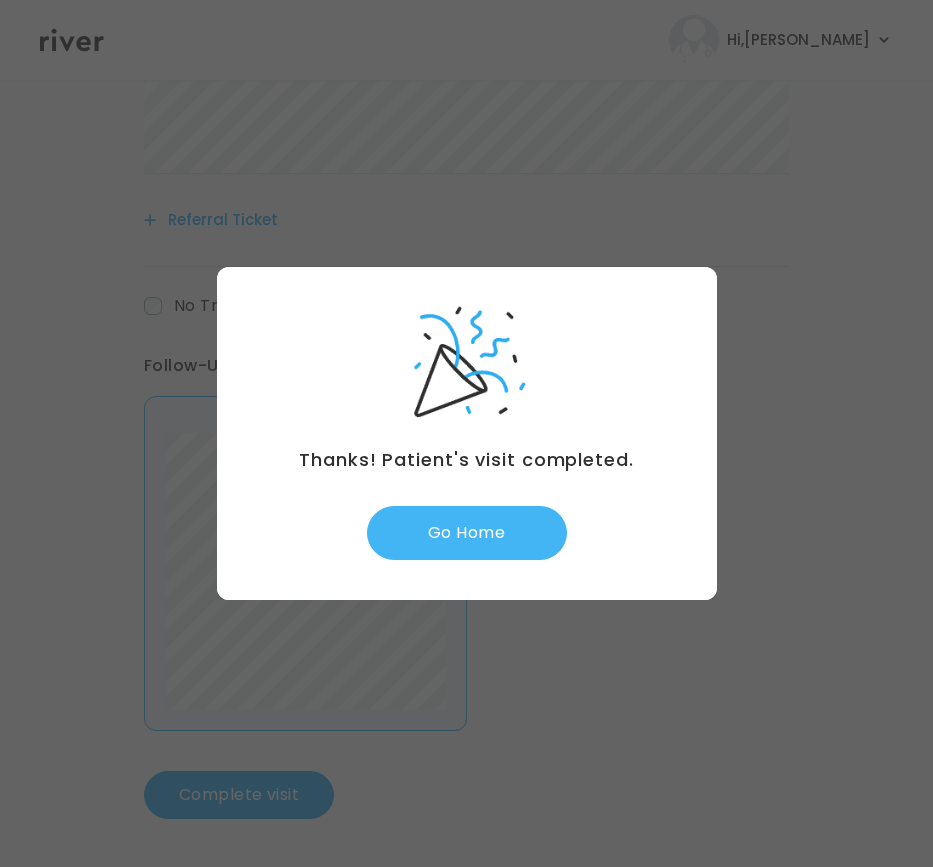 click on "Go Home" at bounding box center (467, 533) 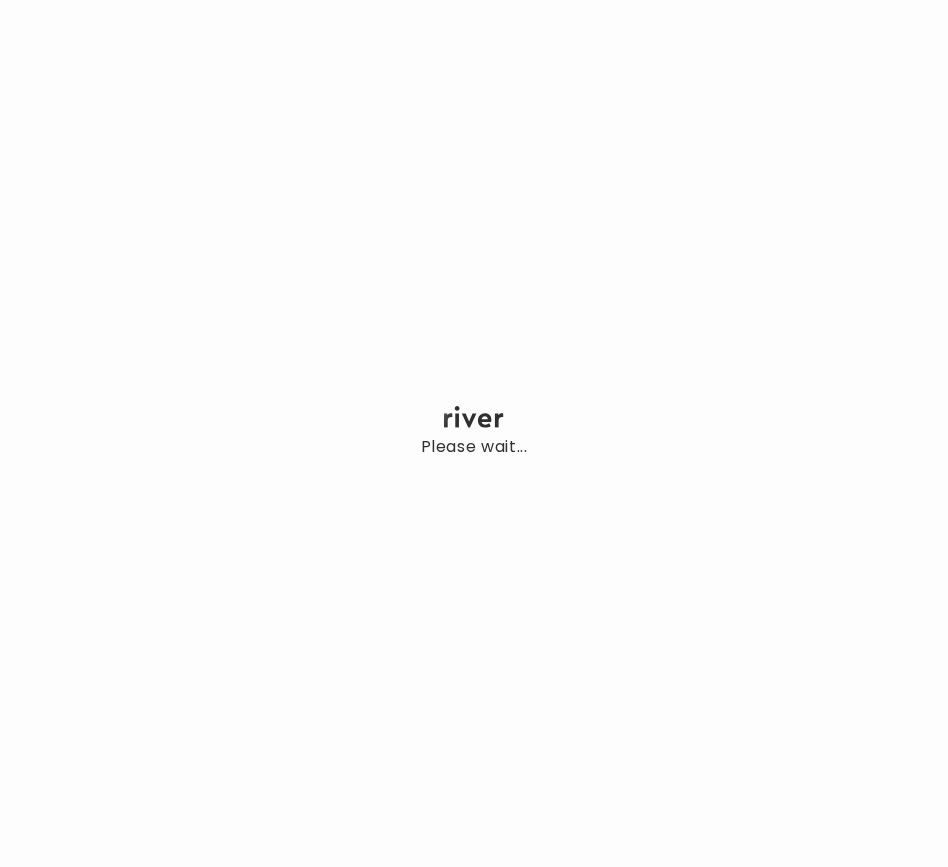 scroll, scrollTop: 0, scrollLeft: 0, axis: both 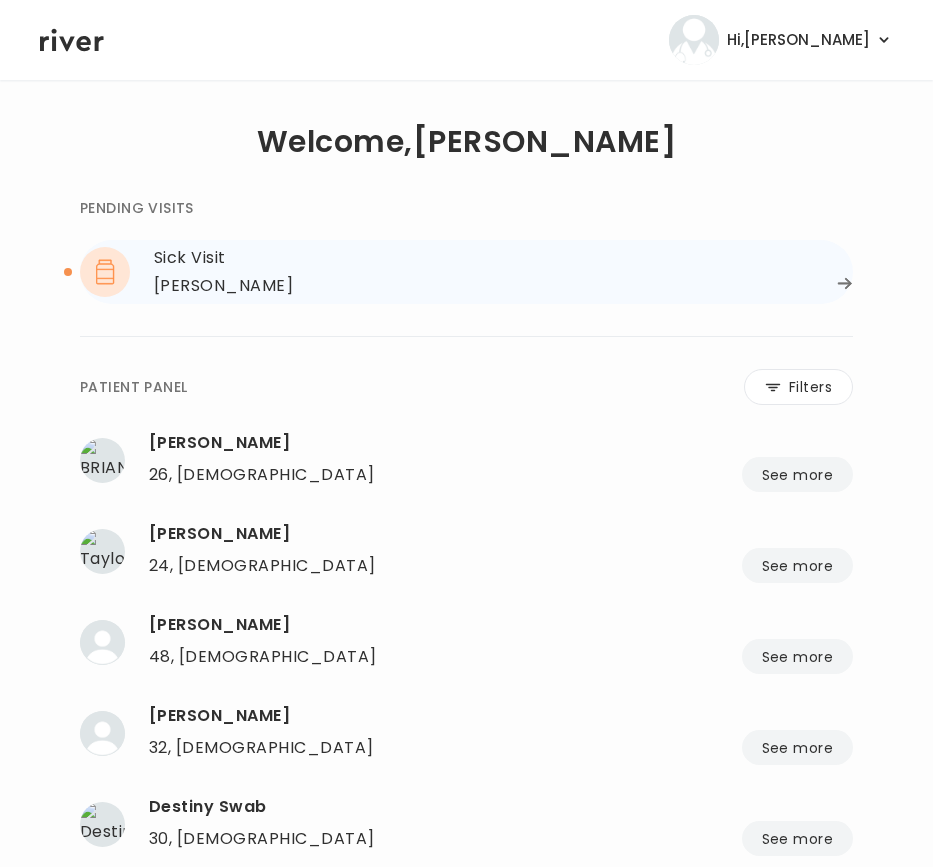 click 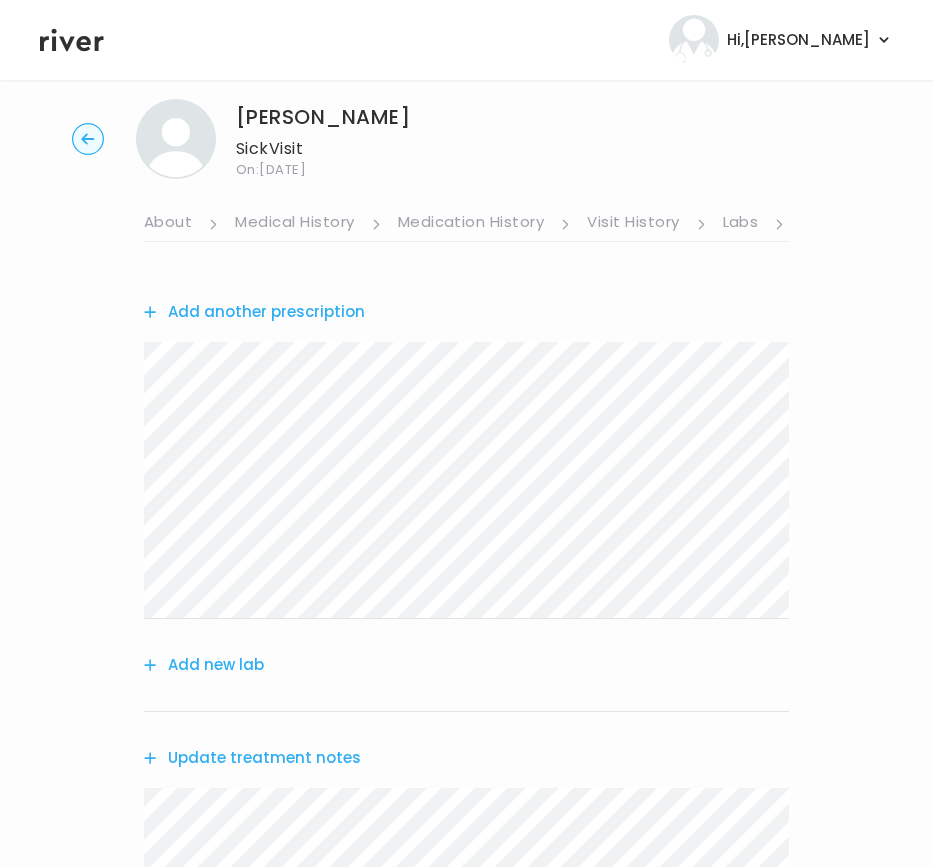 scroll, scrollTop: 0, scrollLeft: 0, axis: both 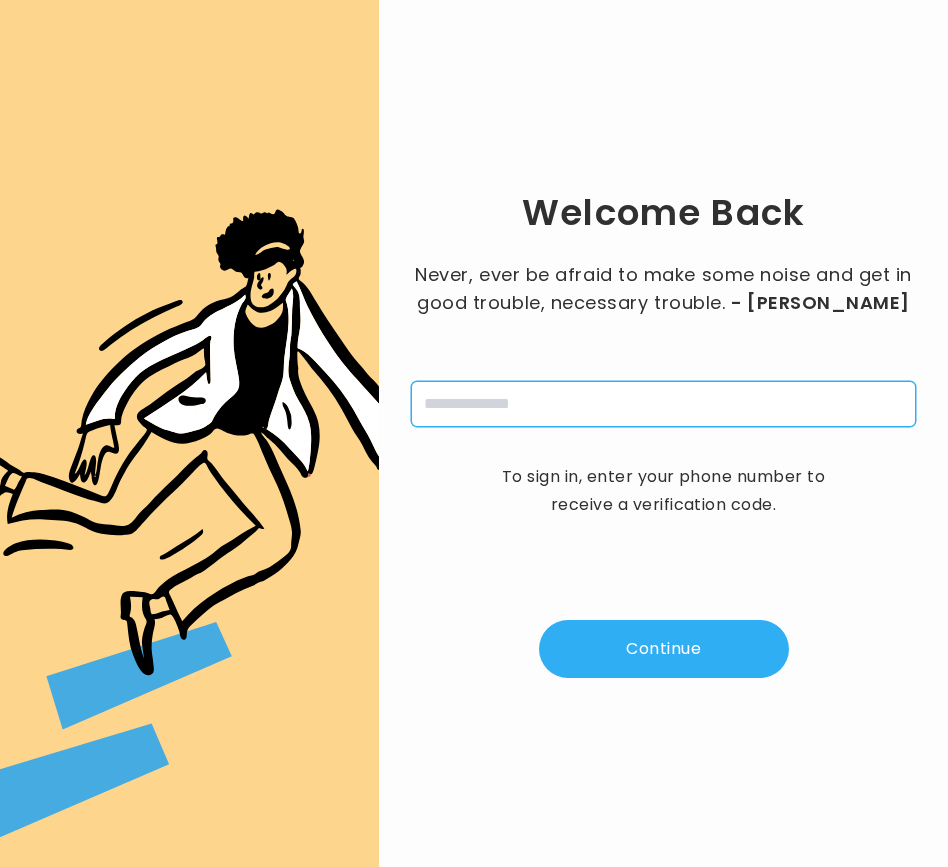 drag, startPoint x: 650, startPoint y: 388, endPoint x: 655, endPoint y: 399, distance: 12.083046 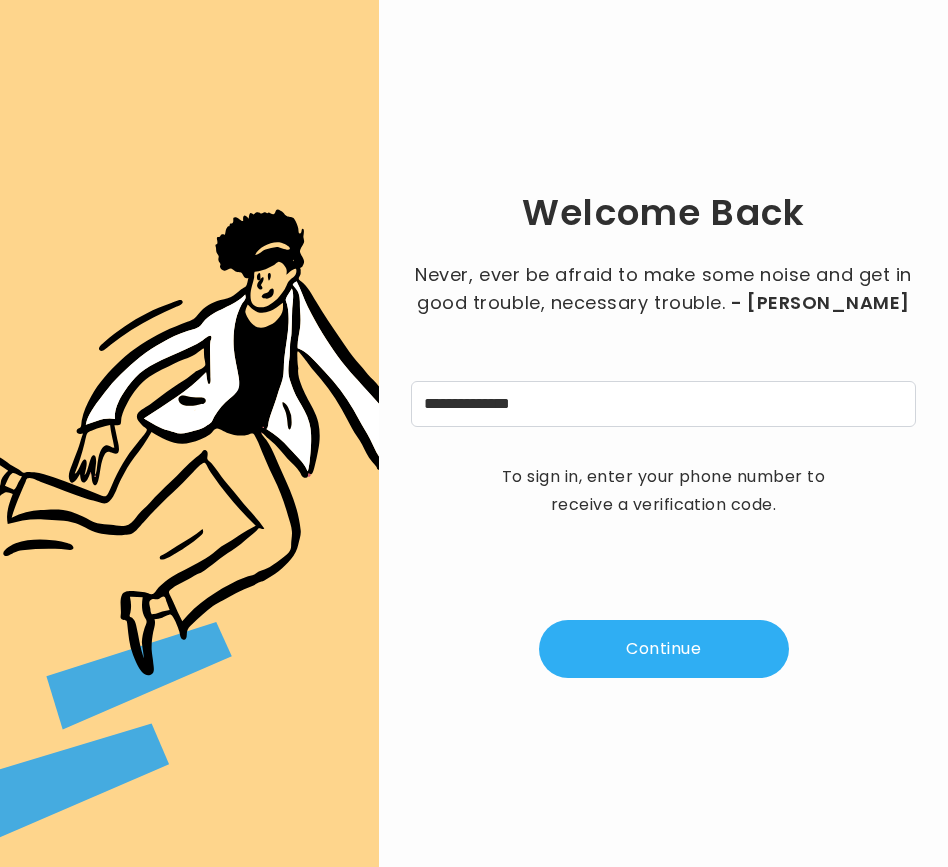 click on "Continue" at bounding box center (664, 649) 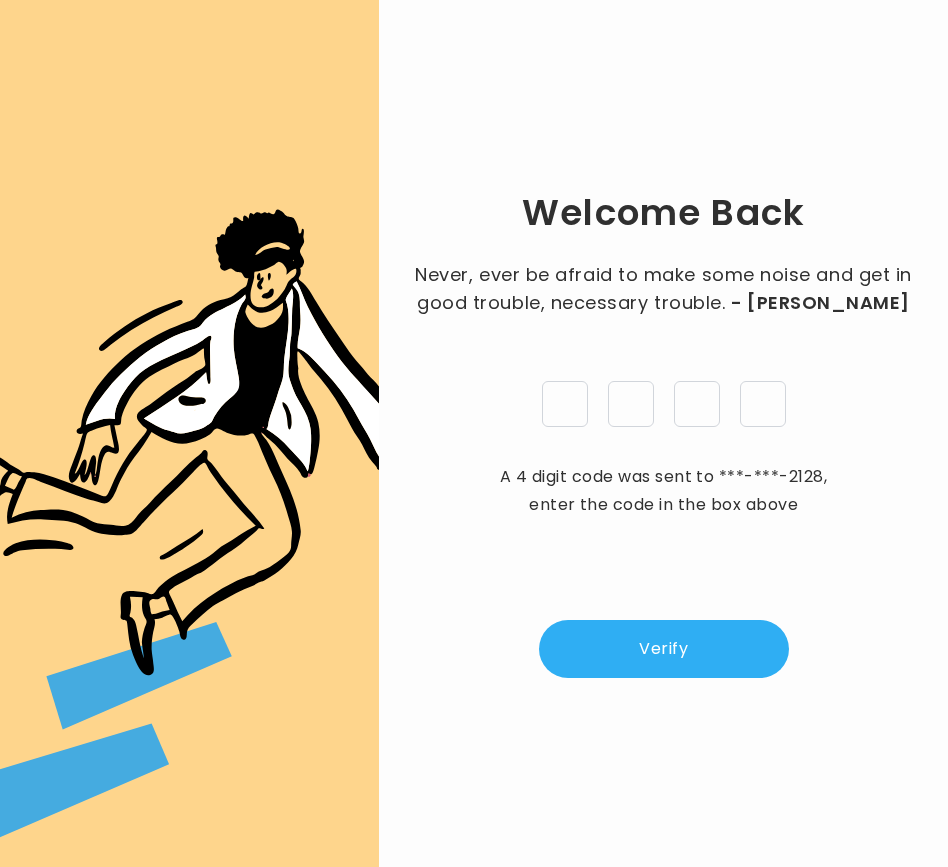 type on "*" 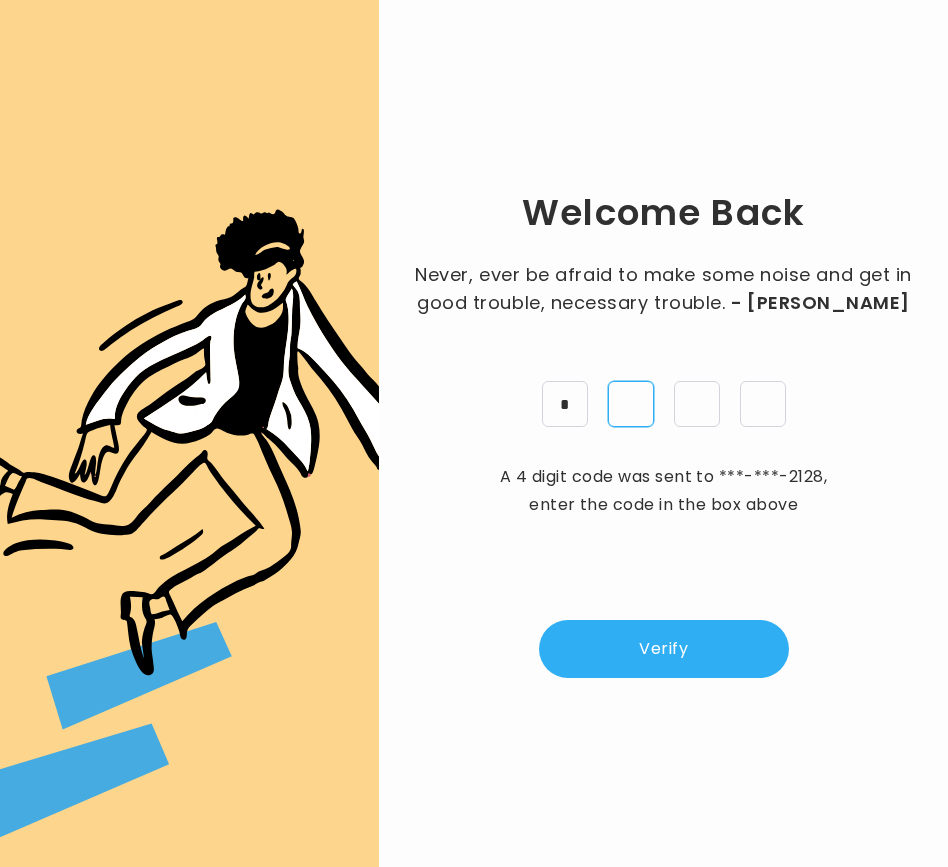 type on "*" 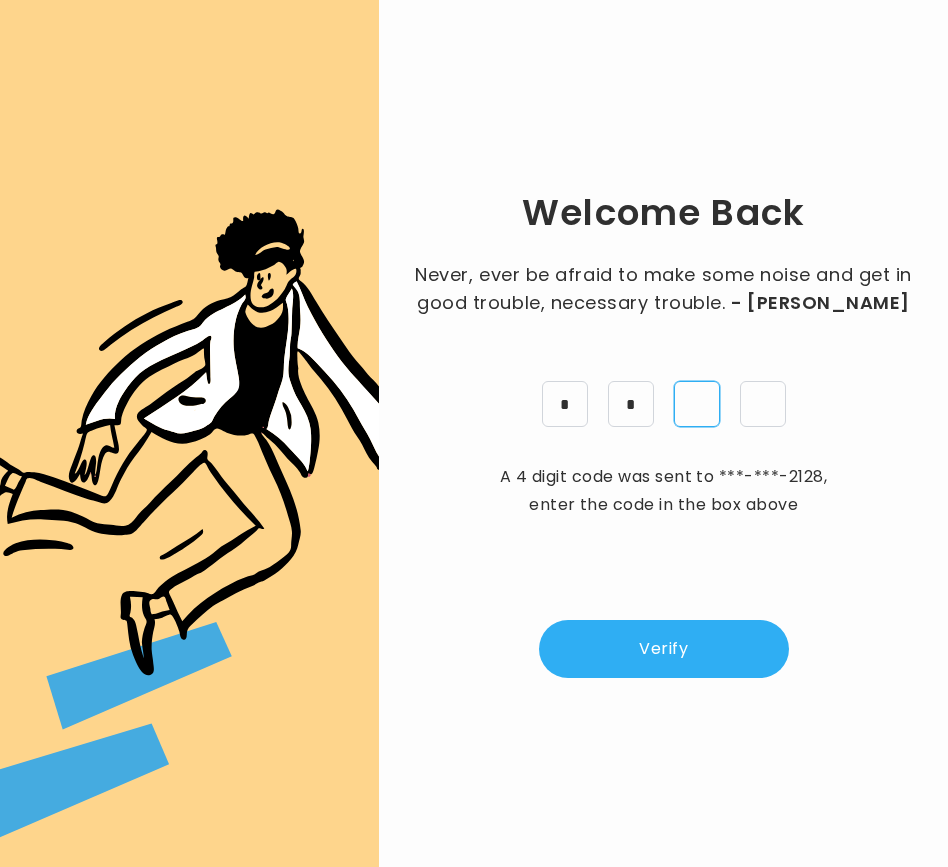 type on "*" 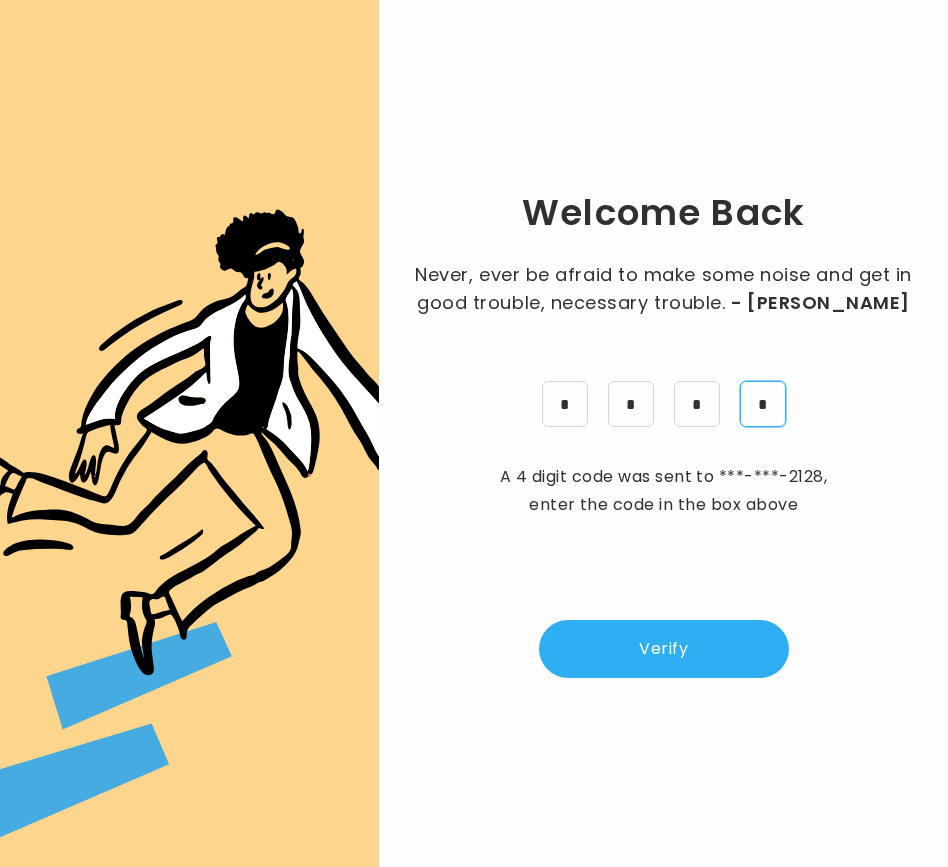 type on "*" 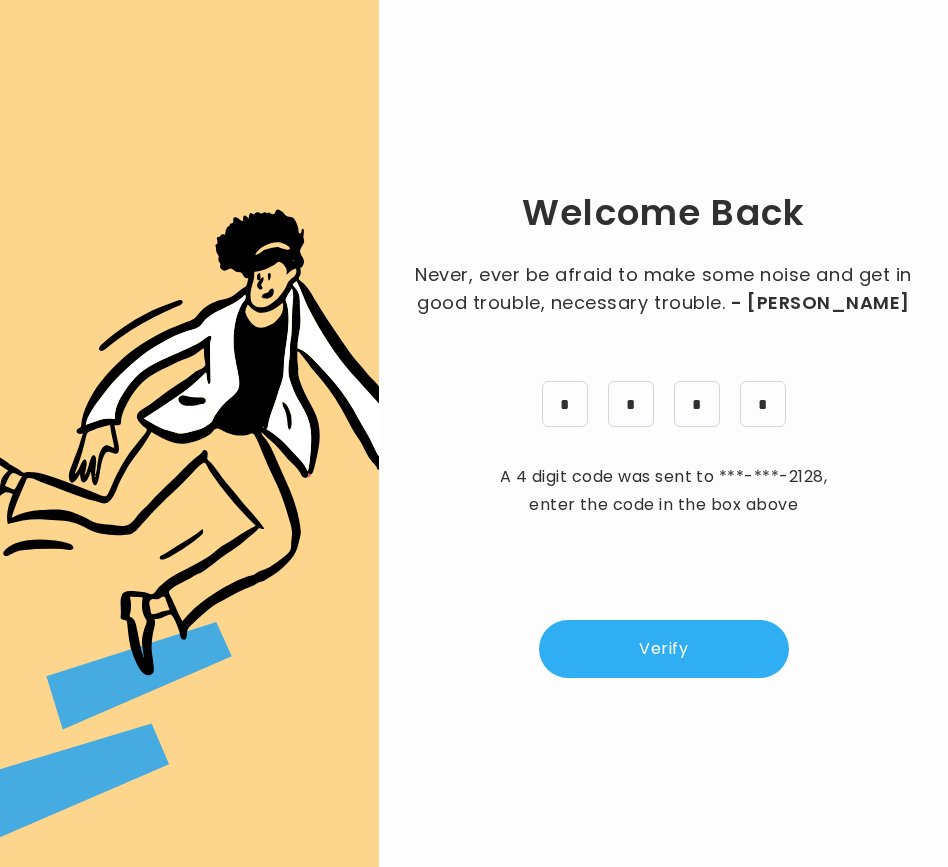 click on "Verify" at bounding box center [664, 649] 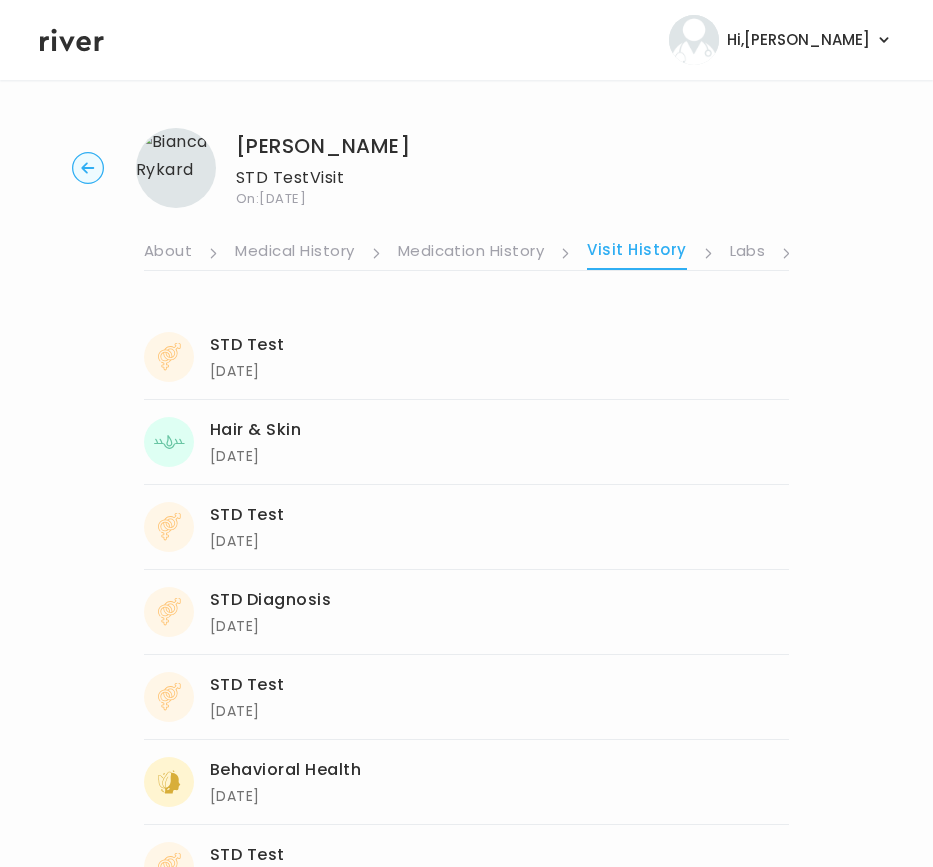 click 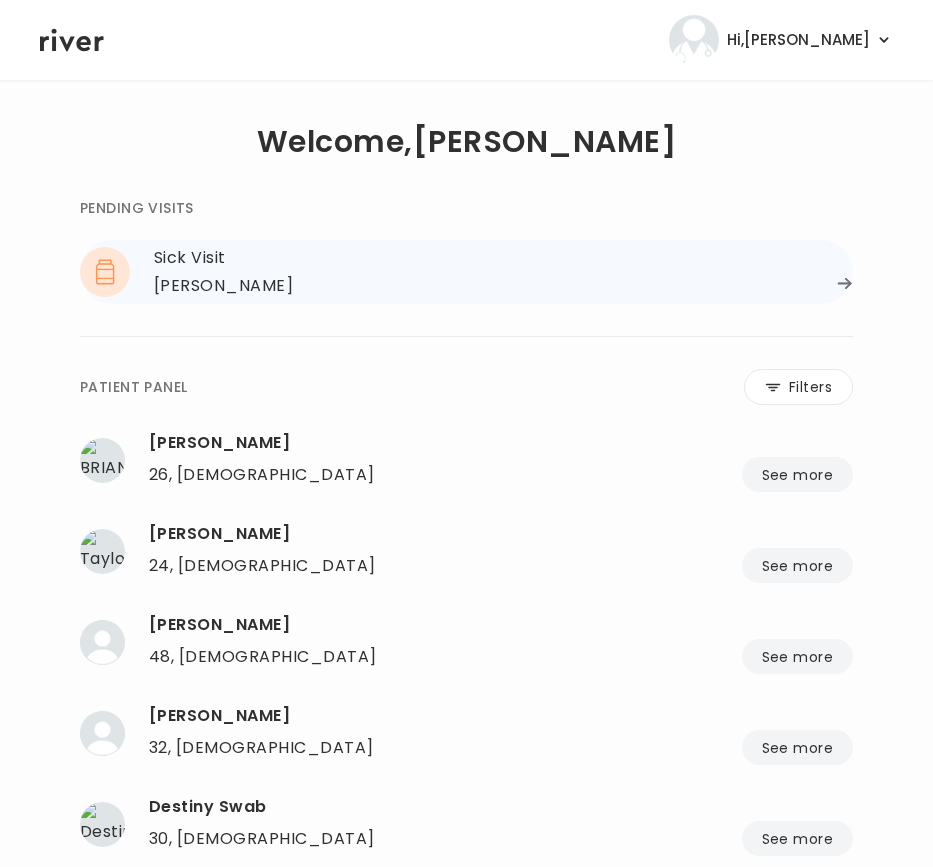 click 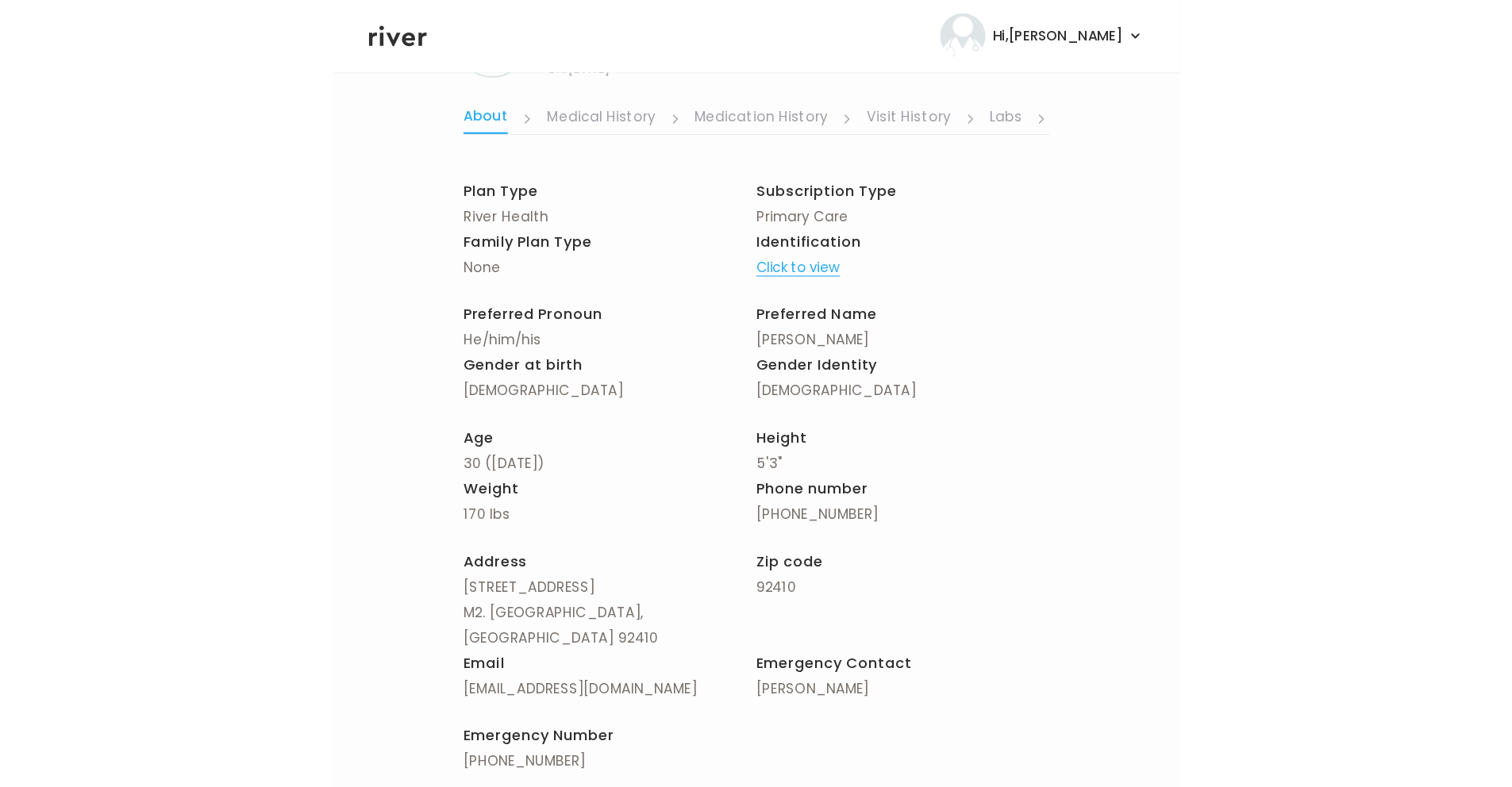 scroll, scrollTop: 0, scrollLeft: 0, axis: both 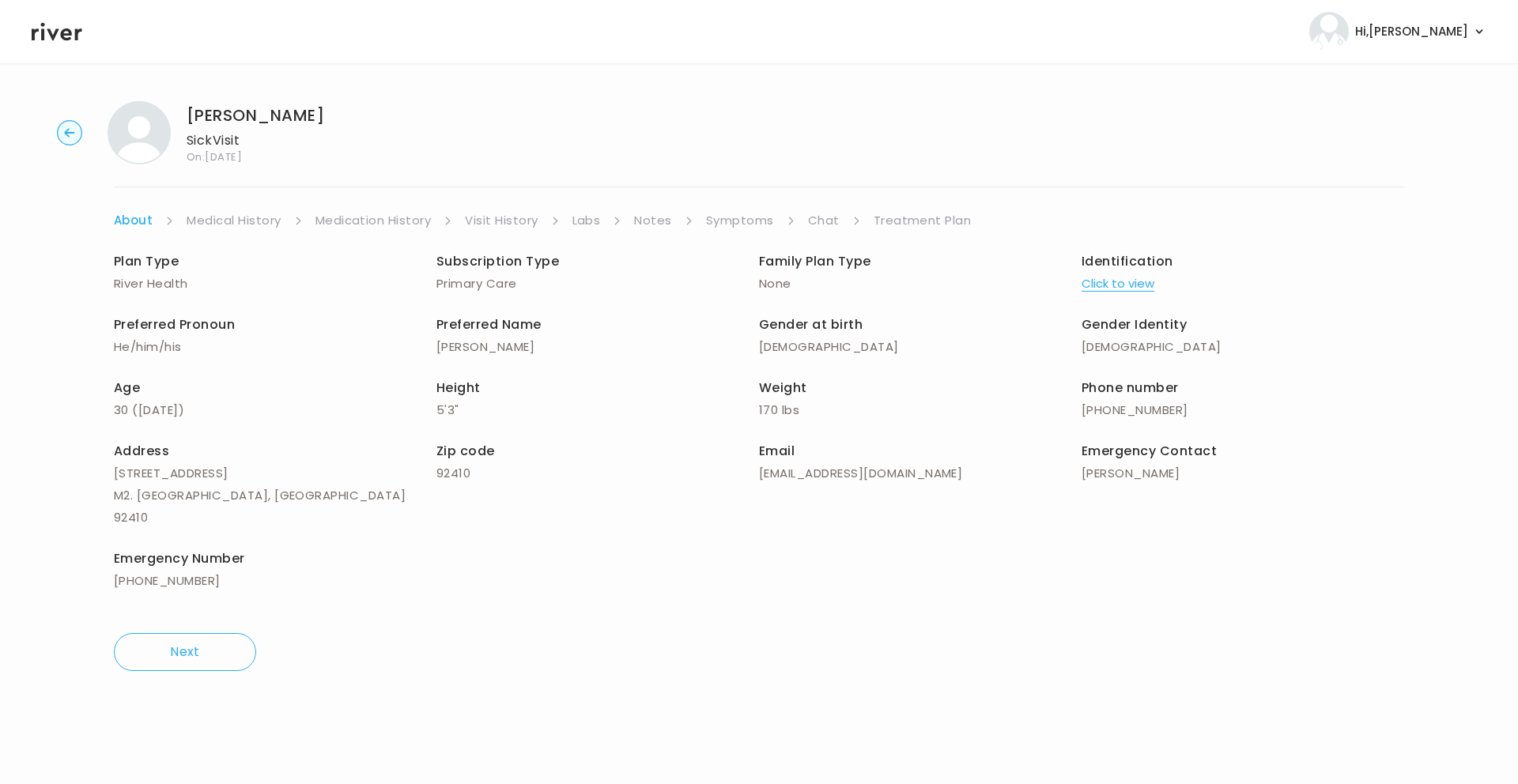 click on "Treatment Plan" at bounding box center [923, 220] 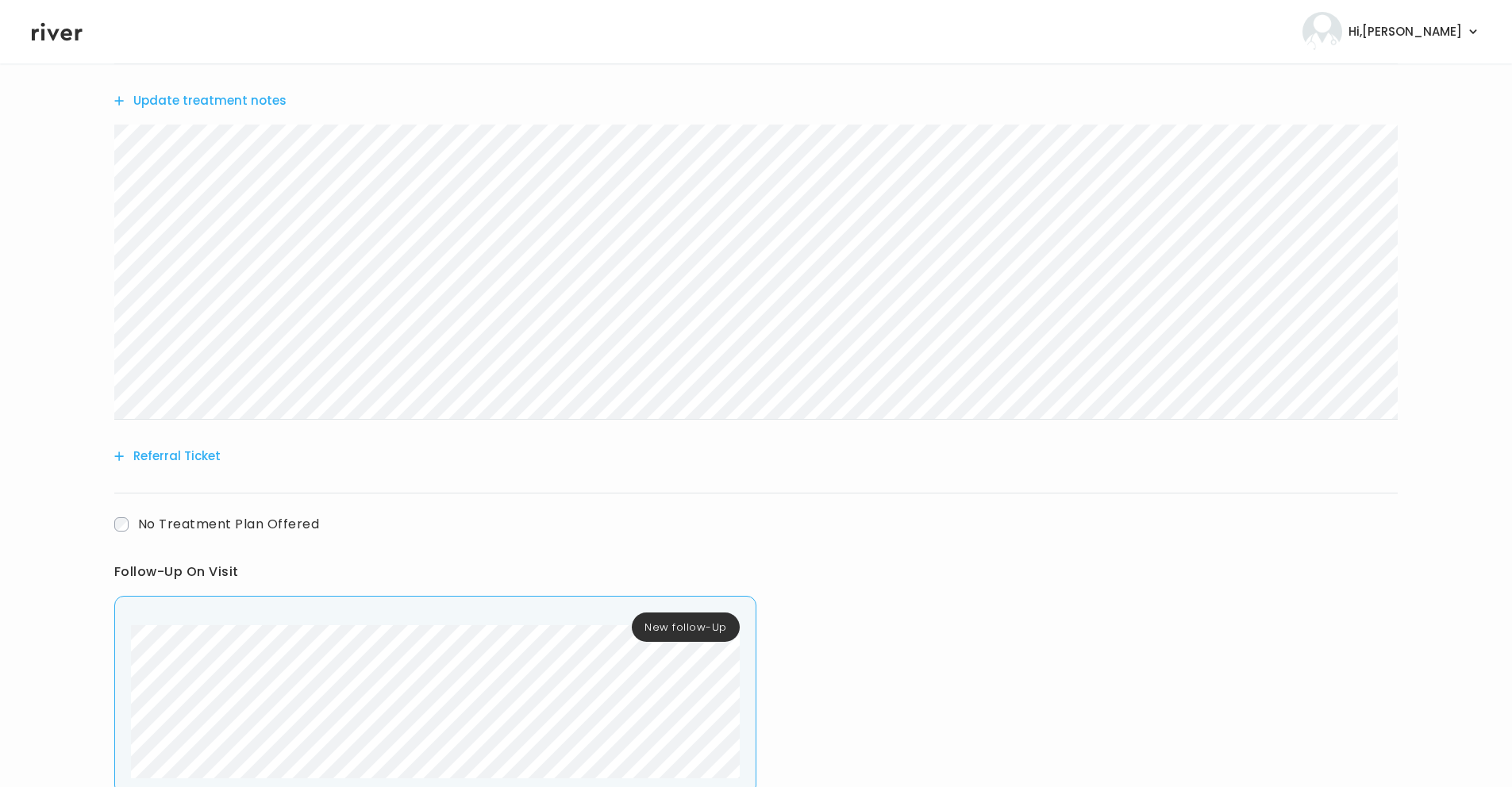 scroll, scrollTop: 593, scrollLeft: 0, axis: vertical 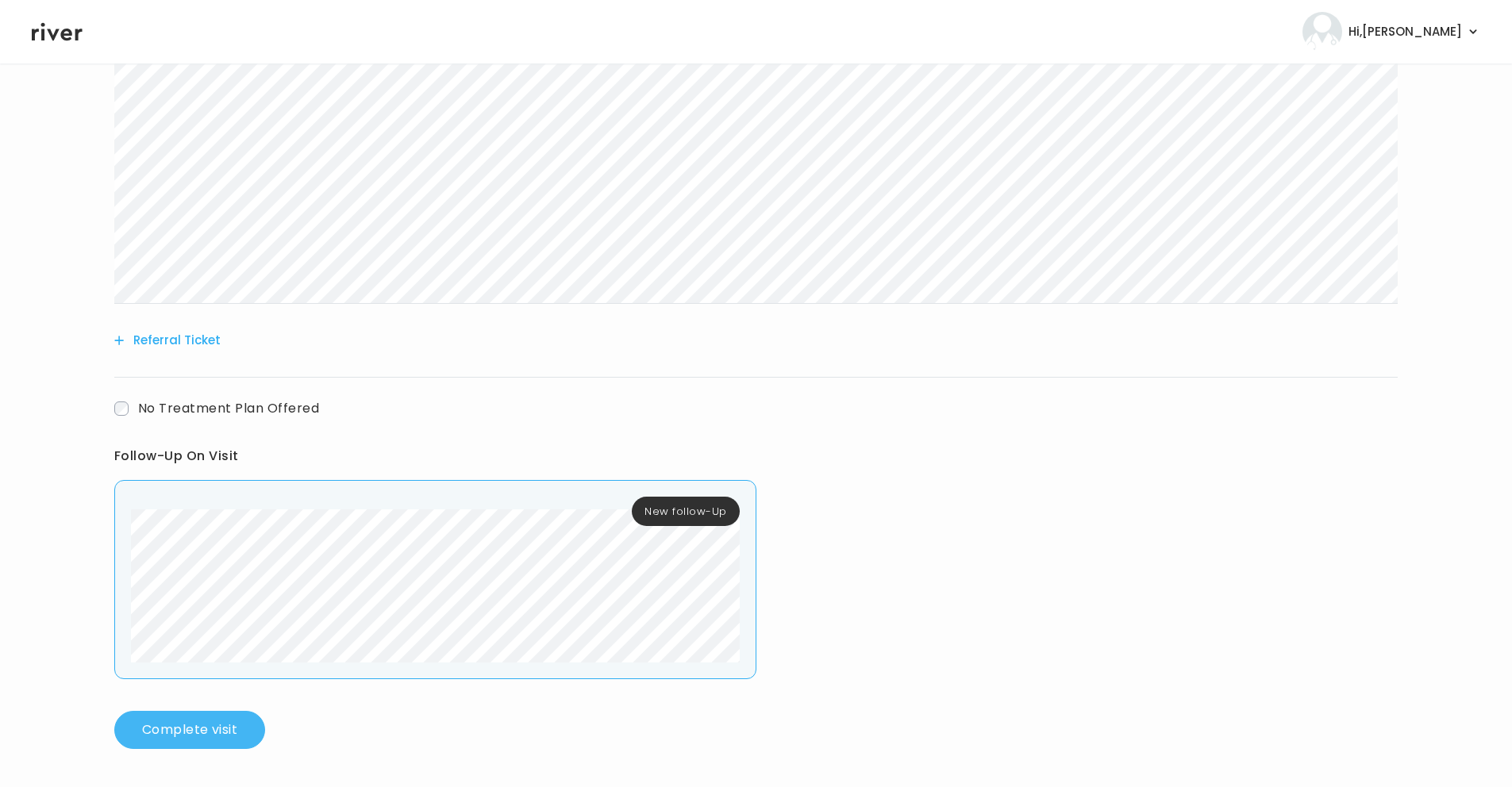 click on "Complete visit" at bounding box center [190, 730] 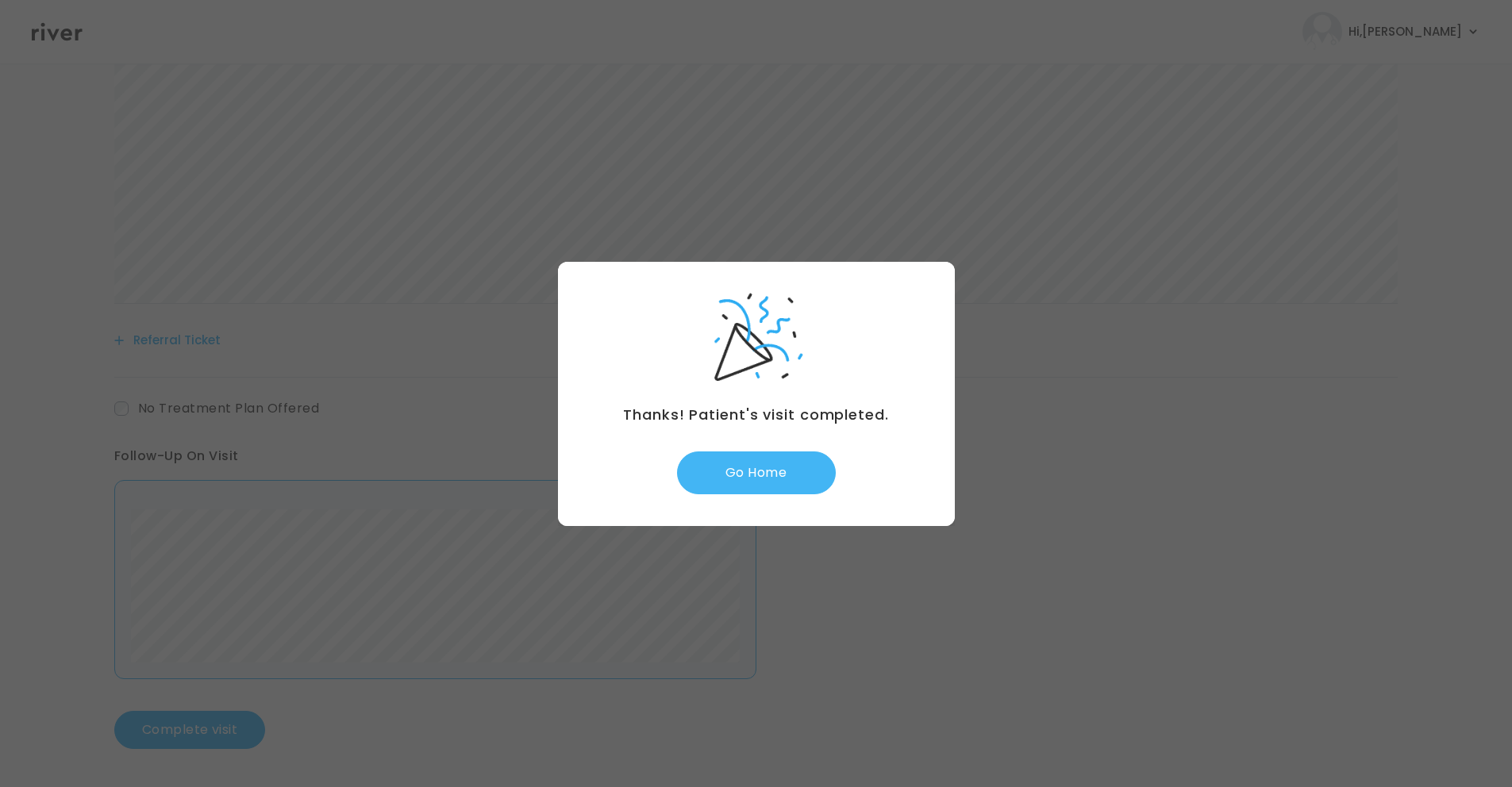 click on "Go Home" at bounding box center [756, 473] 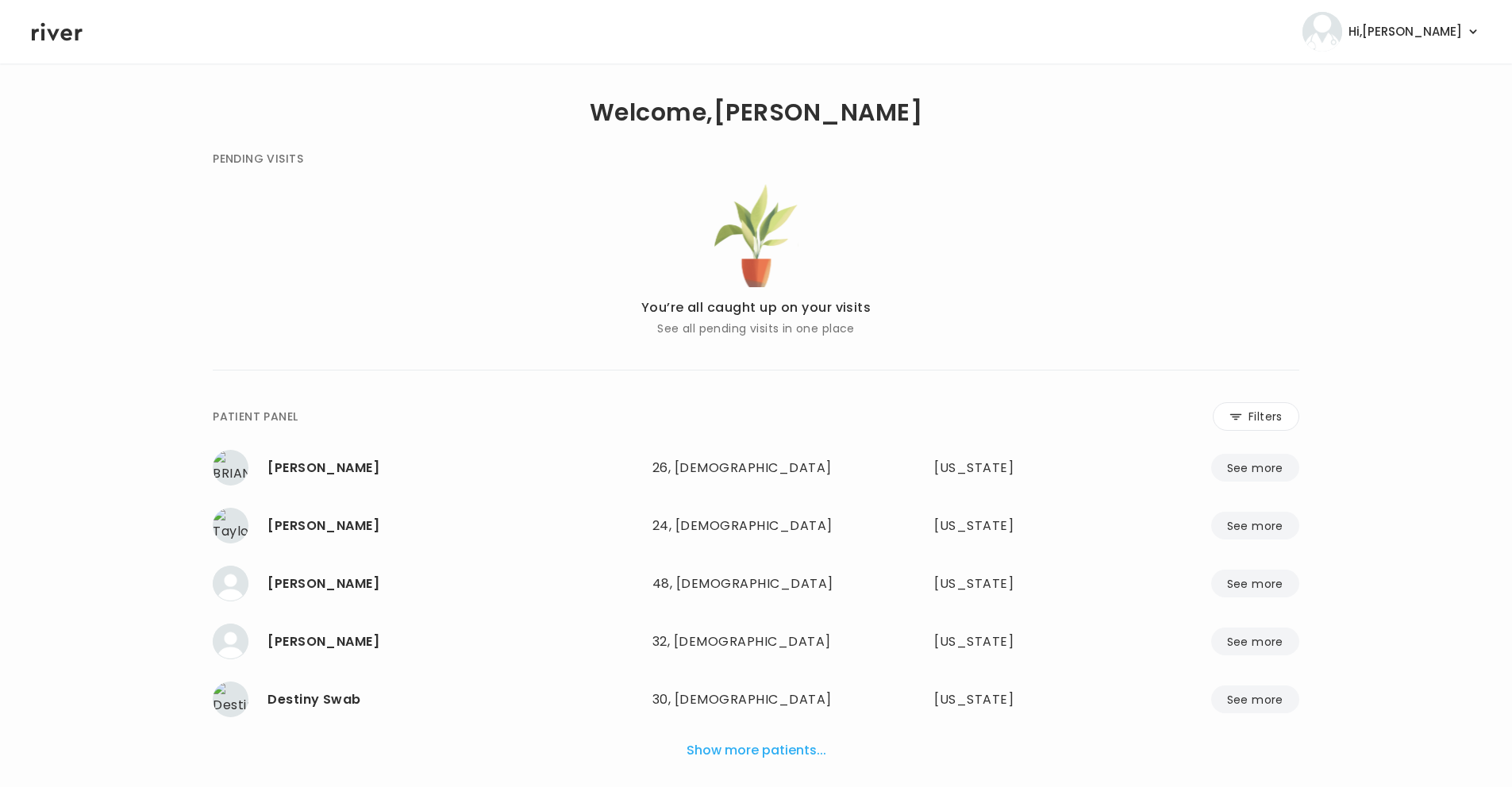 scroll, scrollTop: 3, scrollLeft: 0, axis: vertical 